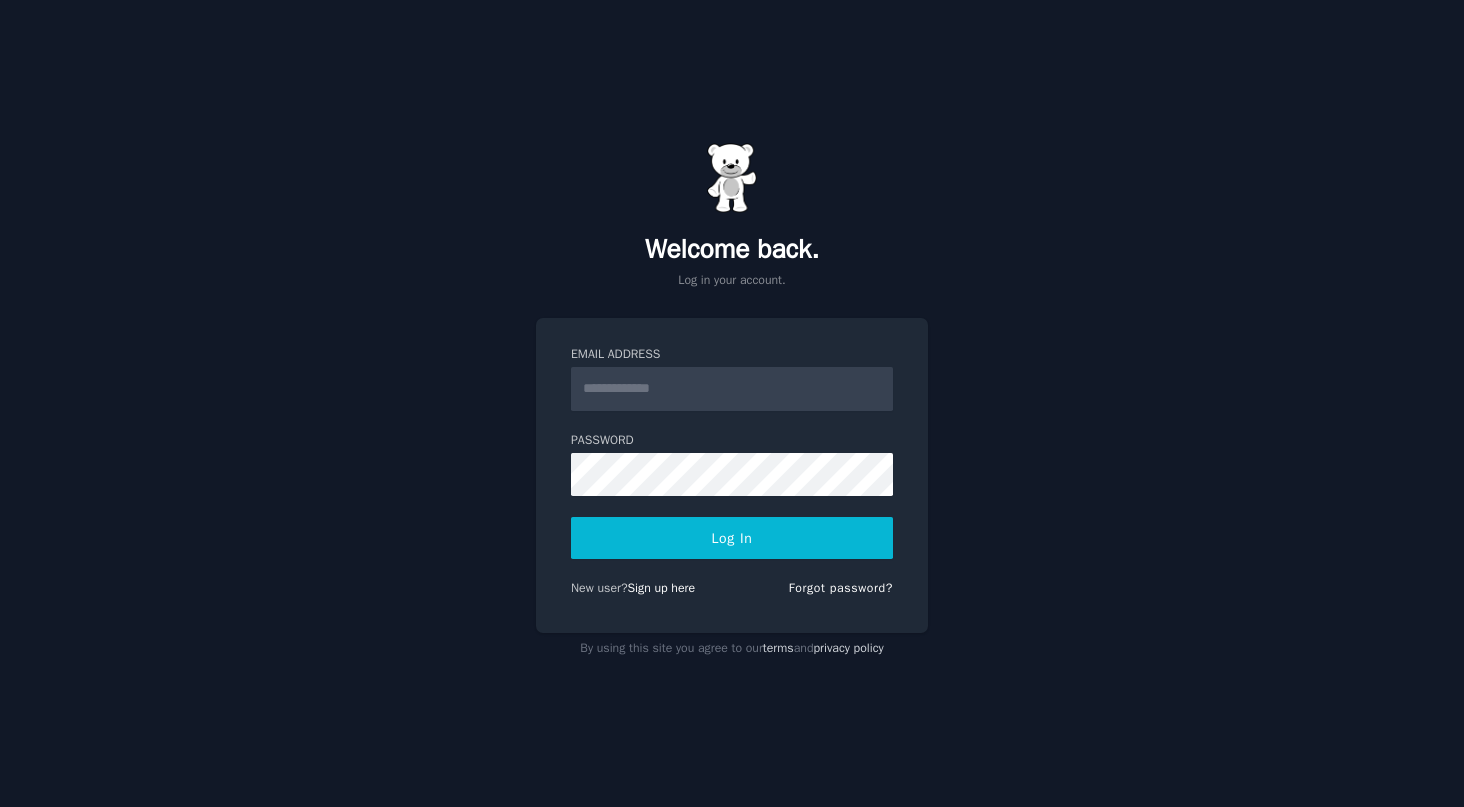 scroll, scrollTop: 0, scrollLeft: 0, axis: both 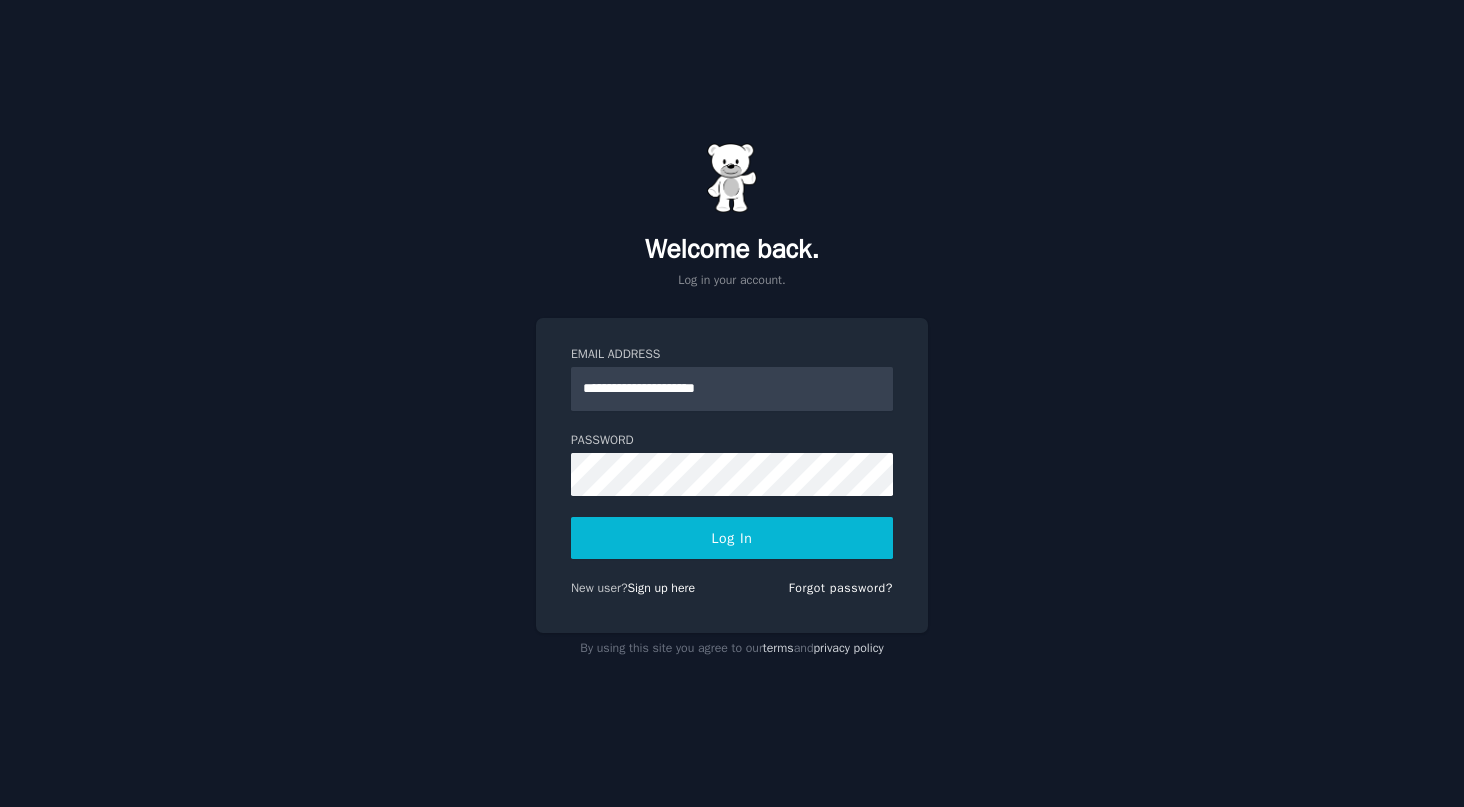 click on "**********" at bounding box center (732, 475) 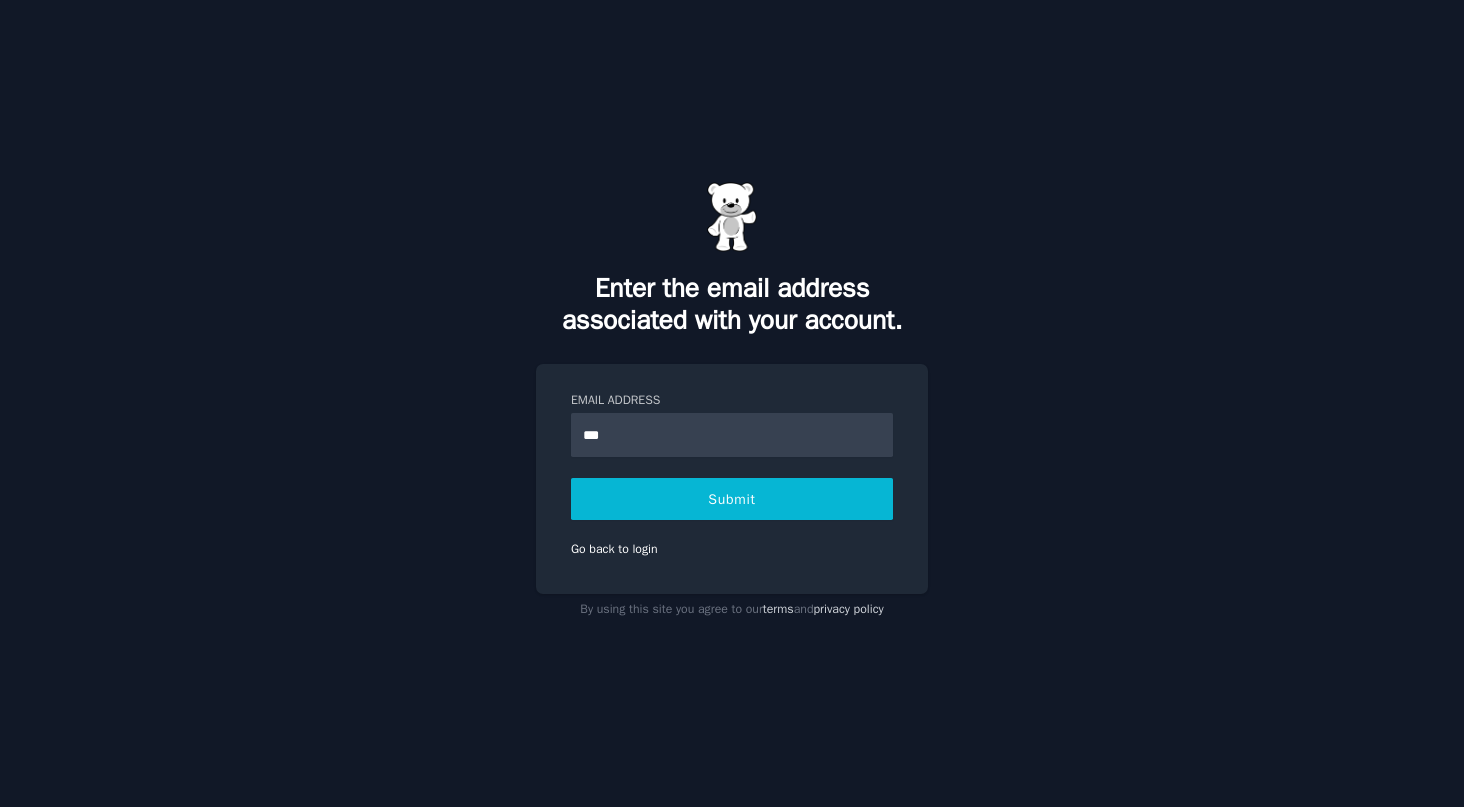 type on "**********" 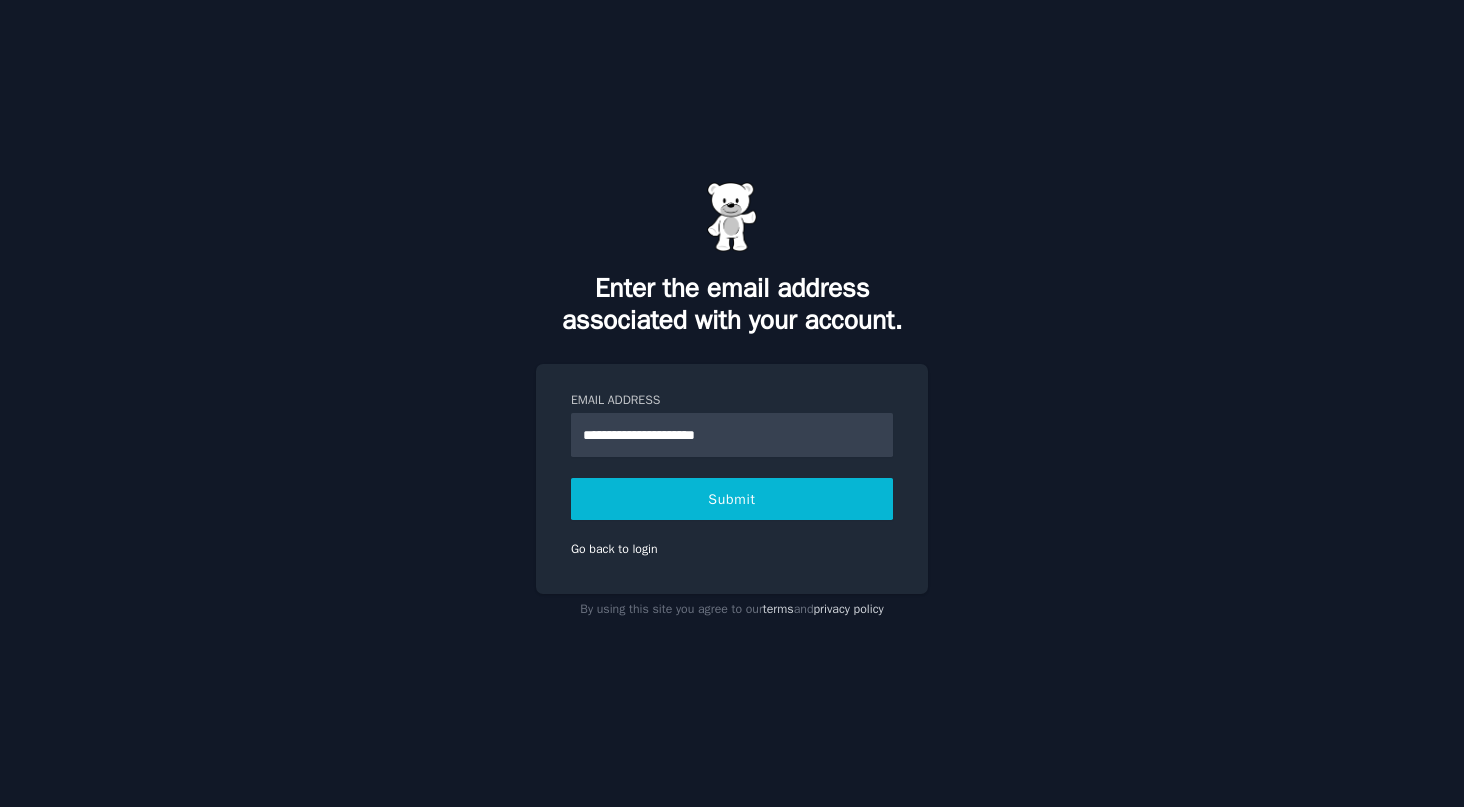 click on "Submit" at bounding box center (732, 499) 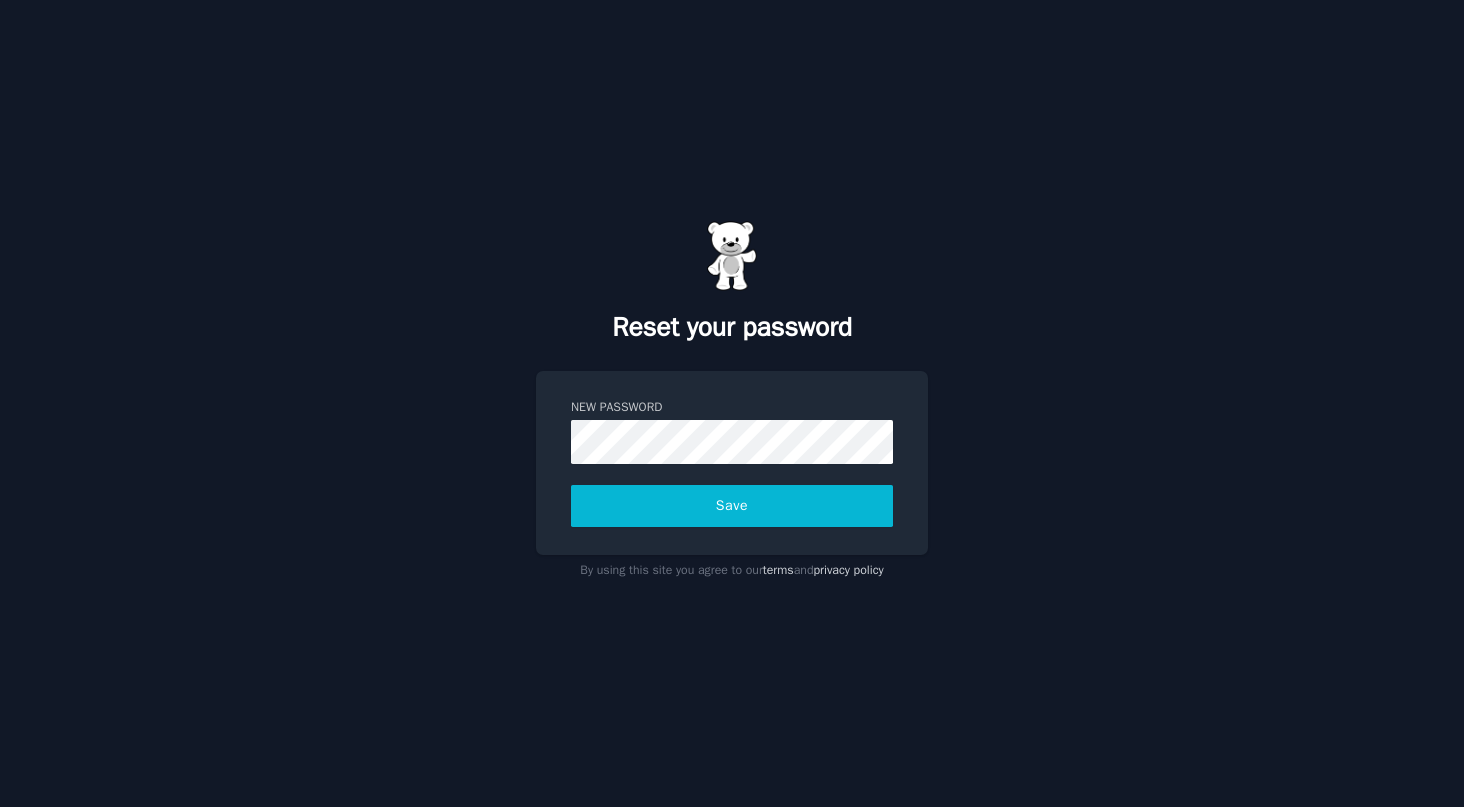 scroll, scrollTop: 0, scrollLeft: 0, axis: both 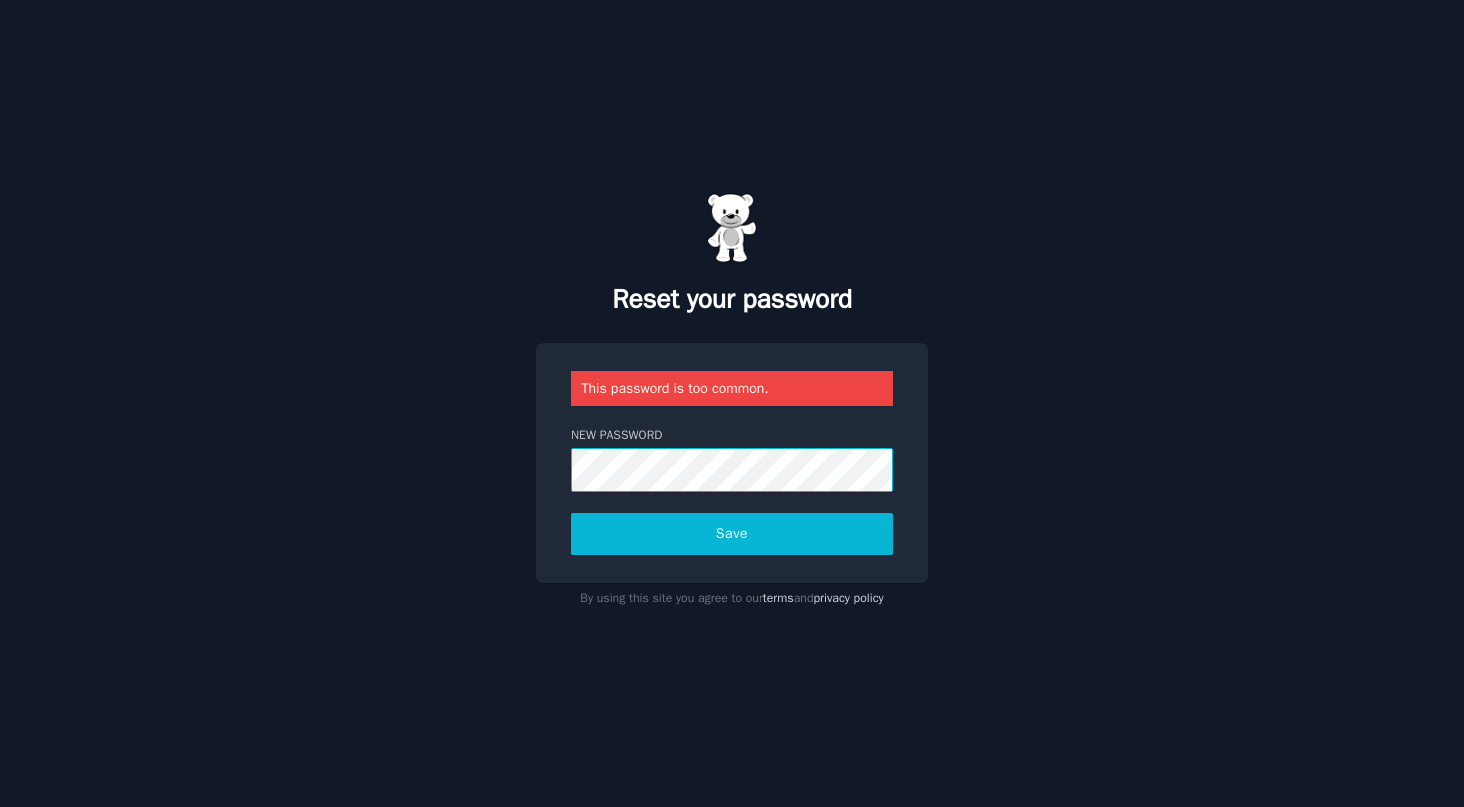 click on "Reset your password This password is too common. New Password Save By using this site you agree to our  terms  and  privacy policy" at bounding box center [732, 403] 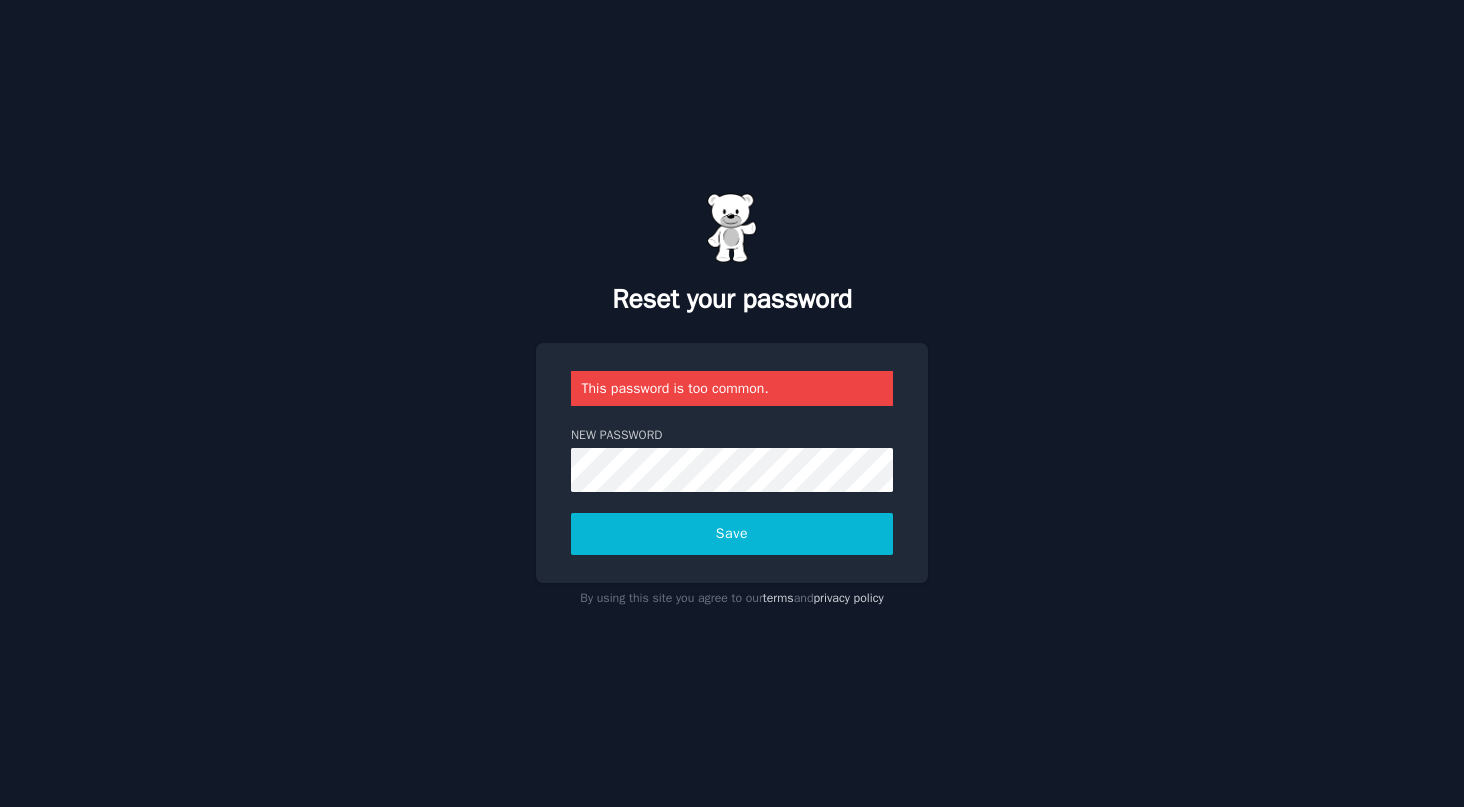 click on "Save" at bounding box center (732, 534) 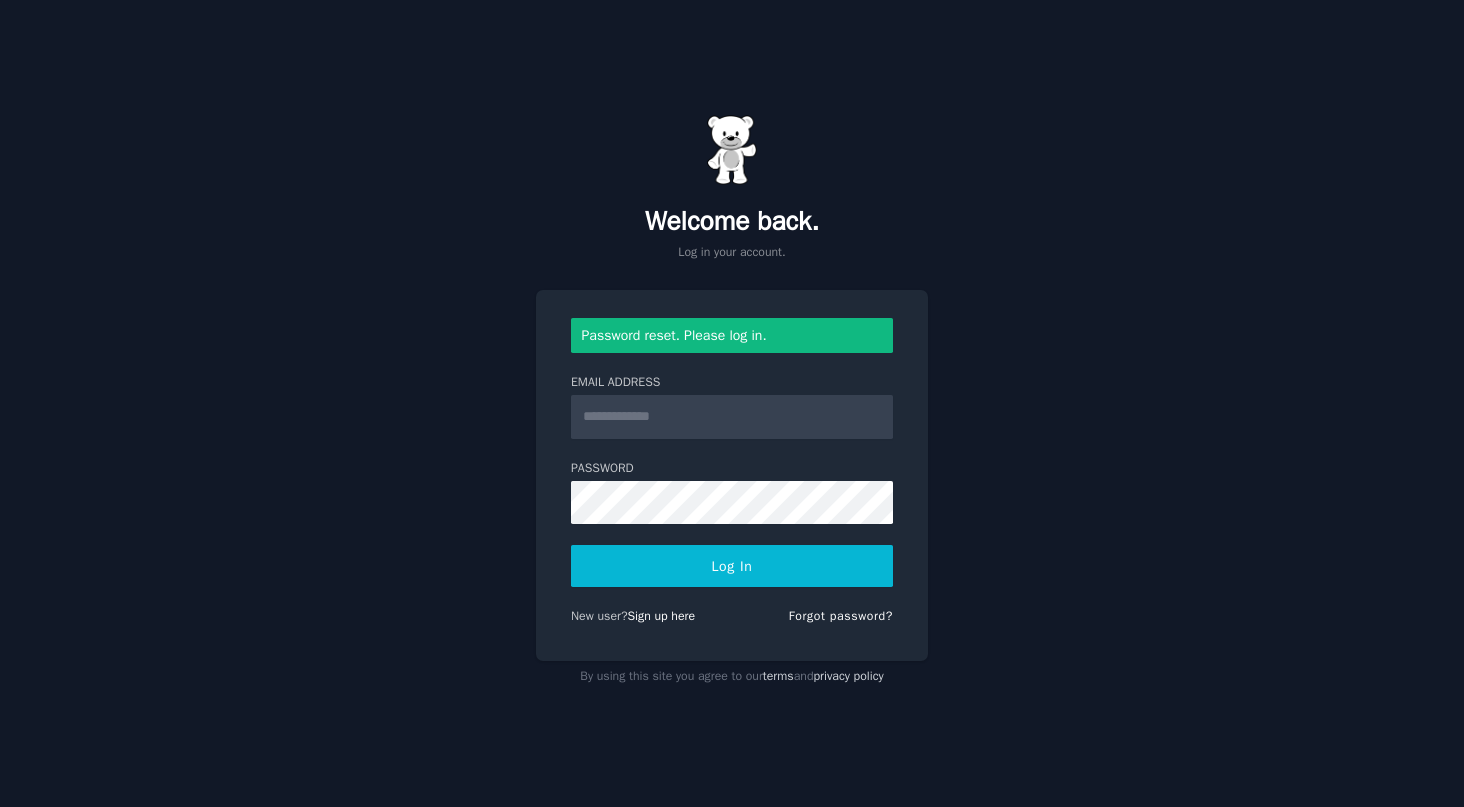 scroll, scrollTop: 0, scrollLeft: 0, axis: both 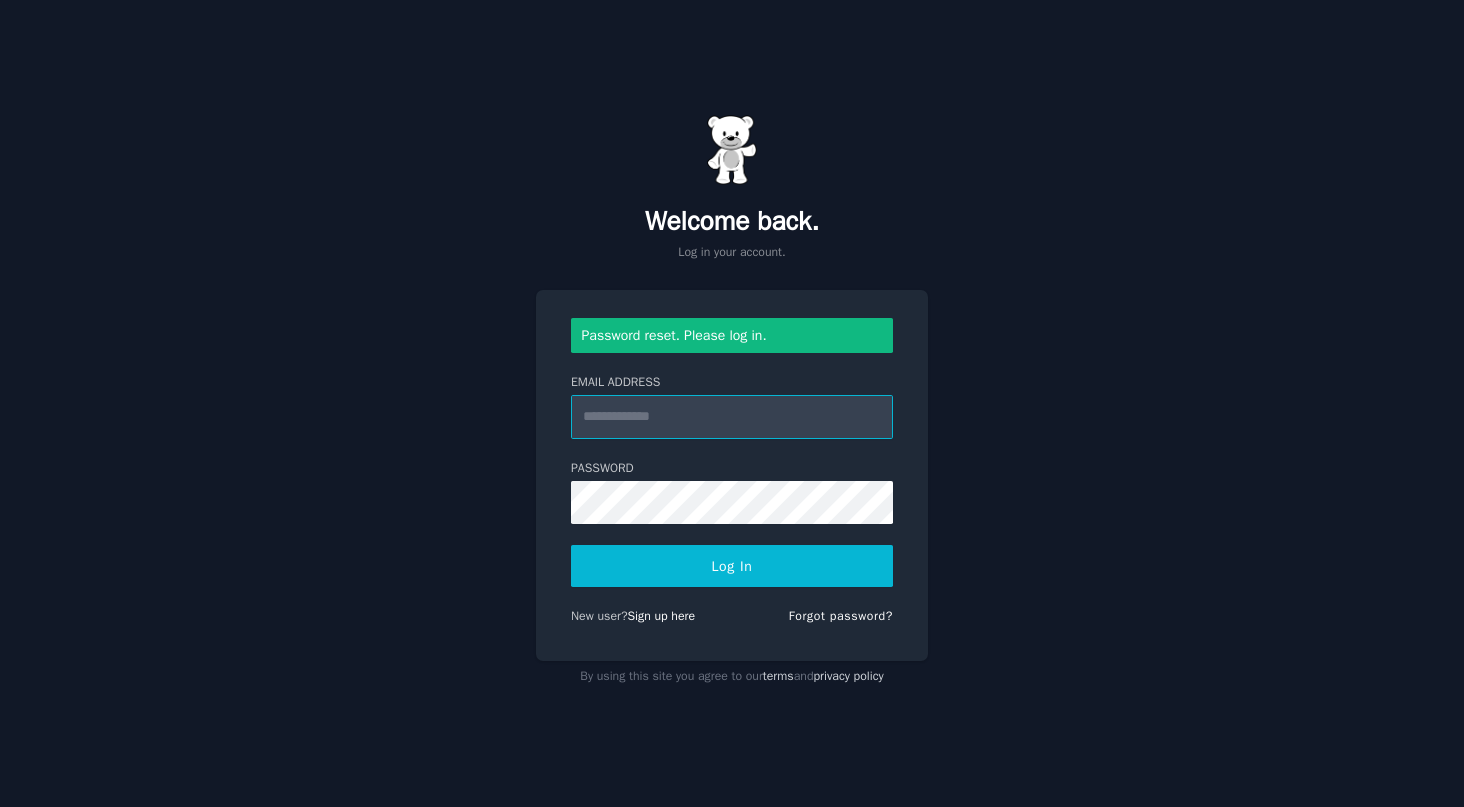 paste on "**********" 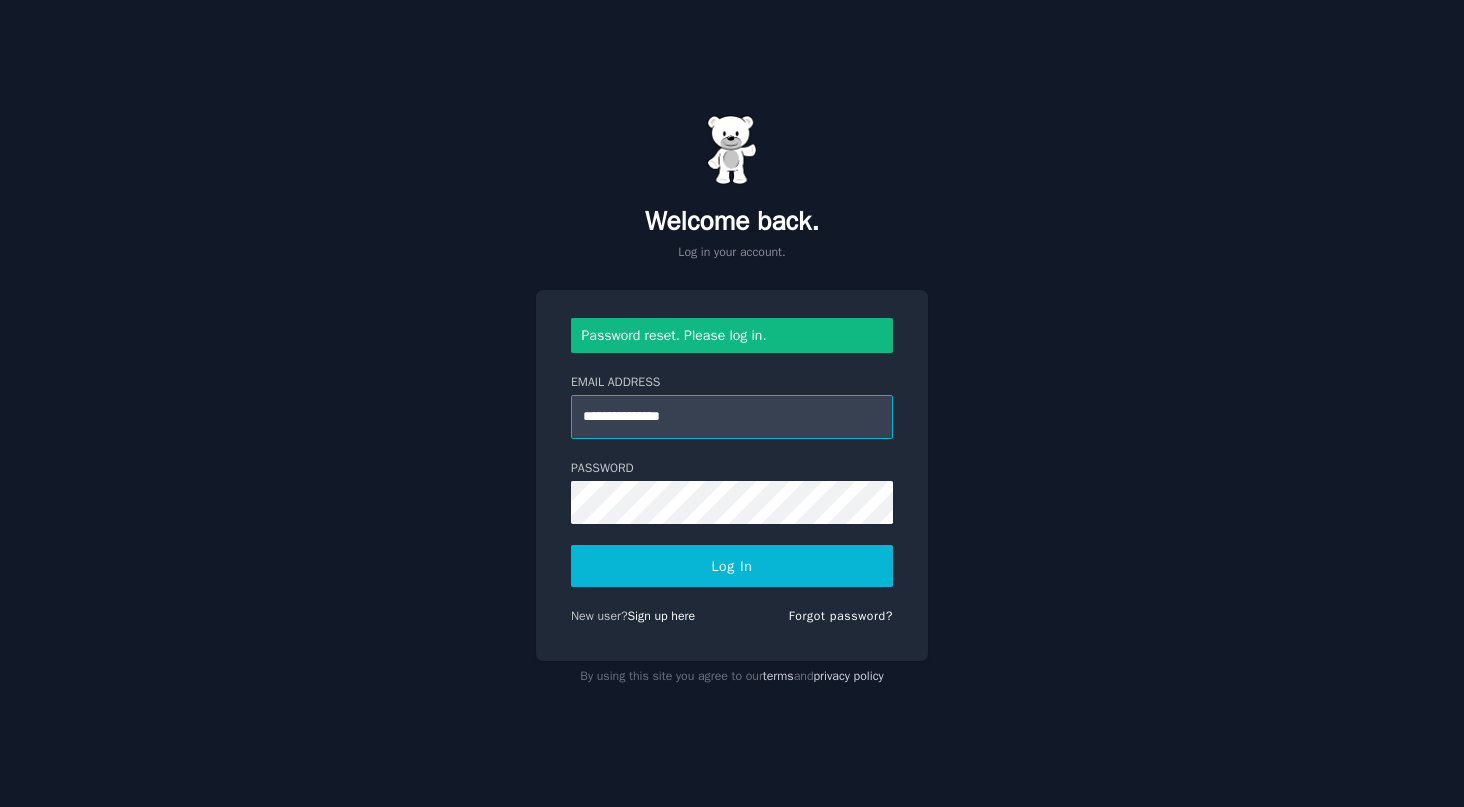 drag, startPoint x: 727, startPoint y: 421, endPoint x: 394, endPoint y: 406, distance: 333.33768 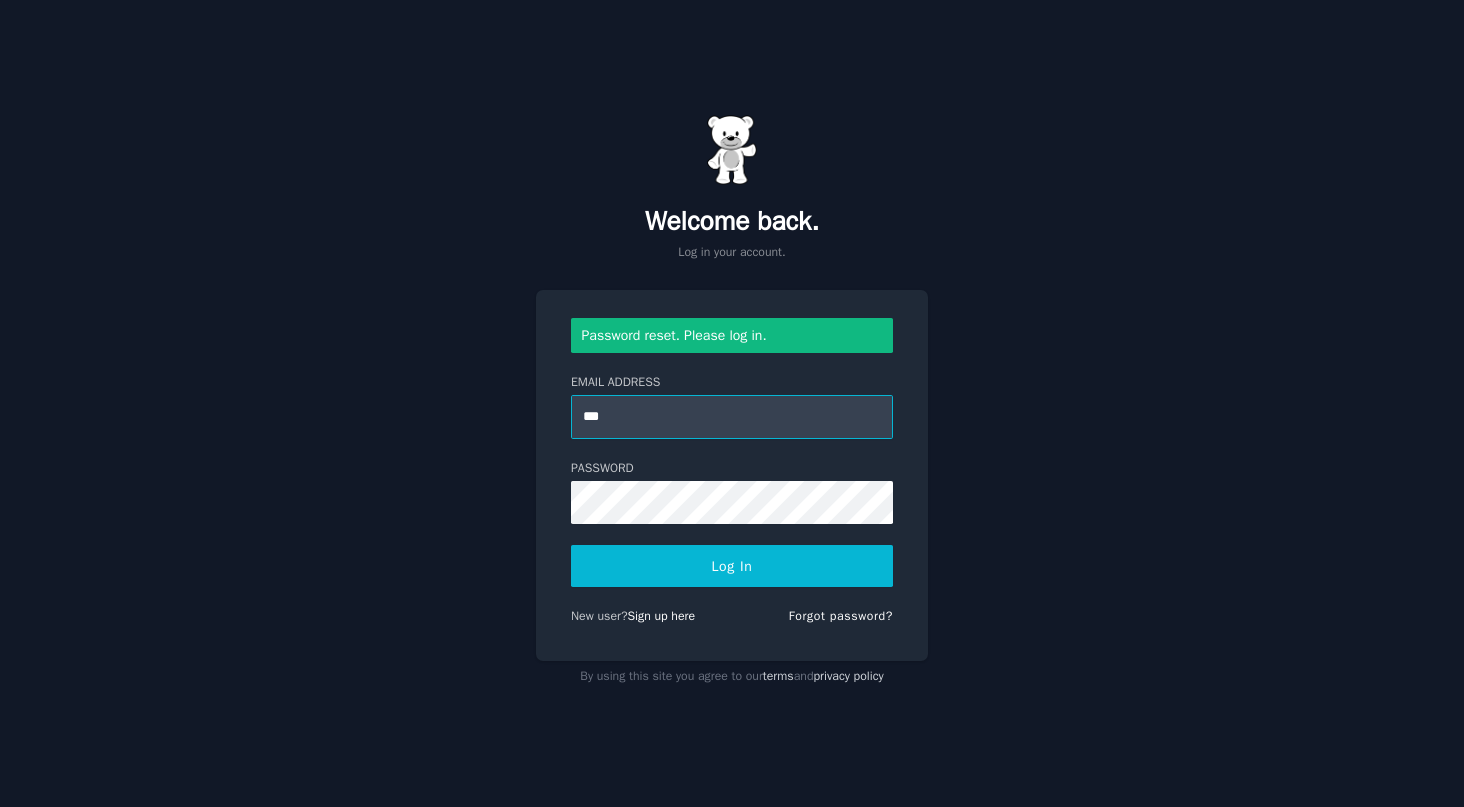 type on "**********" 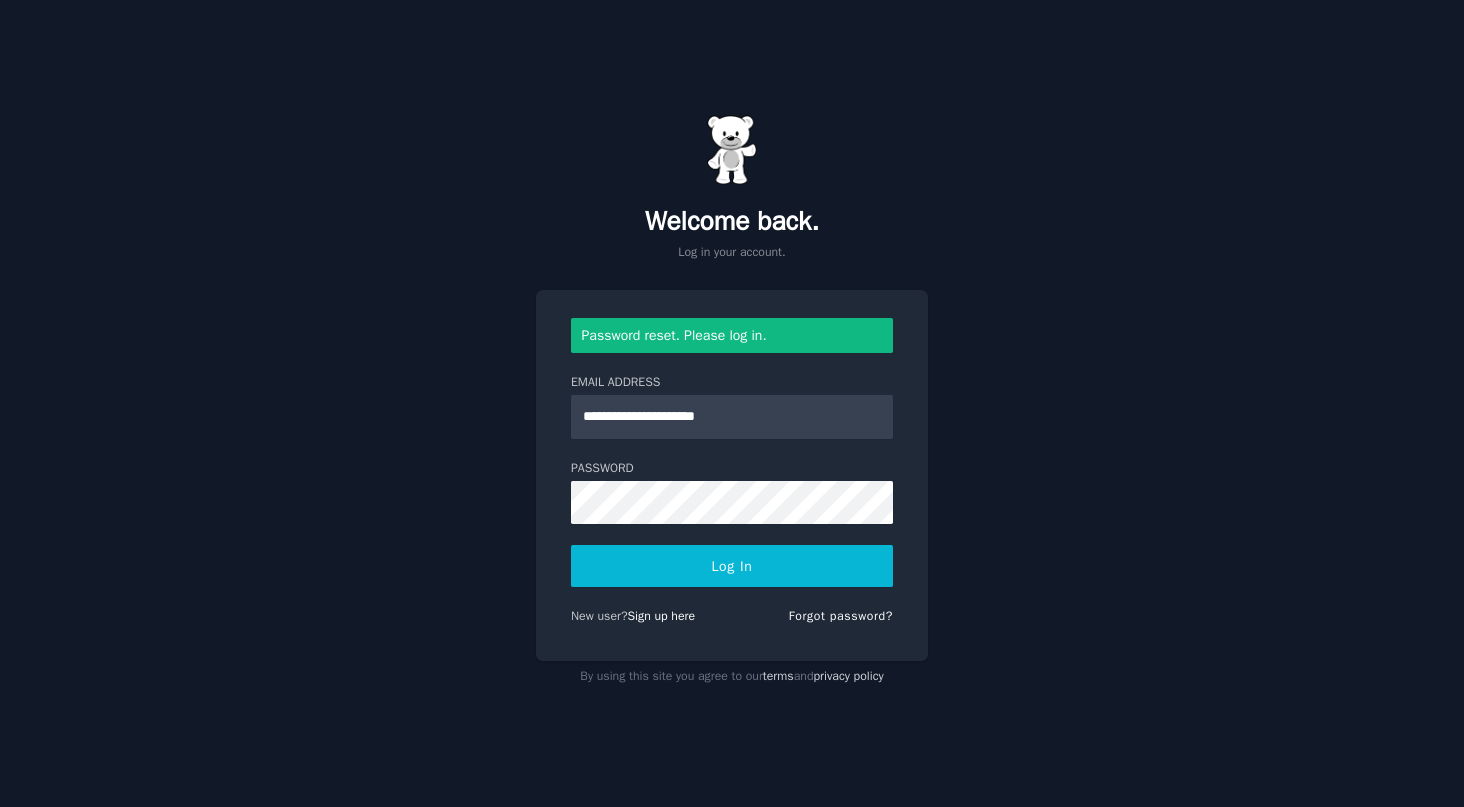 click on "Log In" at bounding box center [732, 566] 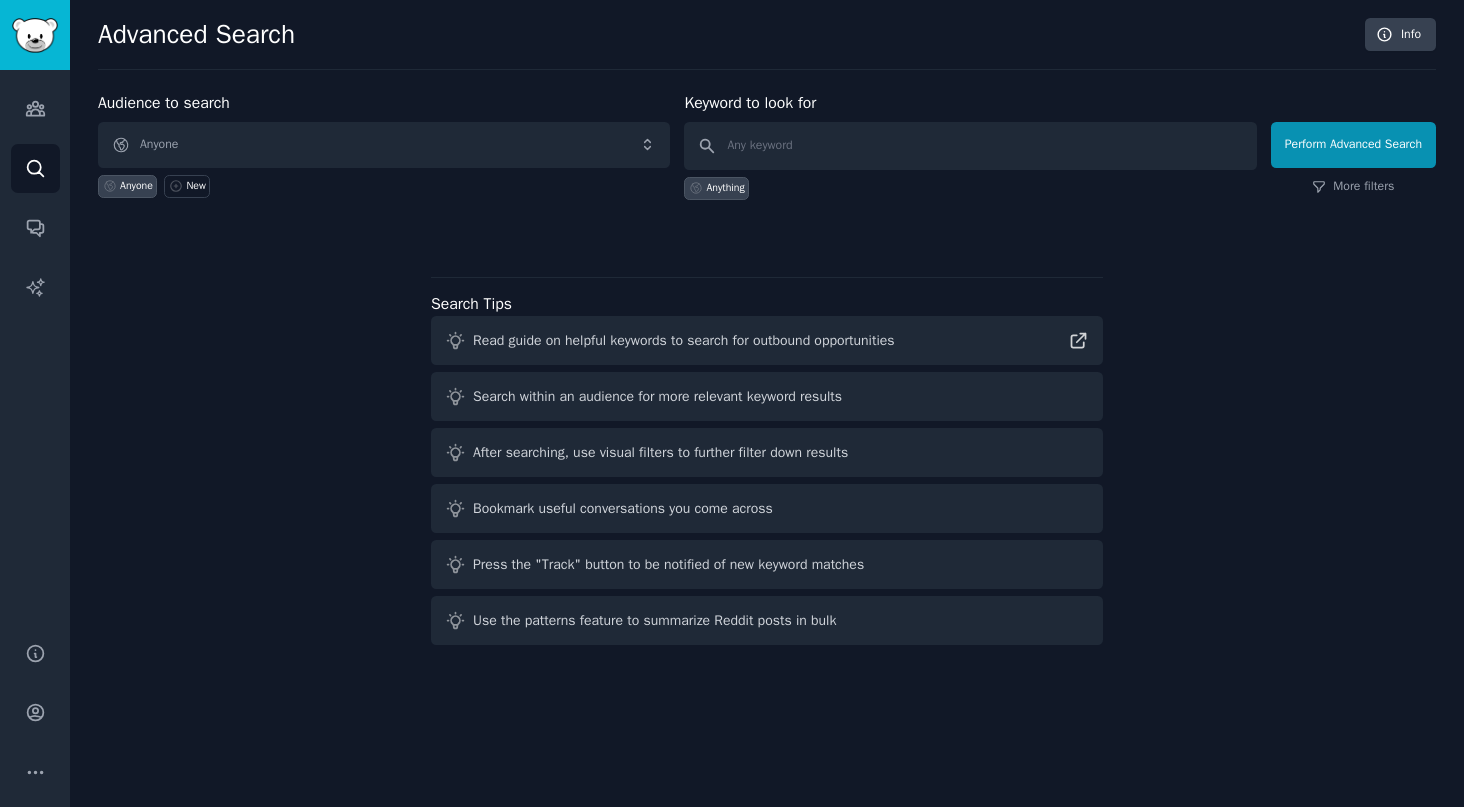 scroll, scrollTop: 0, scrollLeft: 0, axis: both 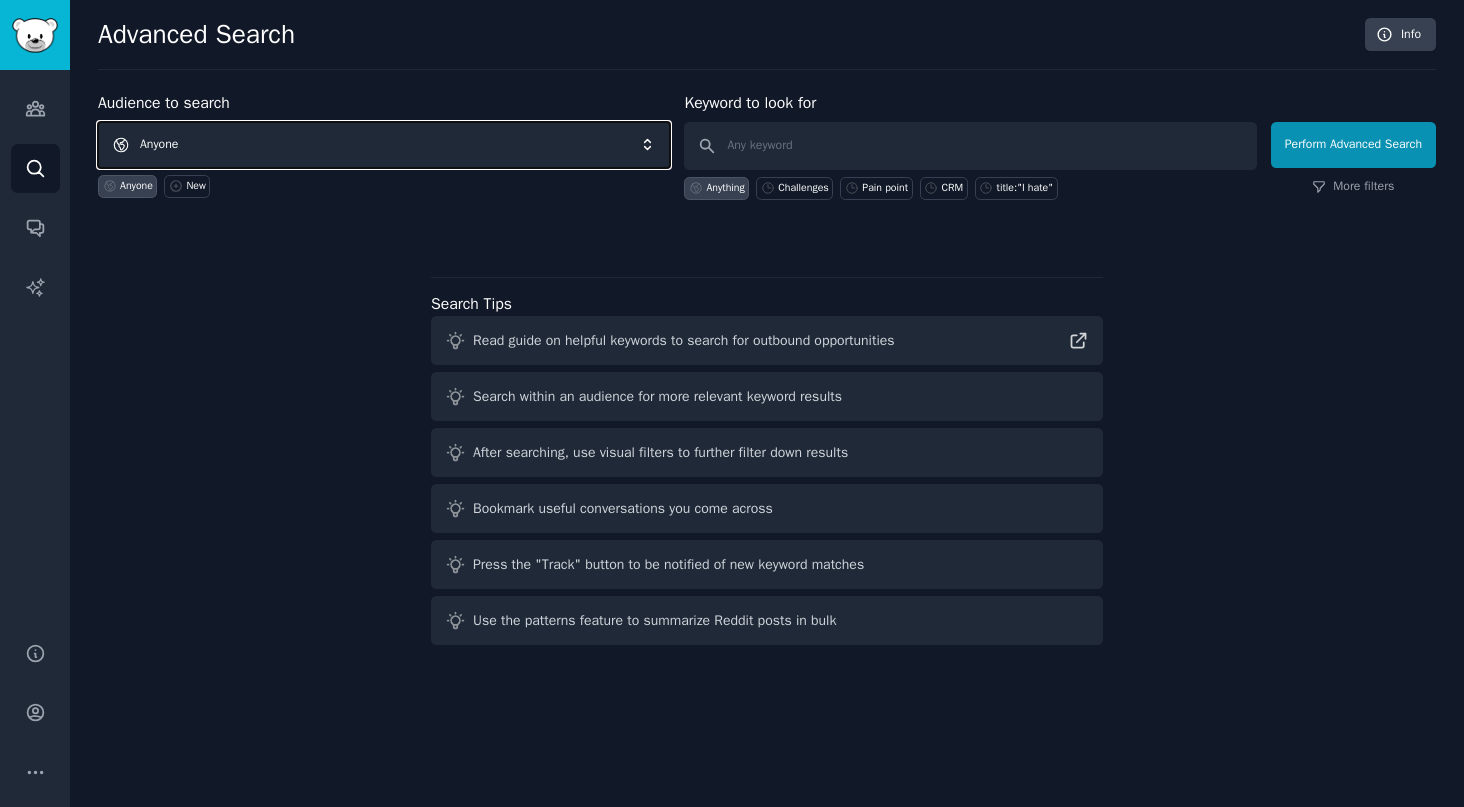 click on "Anyone" at bounding box center (384, 145) 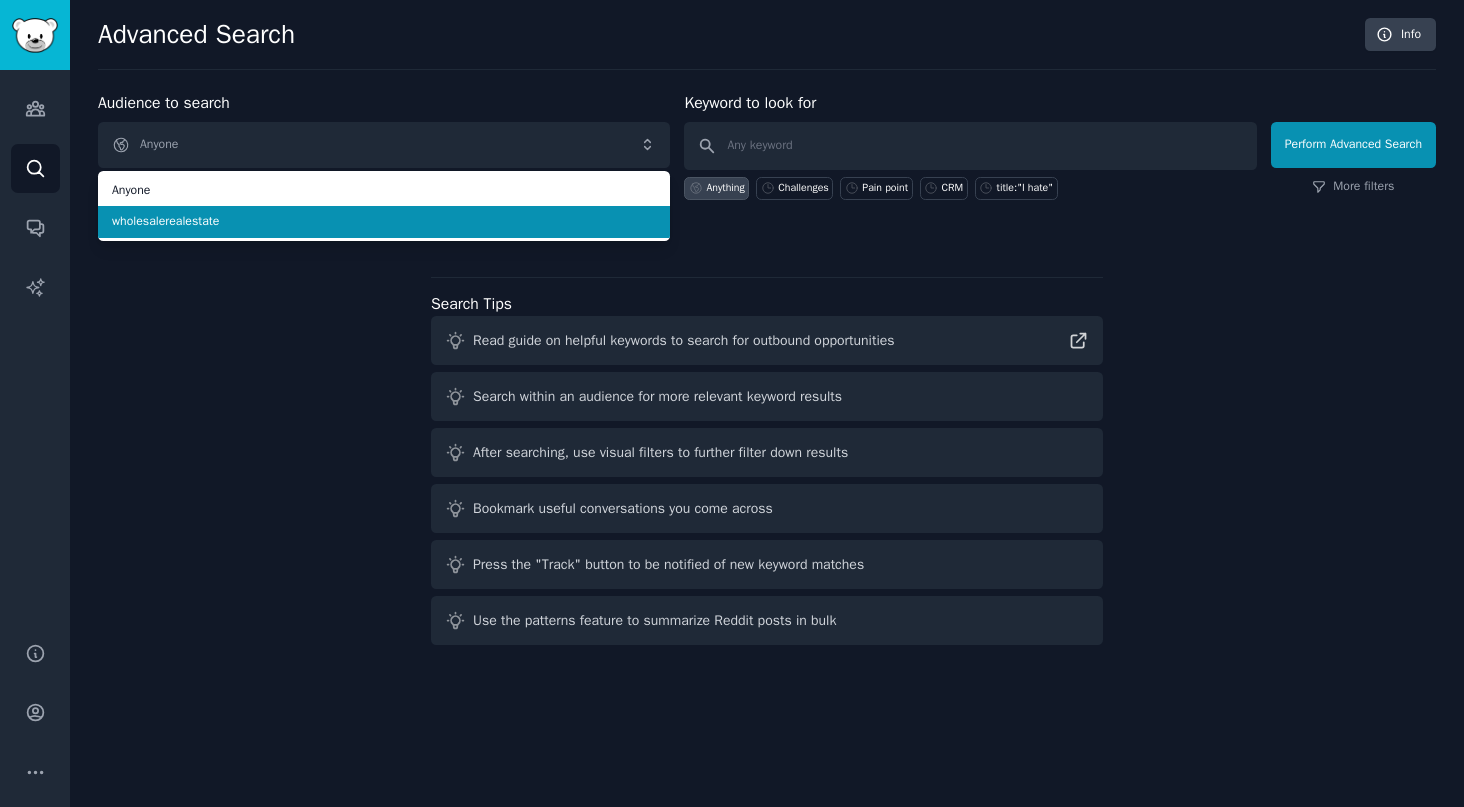 click on "wholesalerealestate" at bounding box center [384, 222] 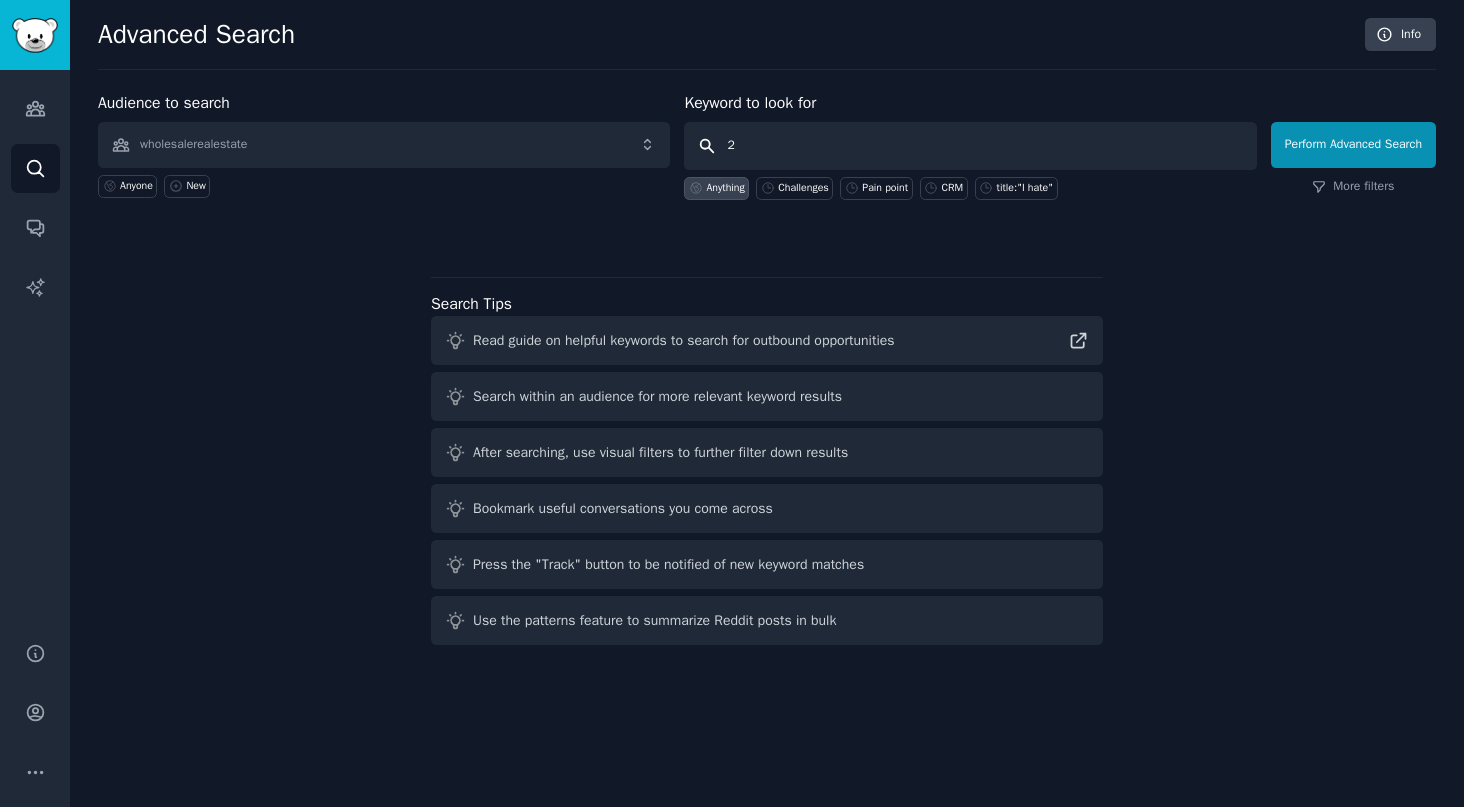 type on "21" 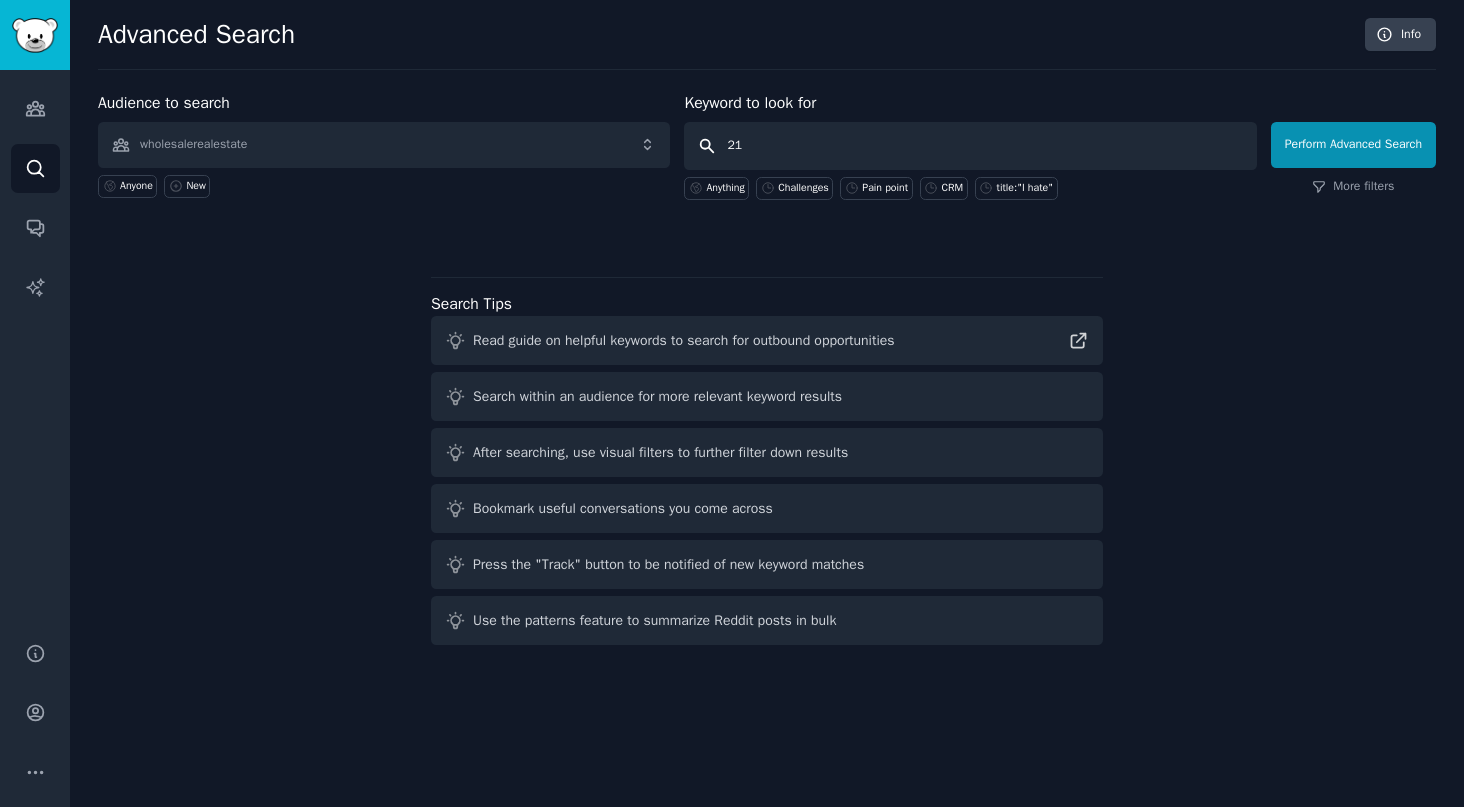 click on "Perform Advanced Search" at bounding box center [1353, 145] 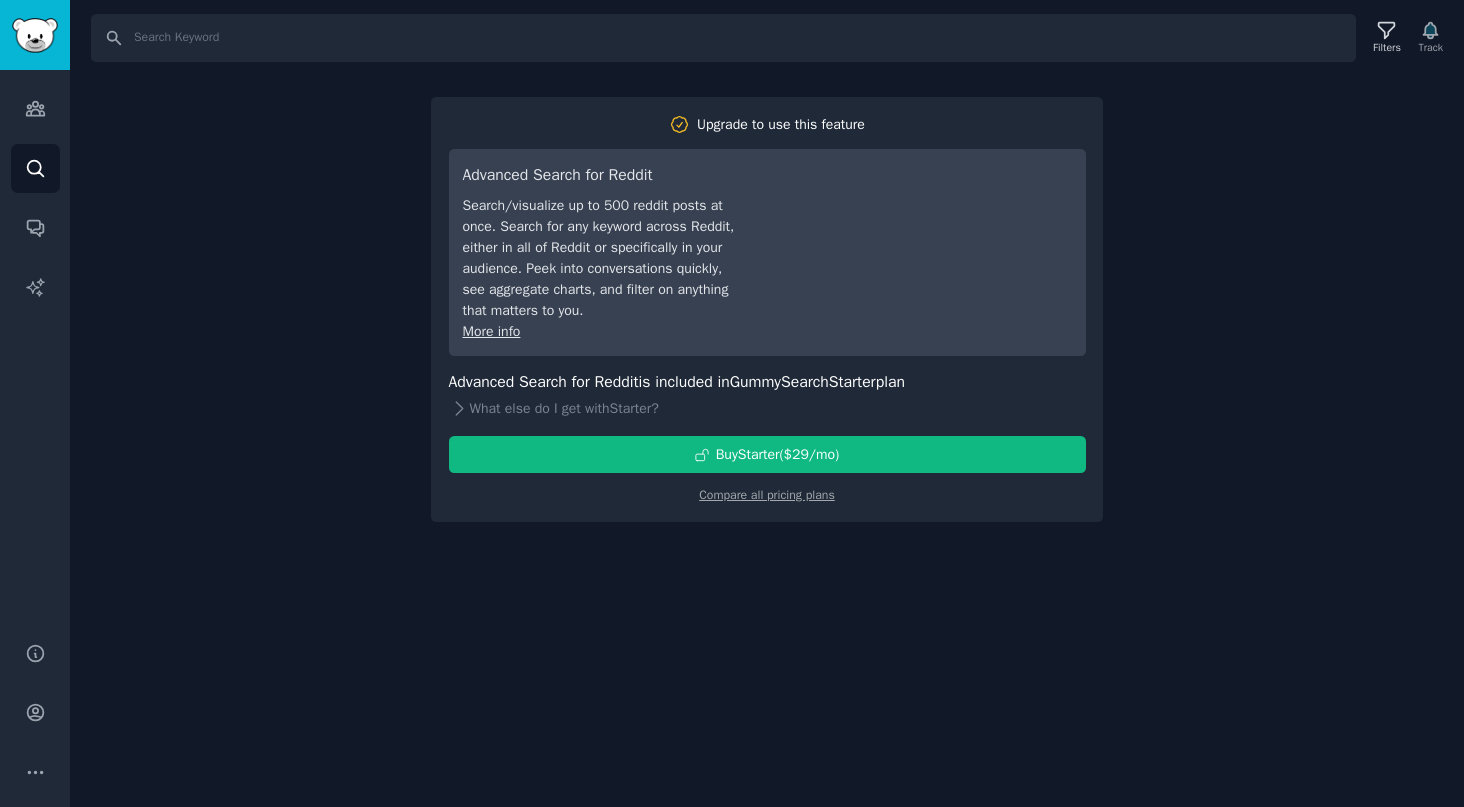 click on "Search Filters Track Upgrade to use this feature Advanced Search for Reddit Search/visualize up to 500 reddit posts at once. Search for any keyword across Reddit, either in all of Reddit or specifically in your audience. Peek into conversations quickly, see aggregate charts, and filter on anything that matters to you. More info Advanced Search for Reddit  is included in  GummySearch  Starter  plan What else do I get with  Starter ? Buy  Starter  ($ 29 /mo ) Compare all pricing plans" at bounding box center [767, 403] 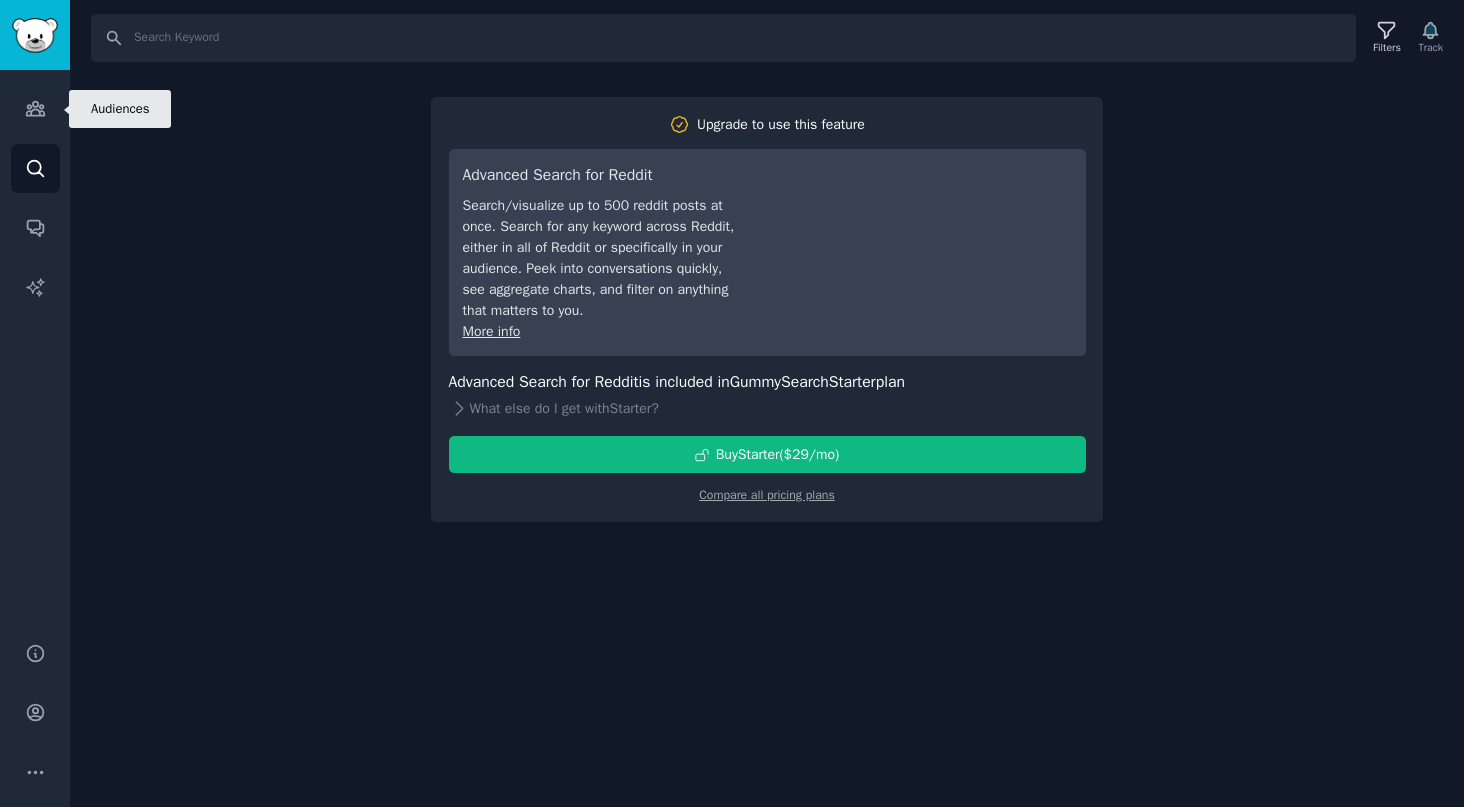 click on "Audiences" at bounding box center (35, 108) 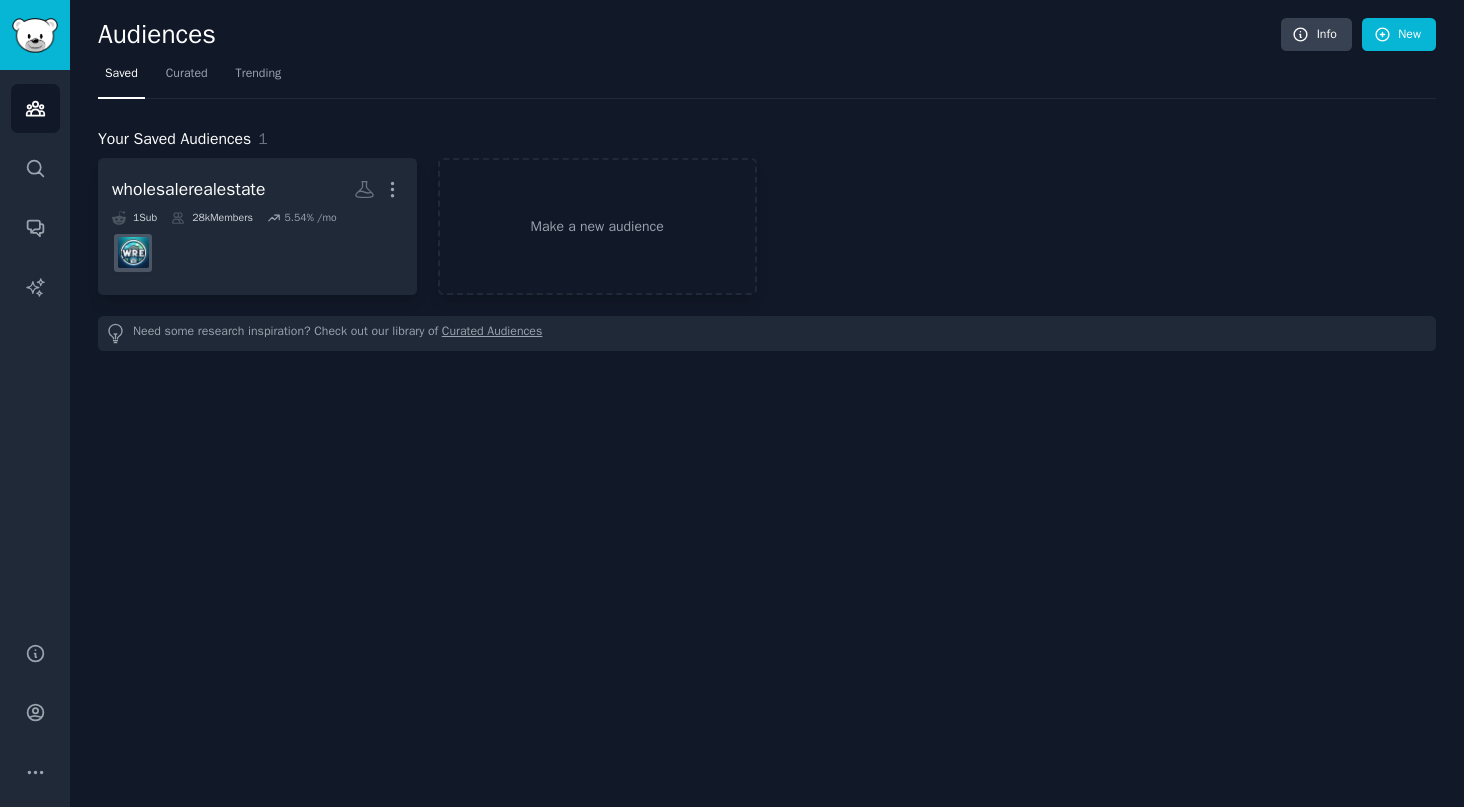 click on "wholesalerealestate" at bounding box center (188, 189) 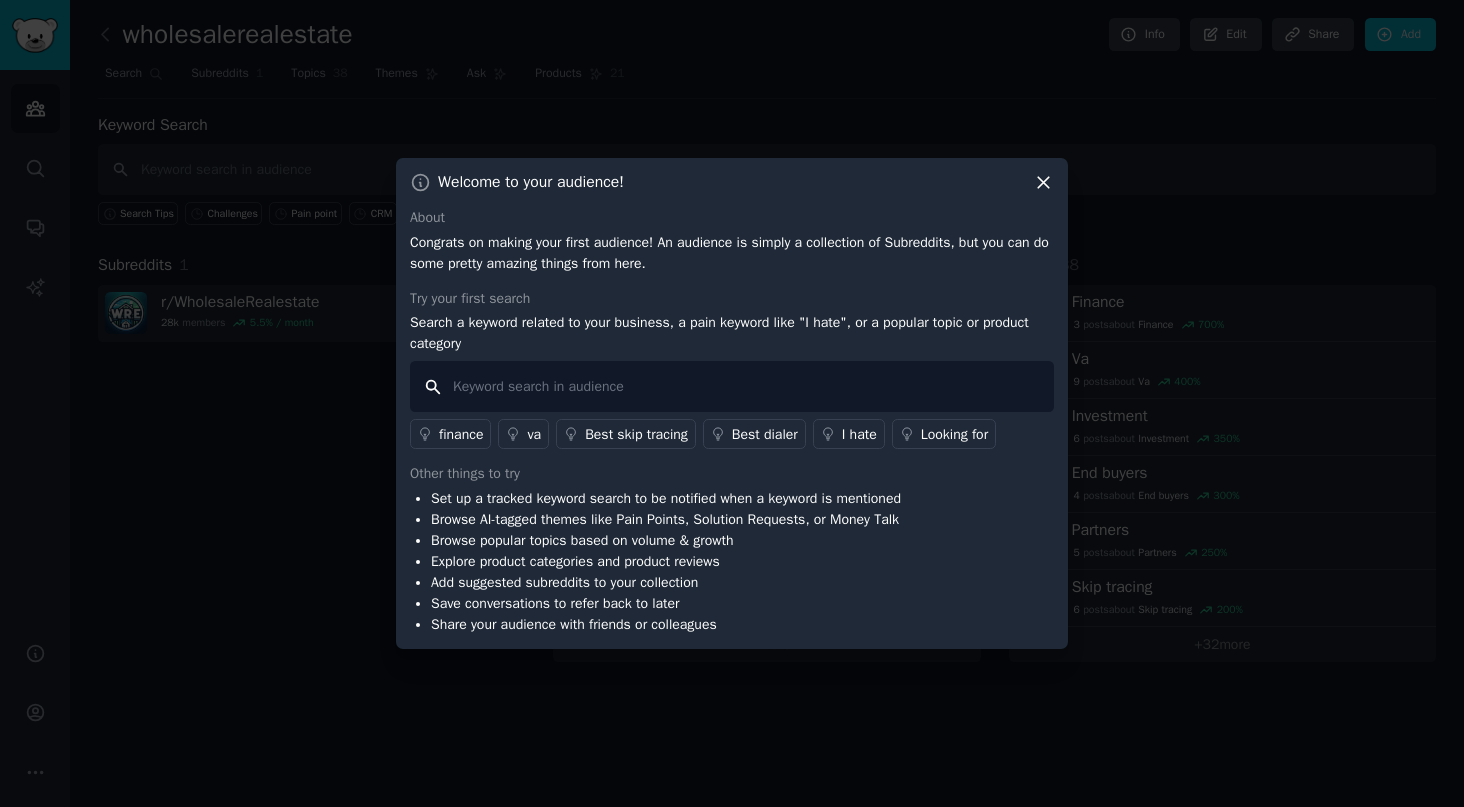 click at bounding box center [732, 386] 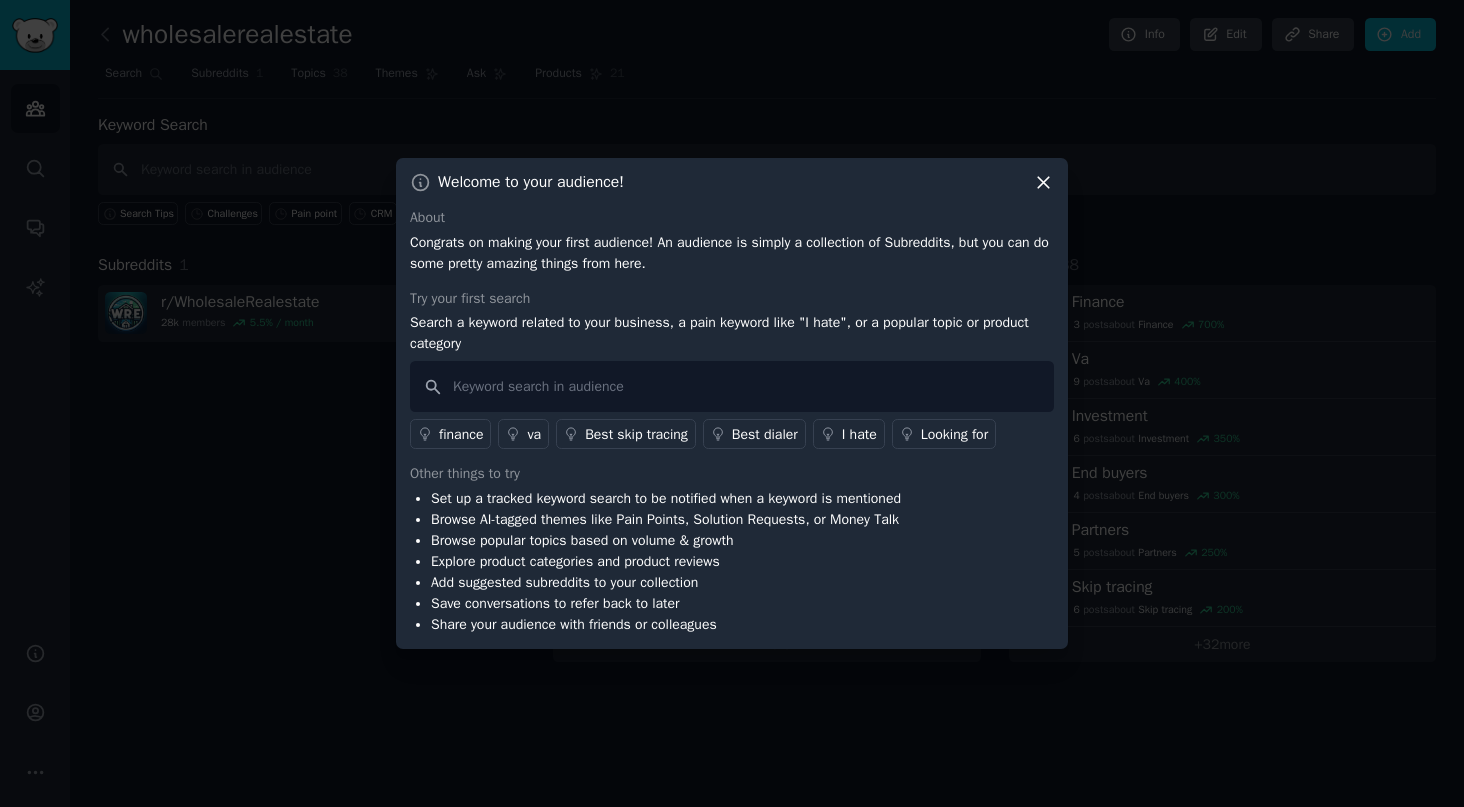 click on "Looking for" at bounding box center [954, 434] 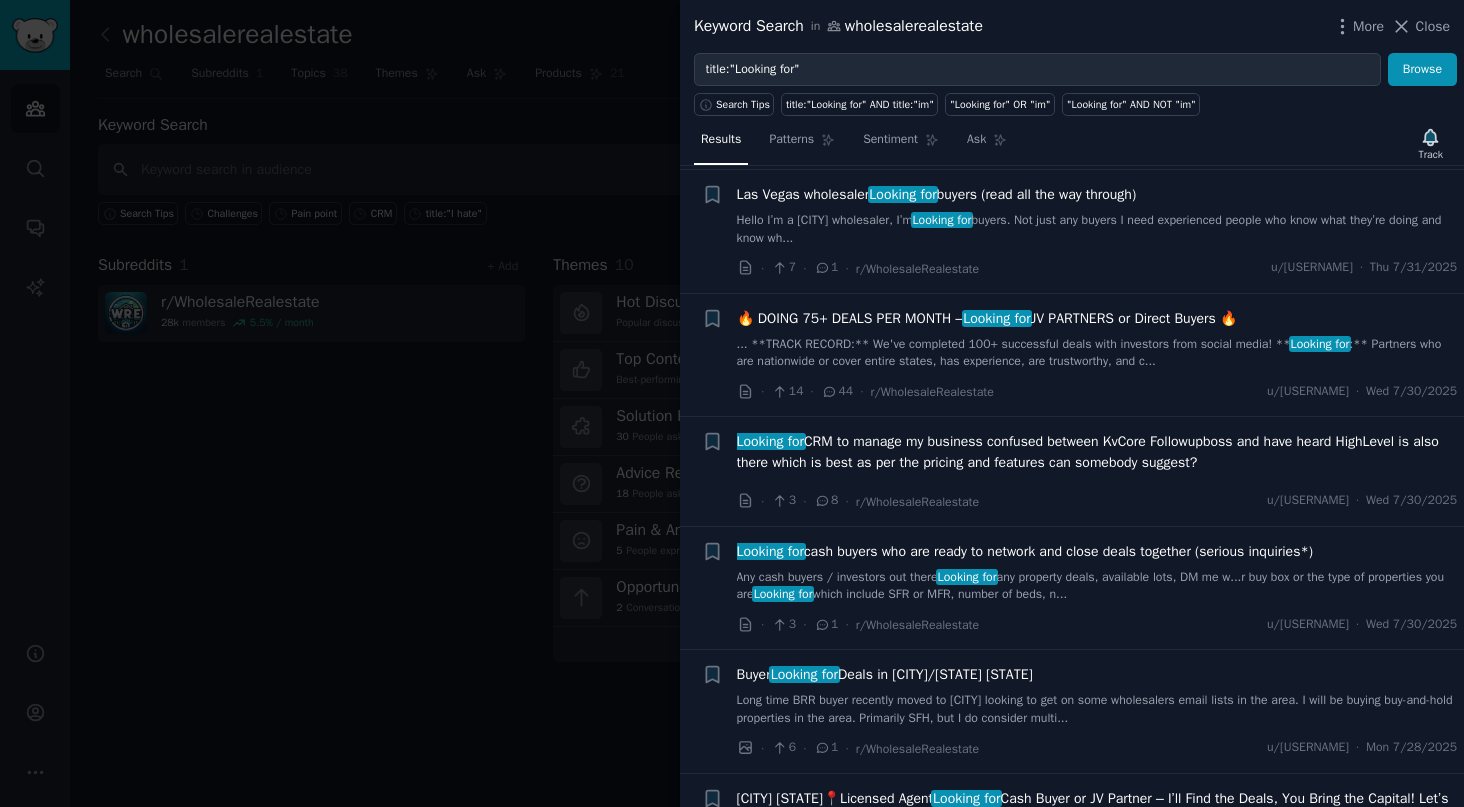 scroll, scrollTop: 1458, scrollLeft: 0, axis: vertical 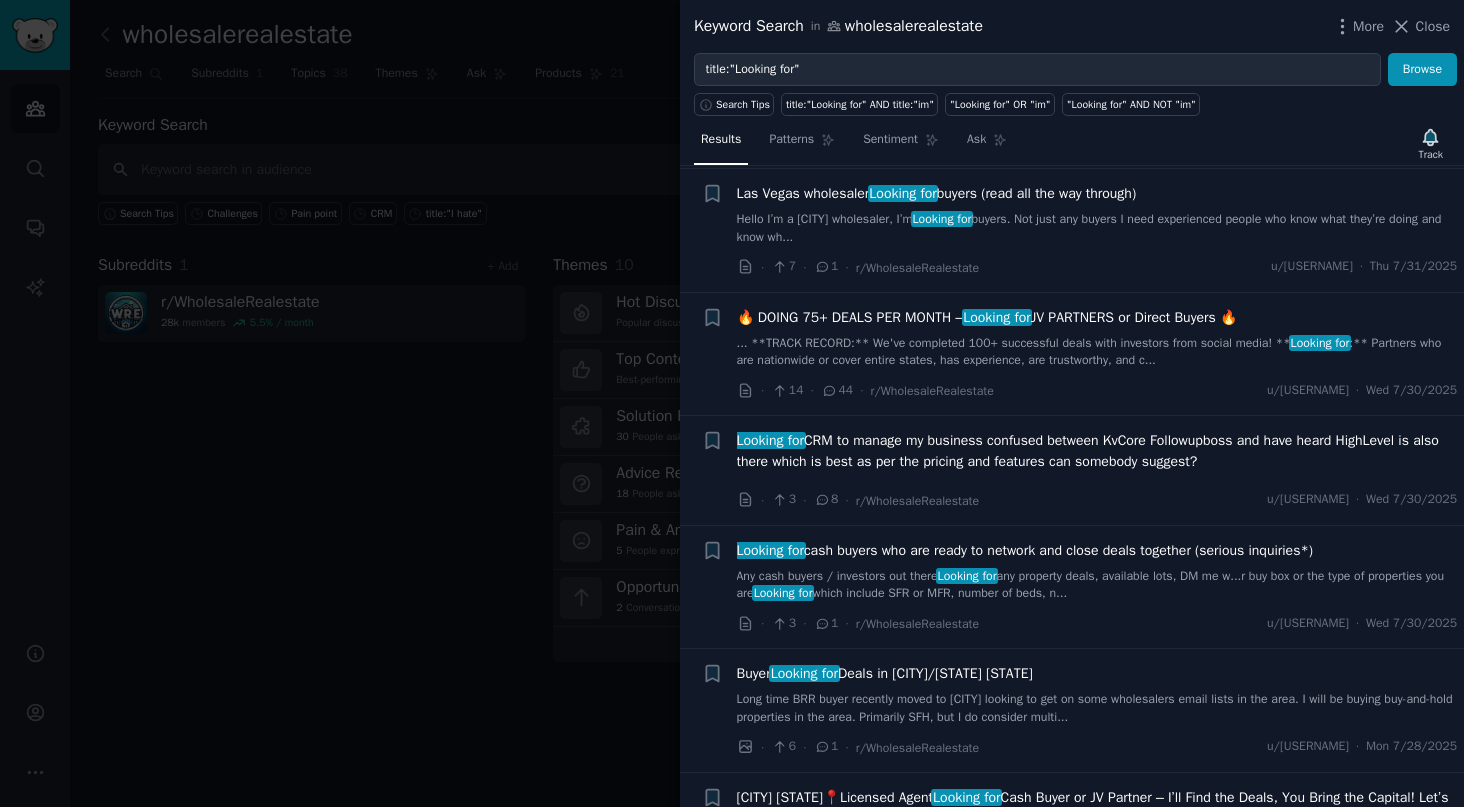 click on "Looking for CRM to manage my business confused between KvCore Followupboss and have heard HighLevel is also there which is best as per the pricing and features can somebody suggest?" at bounding box center (1097, 451) 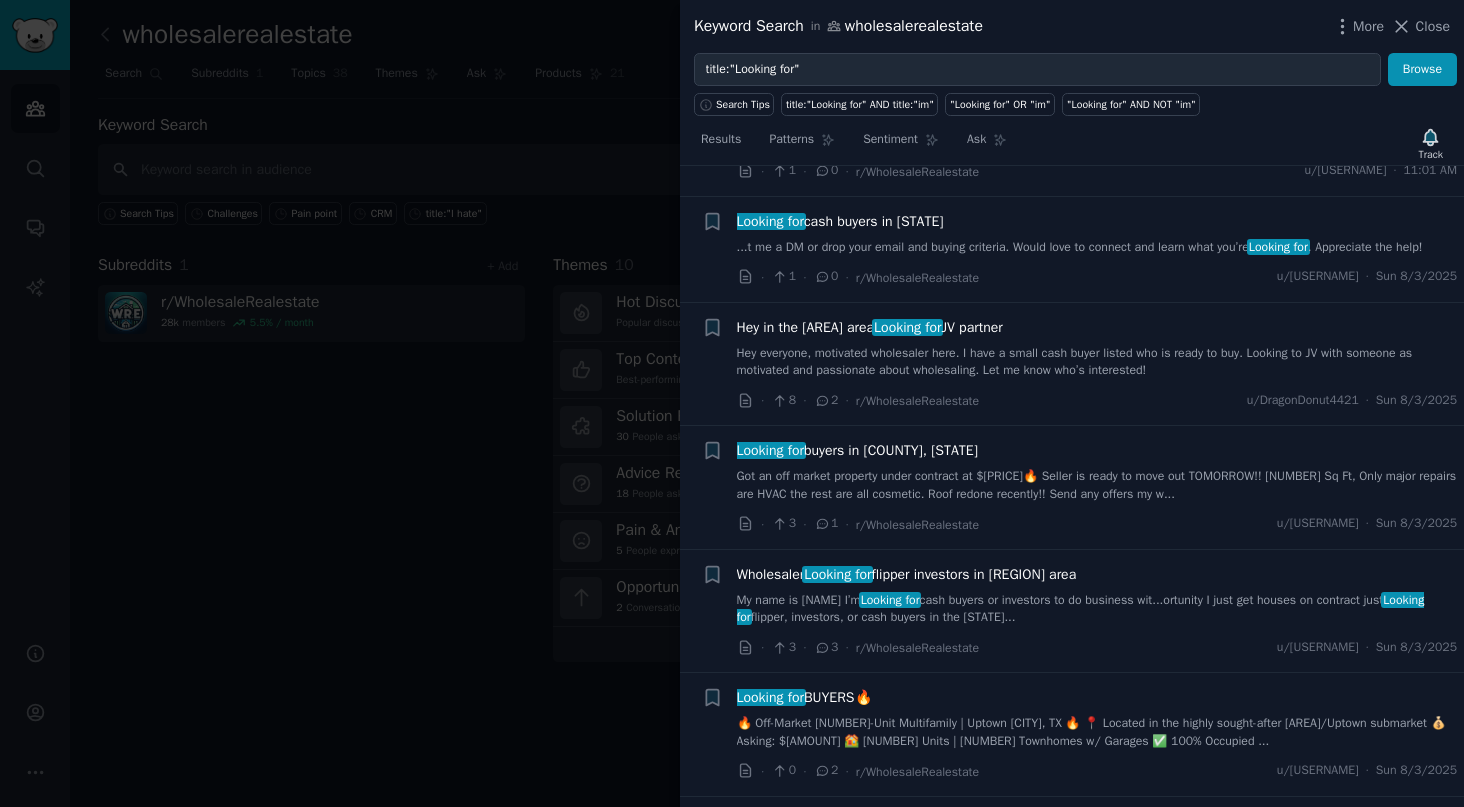 scroll, scrollTop: 0, scrollLeft: 0, axis: both 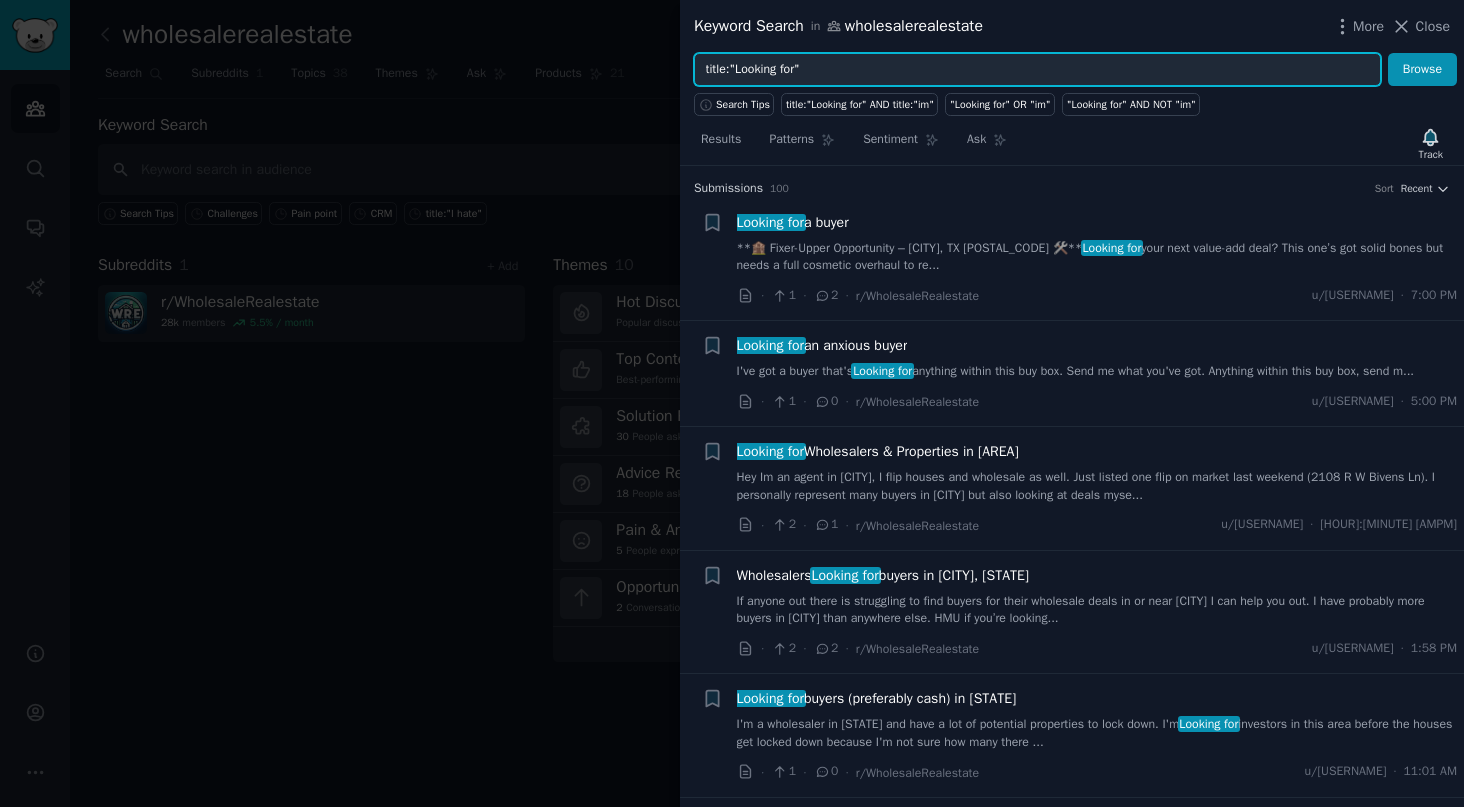click on "title:"Looking for"" at bounding box center (1037, 70) 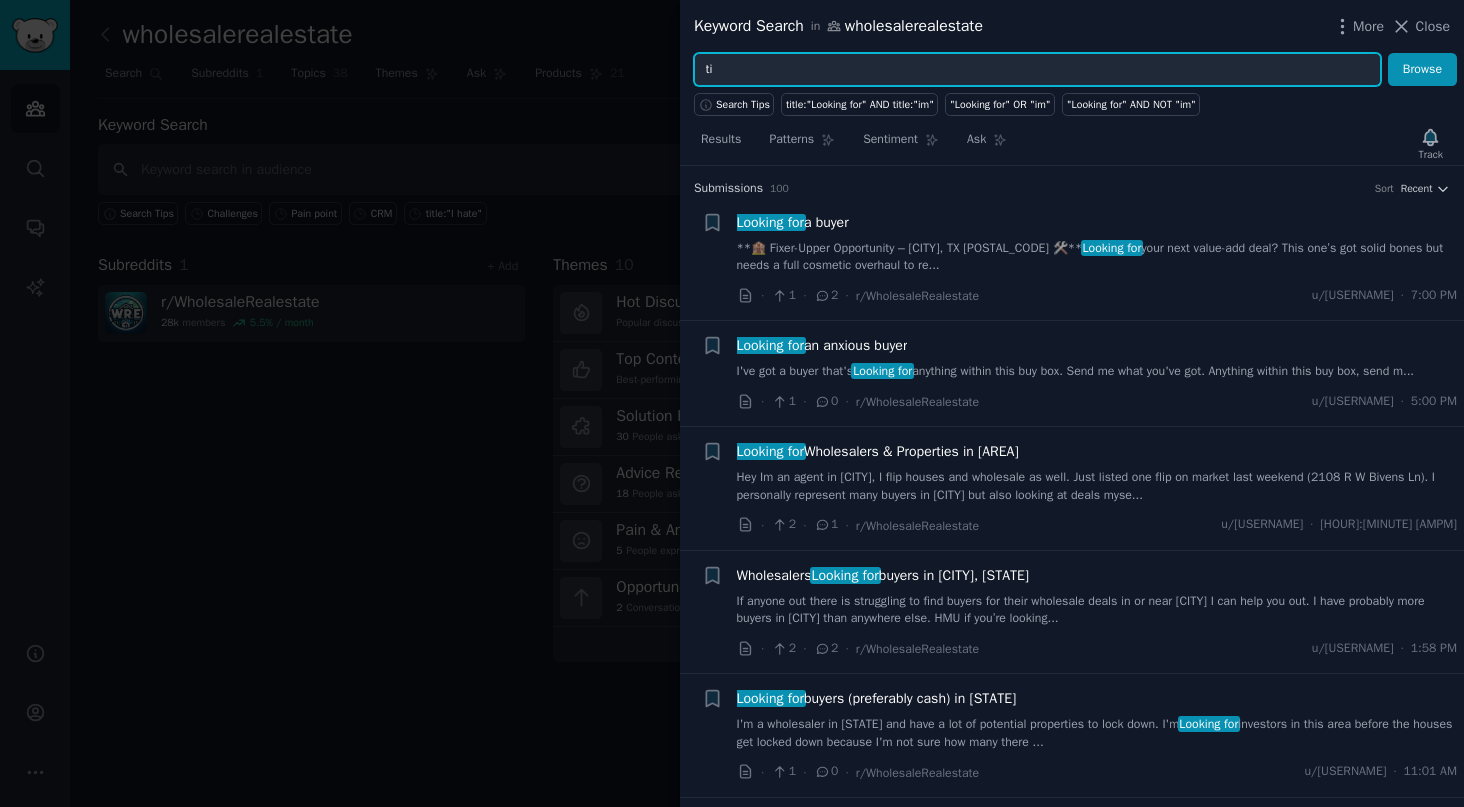 type on "t" 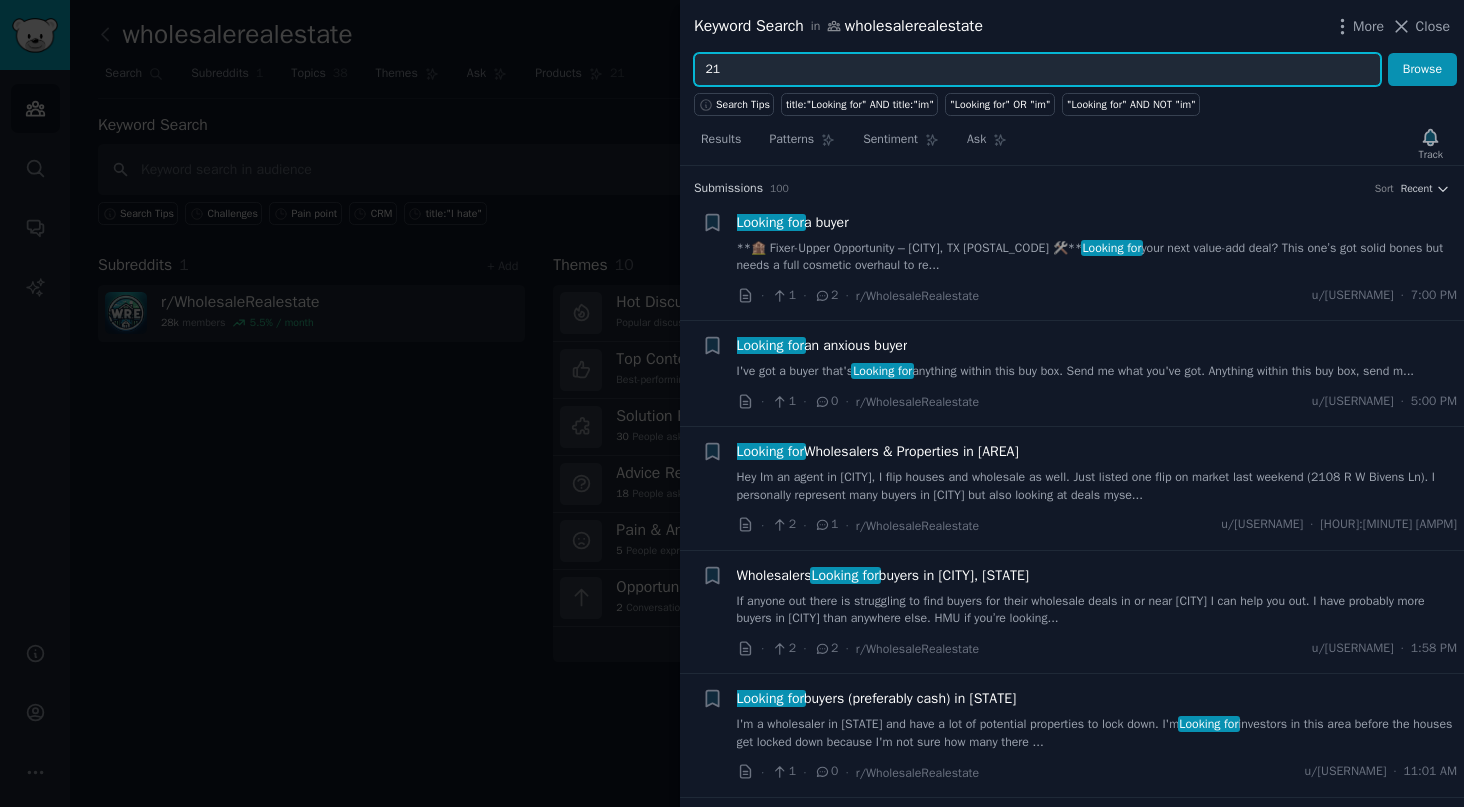 click on "21" at bounding box center [1037, 70] 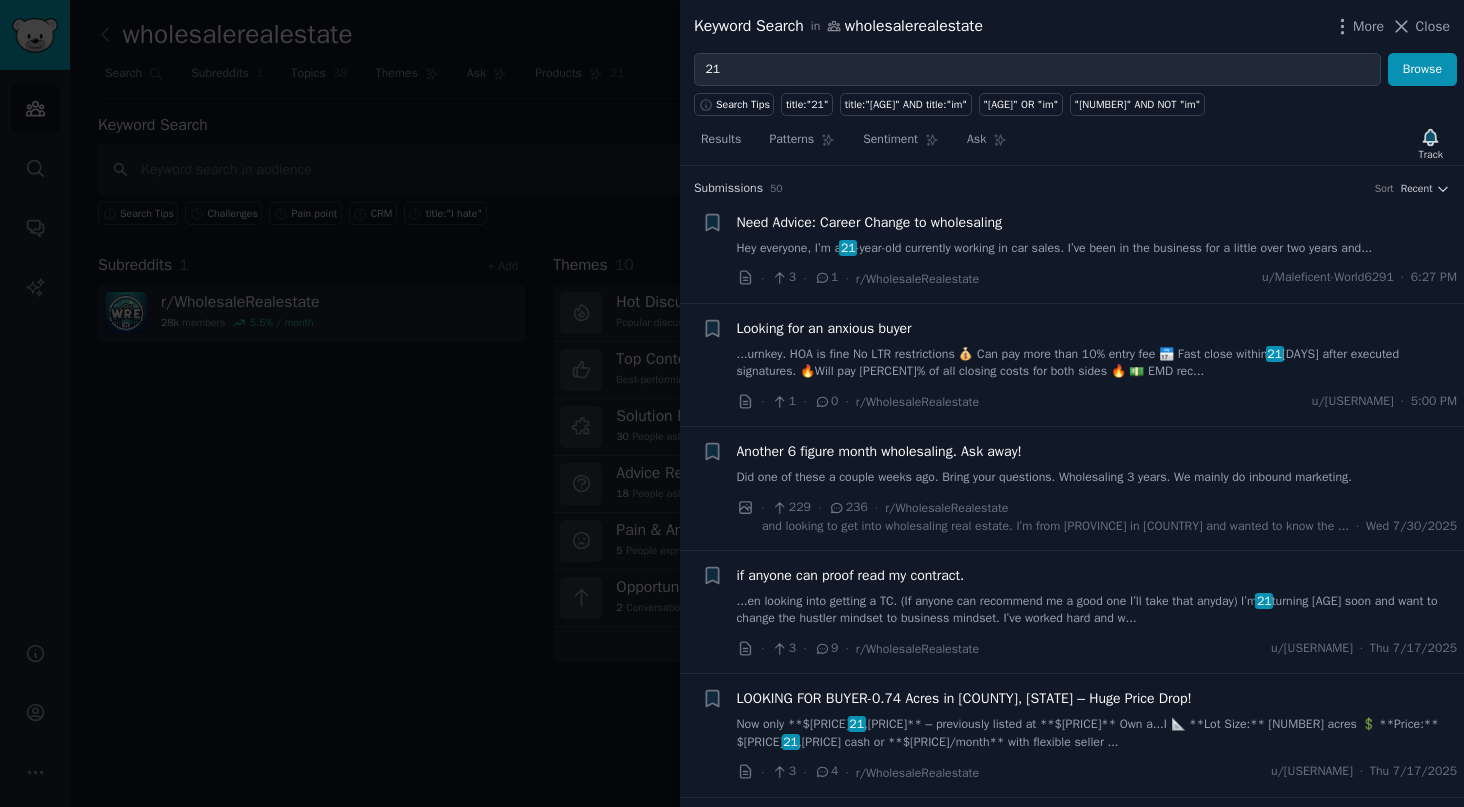 click on "Need Advice: Career Change to wholesaling Hey everyone, I’m a  [AGE] -year-old currently working in car sales. I’ve been in the business for a little over two years and..." at bounding box center (1097, 235) 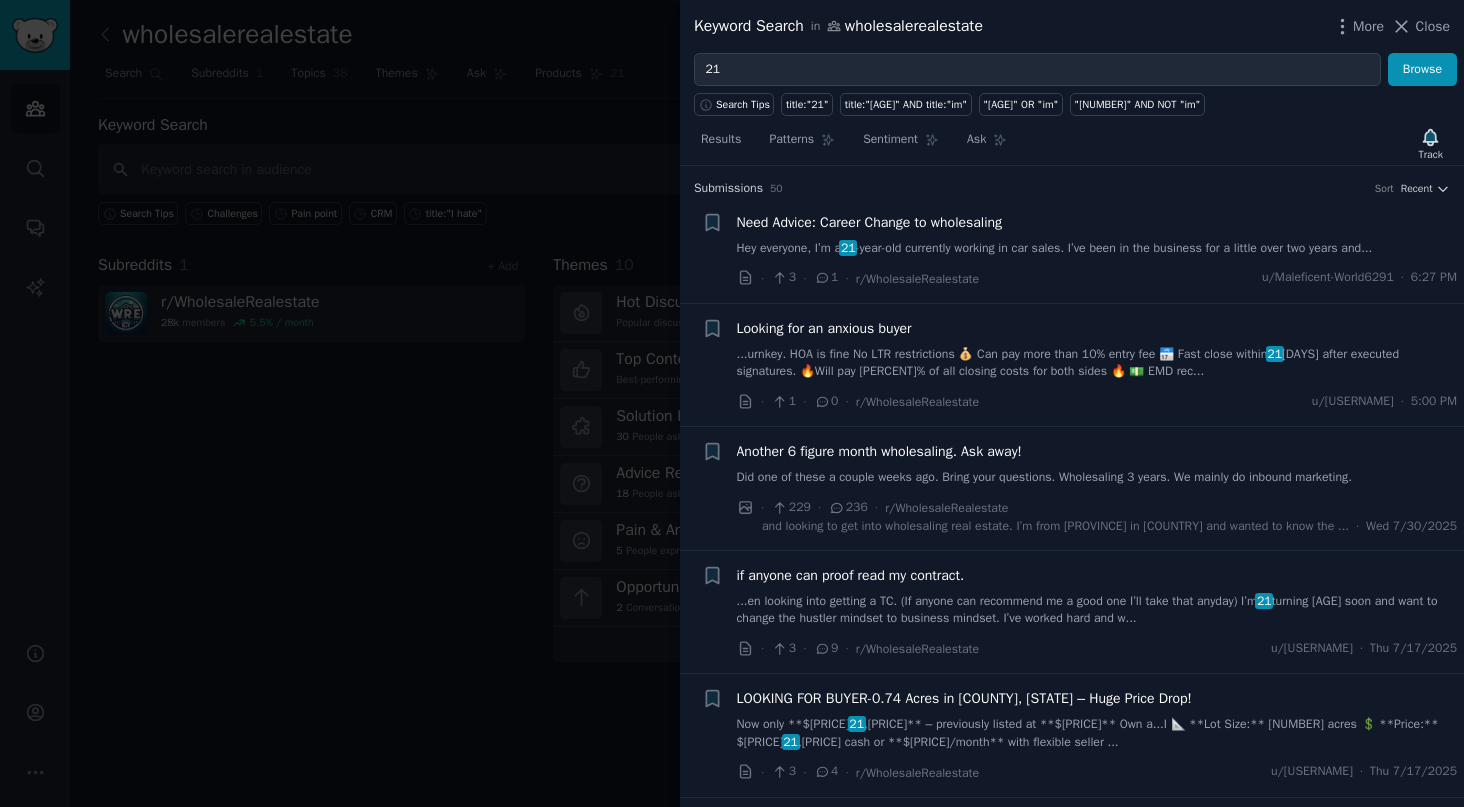 click on "Need Advice: Career Change to wholesaling Hey everyone, I’m a  [AGE] -year-old currently working in car sales. I’ve been in the business for a little over two years and..." at bounding box center [1097, 235] 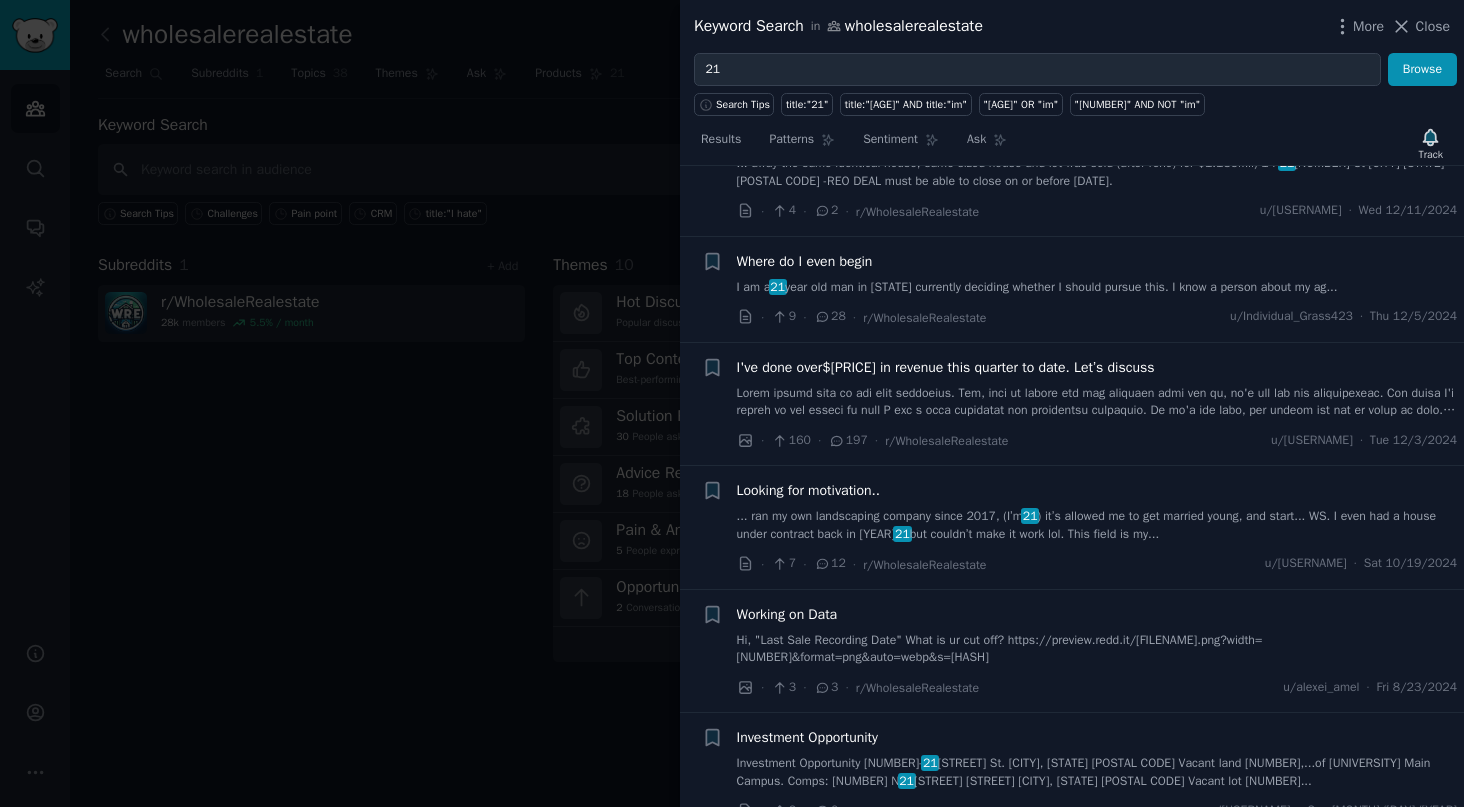 scroll, scrollTop: 3664, scrollLeft: 0, axis: vertical 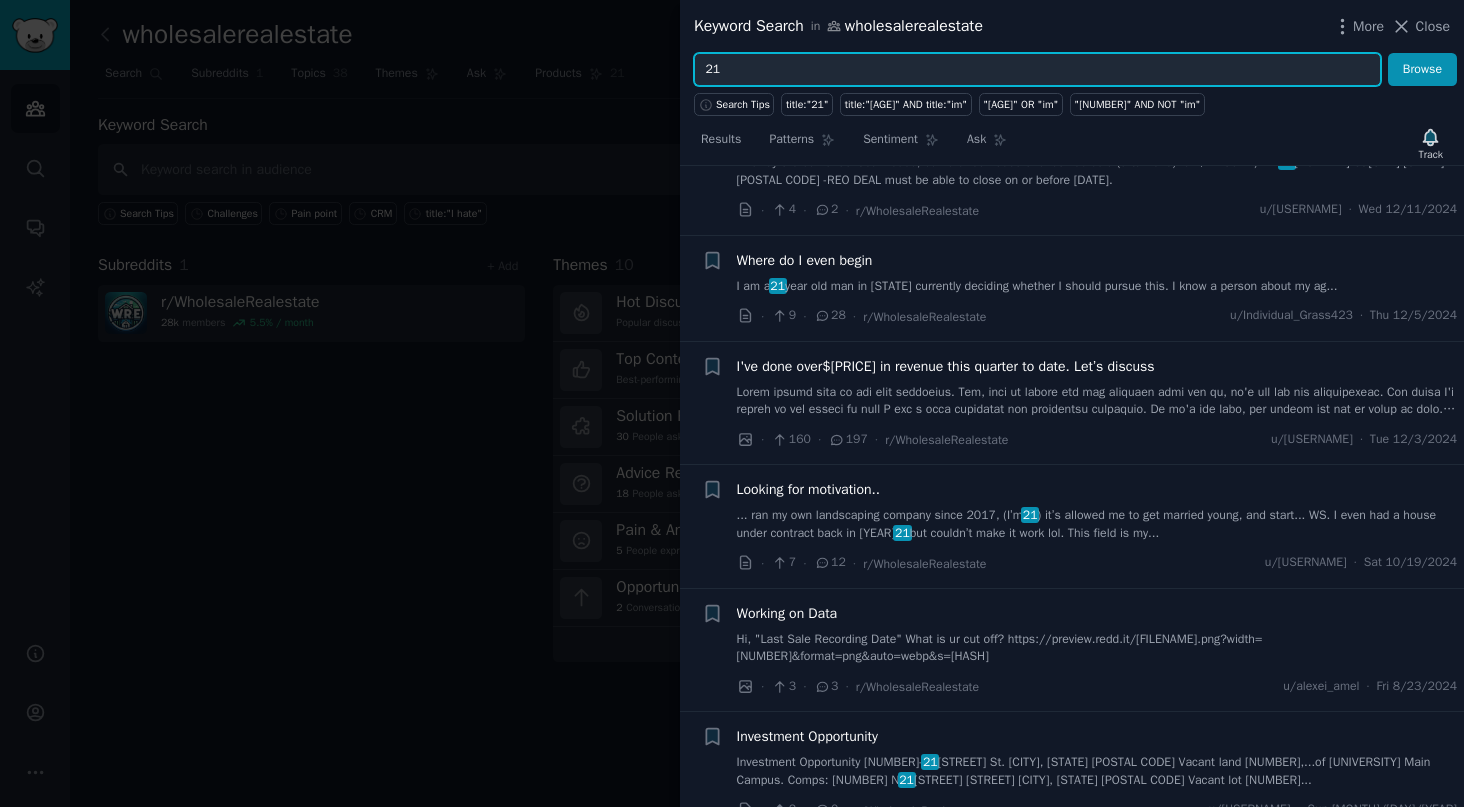 click on "21" at bounding box center [1037, 70] 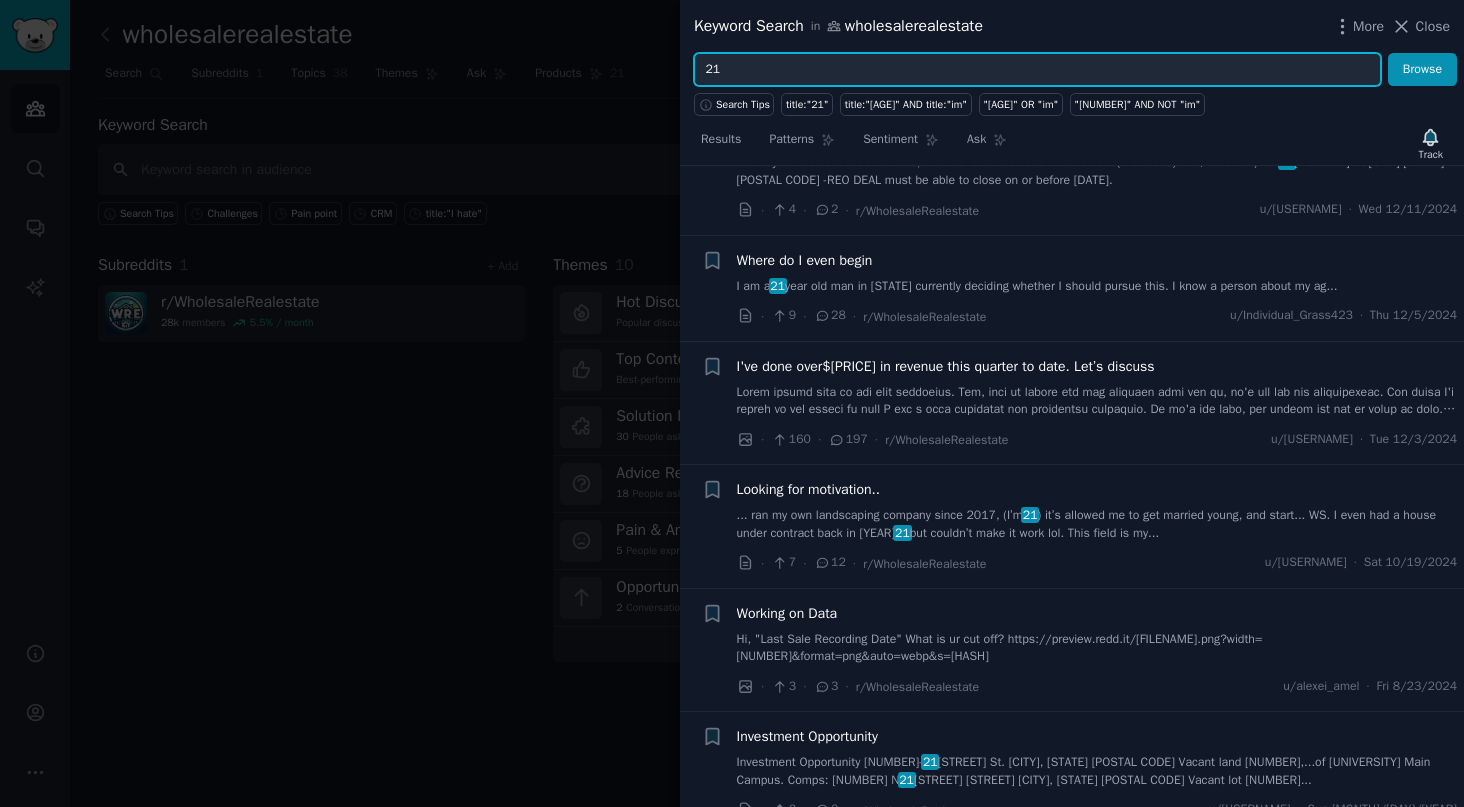 type on "2" 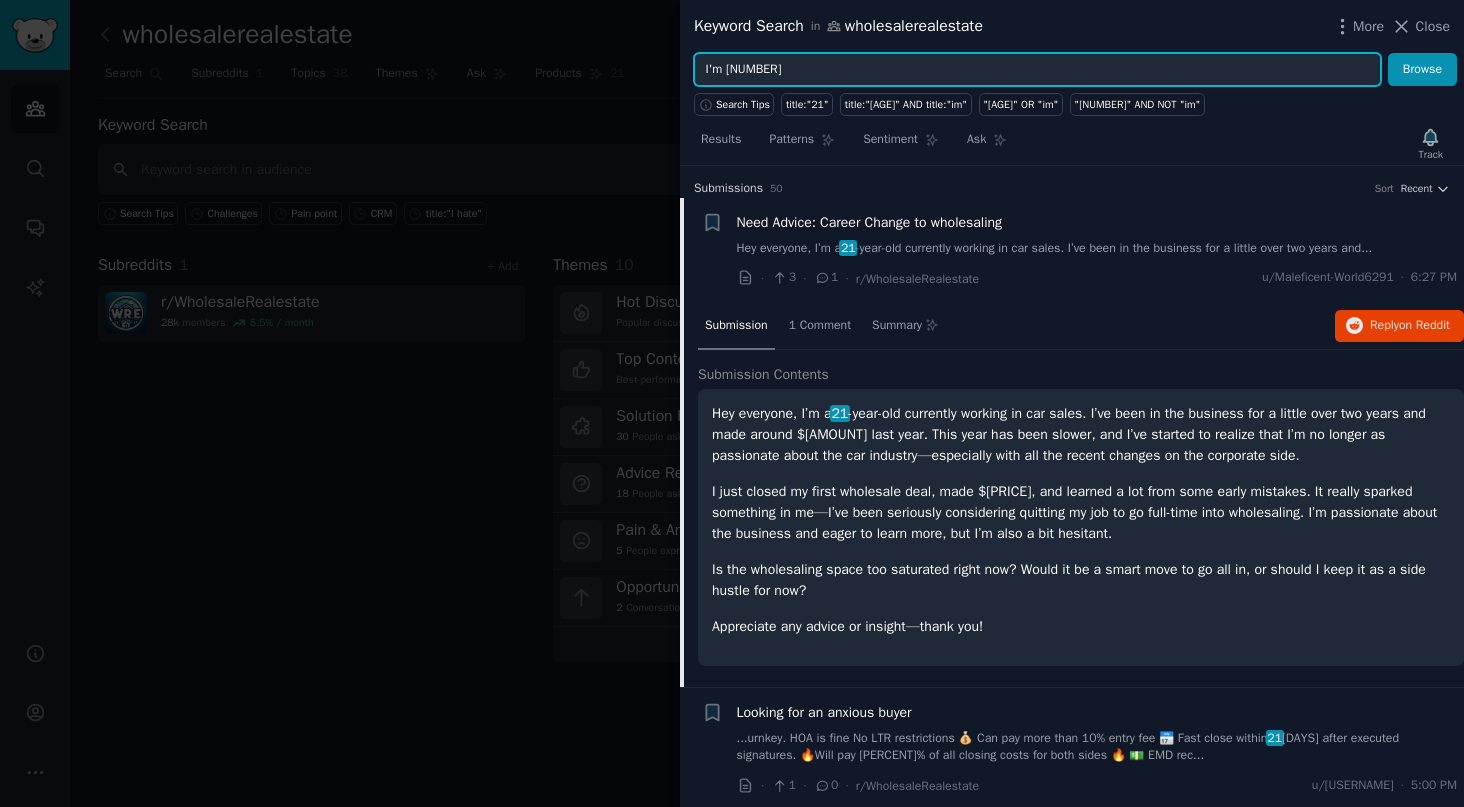 click on "Browse" at bounding box center [1422, 70] 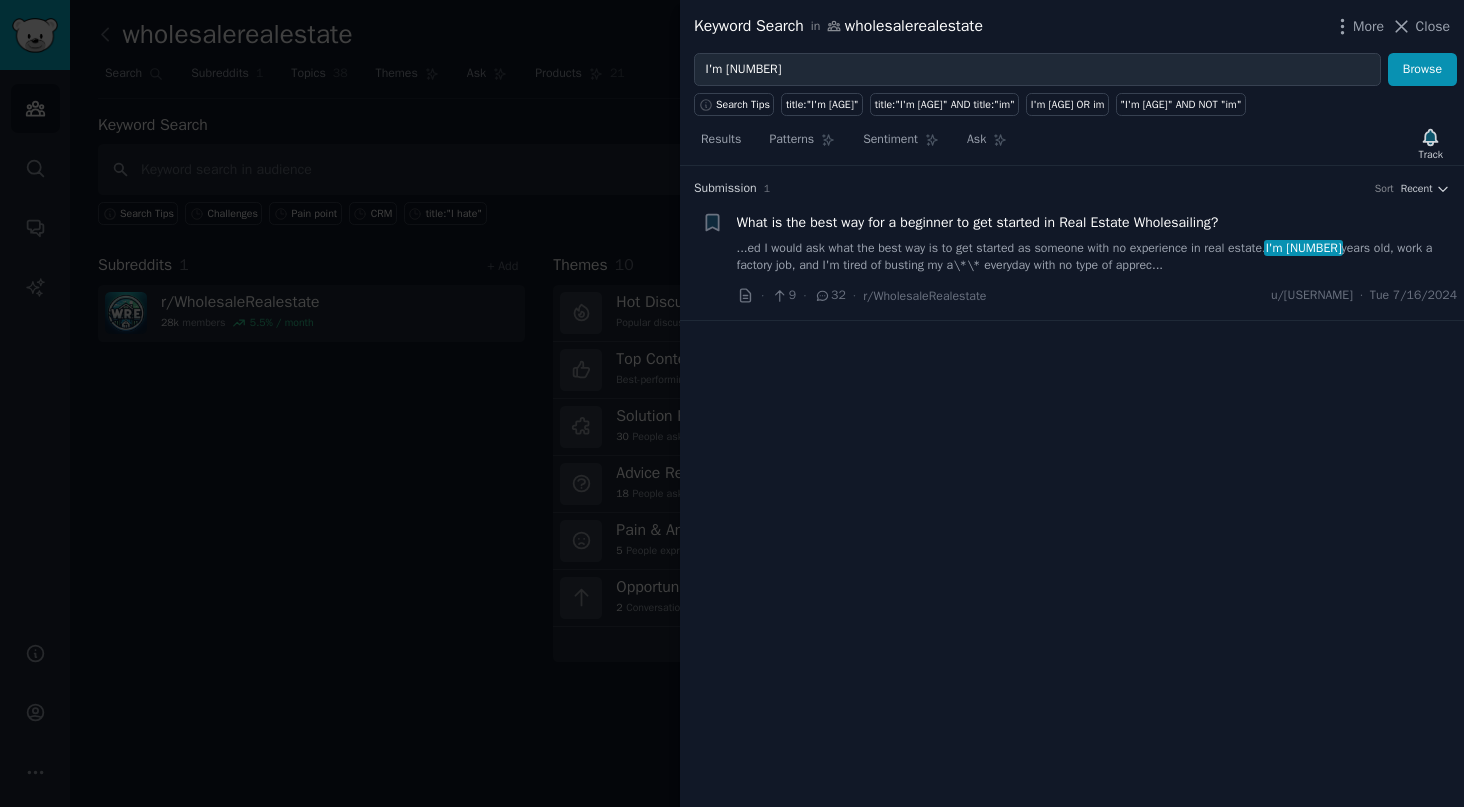 click on "...ed I would ask what the best way is to get started as someone with no experience in real estate.  I'm [AGE]  years old, work a factory job, and I'm tired of busting my a\*\* everyday with no type of apprec..." at bounding box center [1097, 257] 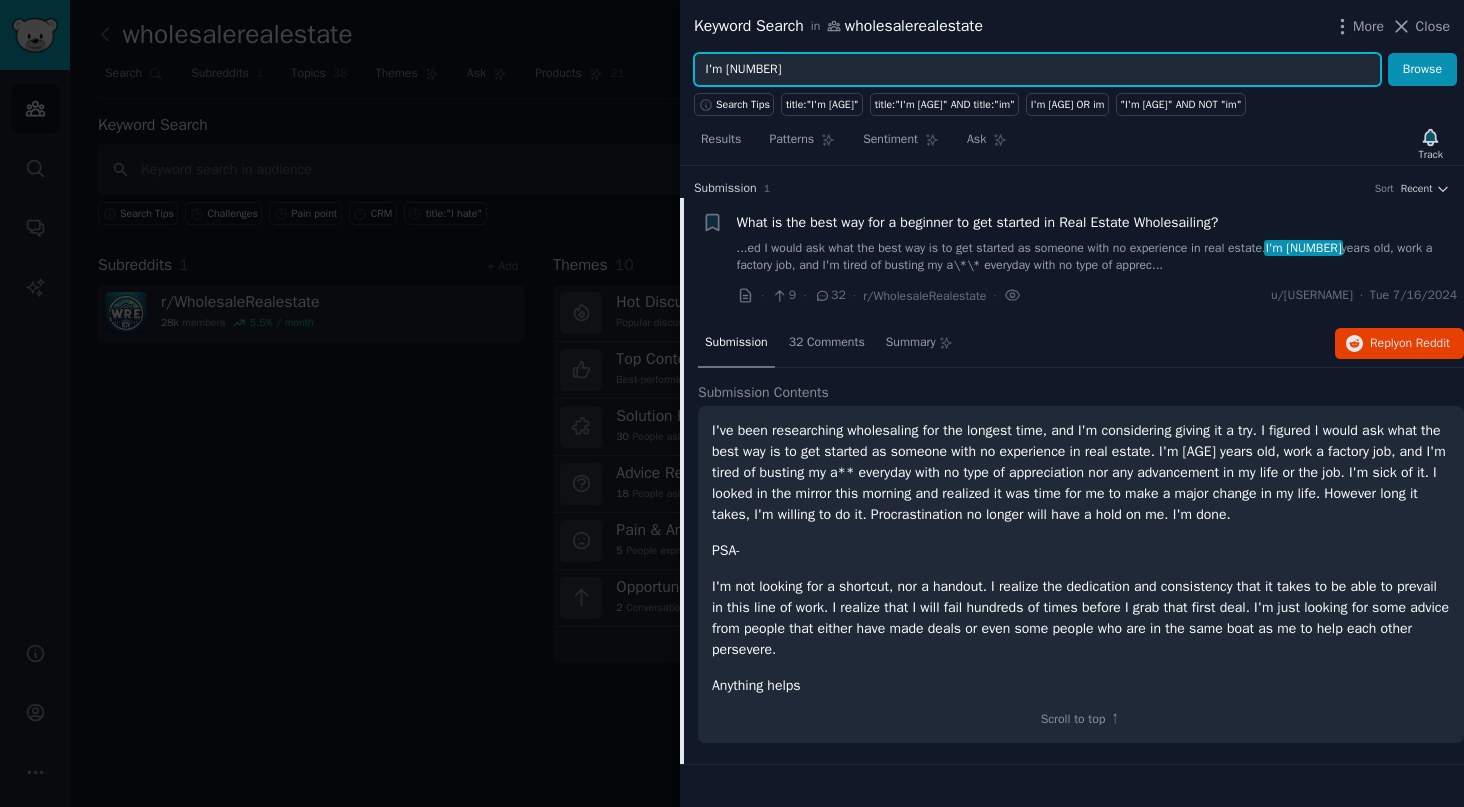 click on "I'm [NUMBER]" at bounding box center (1037, 70) 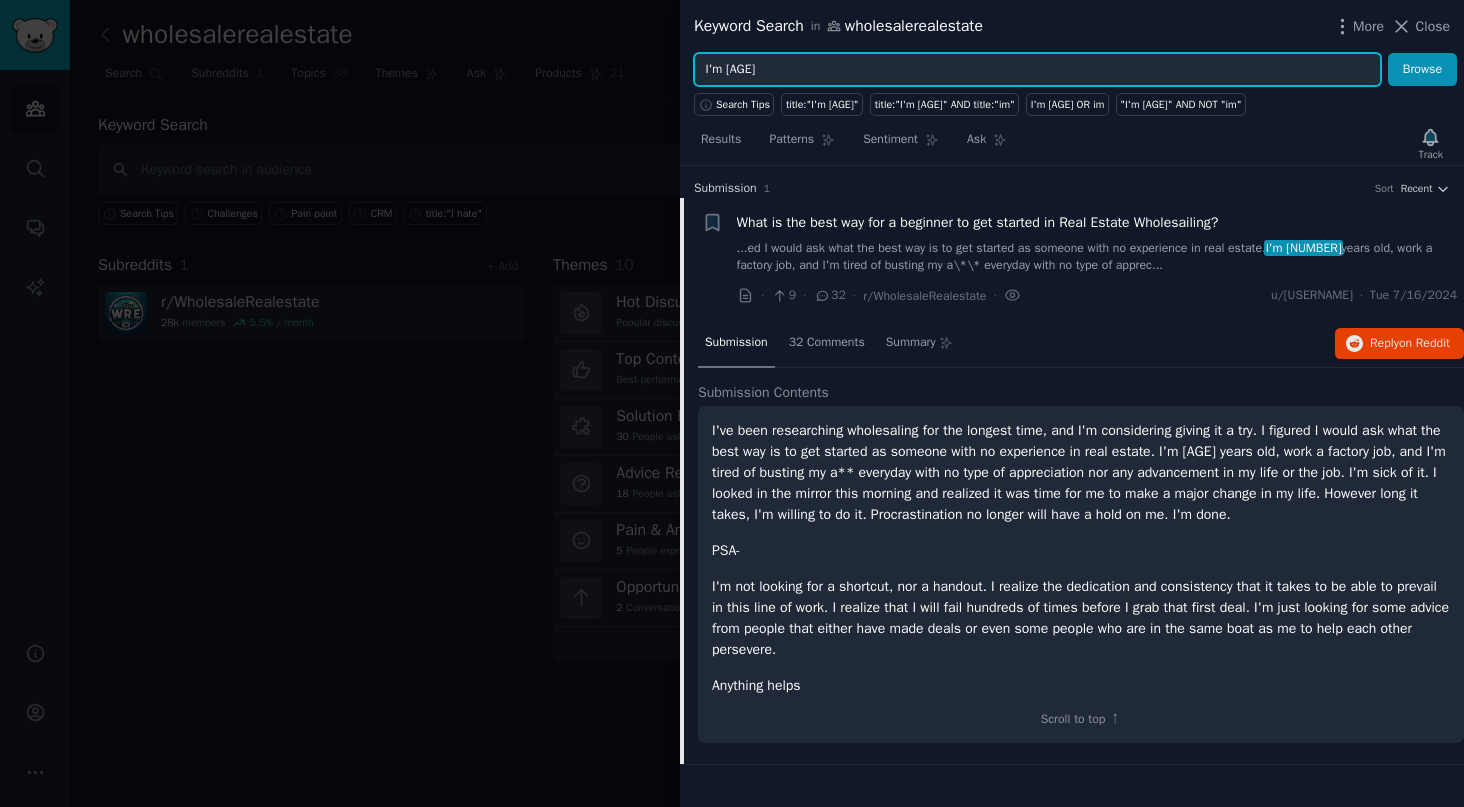 click on "Browse" at bounding box center [1422, 70] 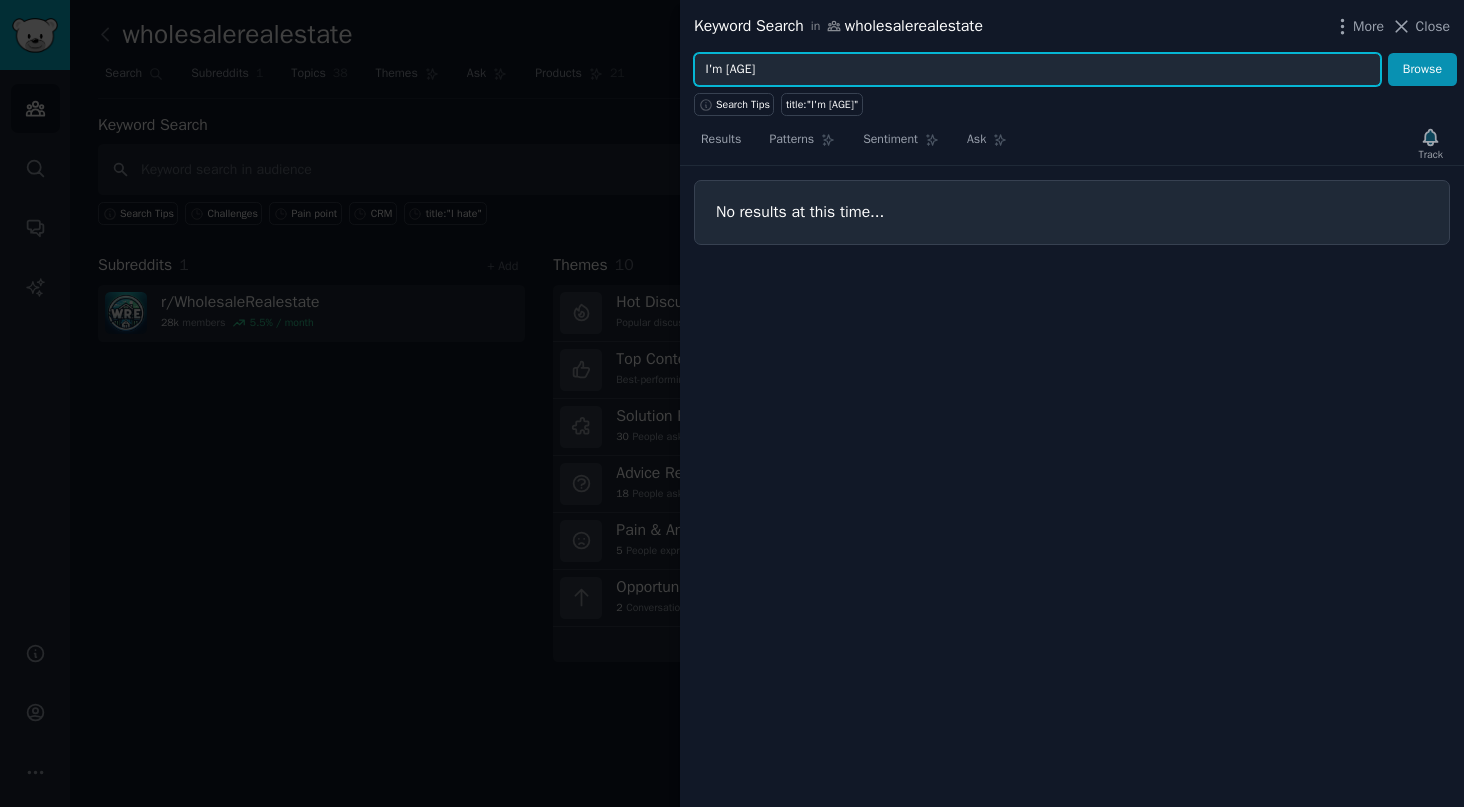 click on "Browse" at bounding box center (1422, 70) 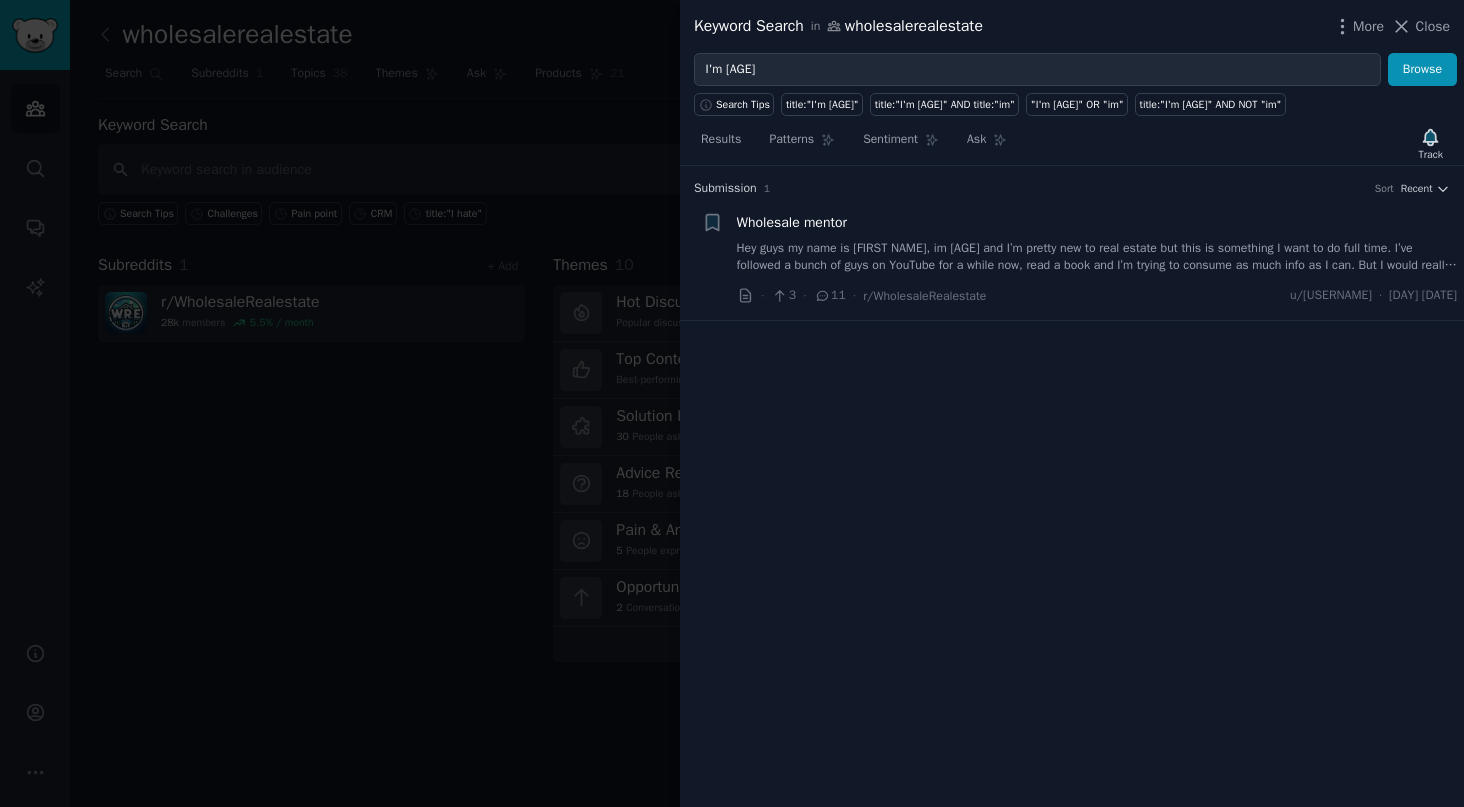 click on "Hey guys my name is [FIRST NAME], im [AGE] and I’m pretty new to real estate but this is something I want to do full time. I’ve followed a bunch of guys on YouTube for a while now, read a book and I’m trying to consume as much info as I can. But I would really love to get a mentor and learn from someone up close. Bounce ideas and questions off them. Maybe work a deal or two and split the earnings (split majority in your favor of course). I’m based in [STATE] but I’m willing to work with people from anywhere. If anyone is interested feel free to message me or comment! Any help is appreciated!
Thank you,
[FIRST NAME]" at bounding box center [1097, 257] 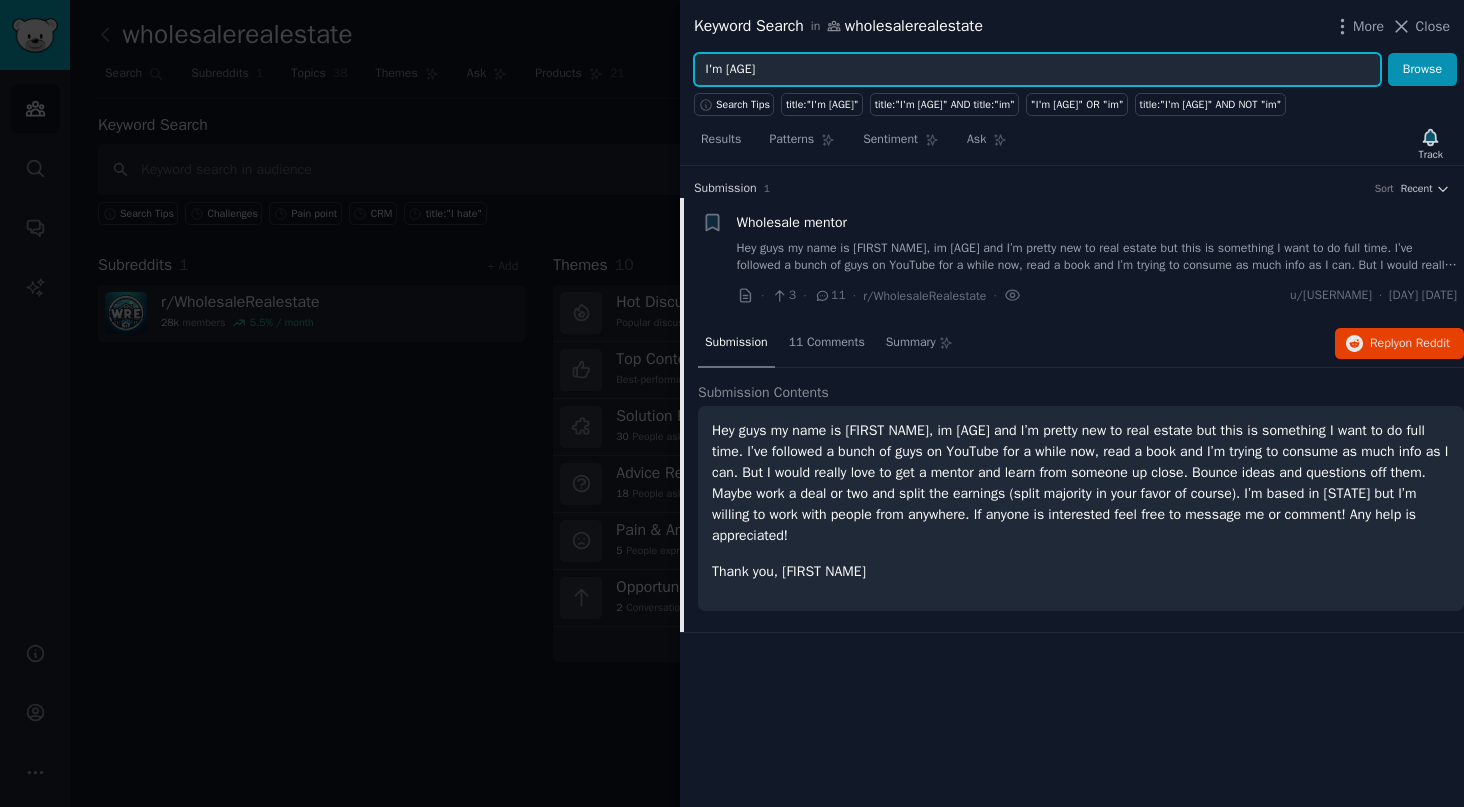 click on "I'm [AGE]" at bounding box center [1037, 70] 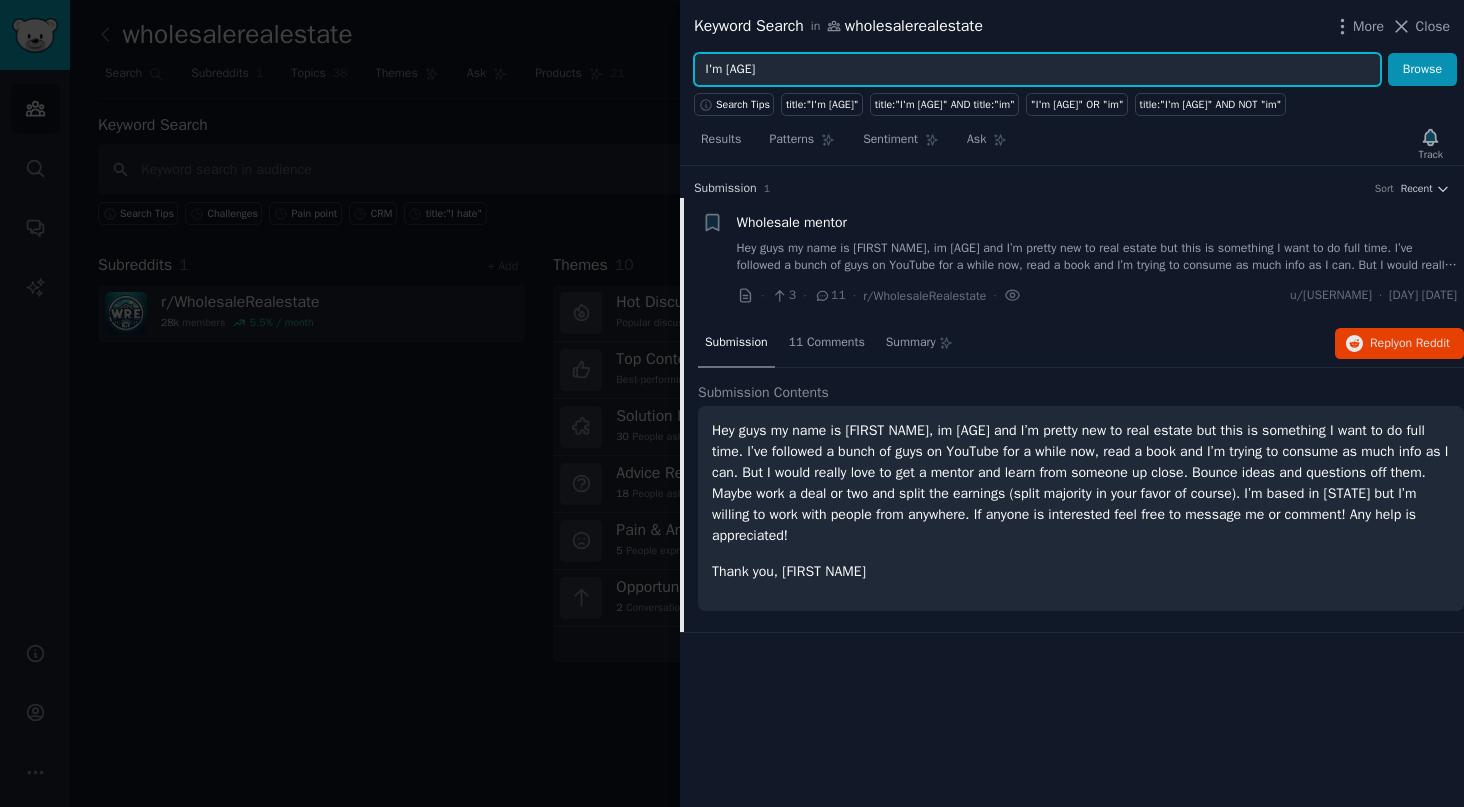click on "Browse" at bounding box center (1422, 70) 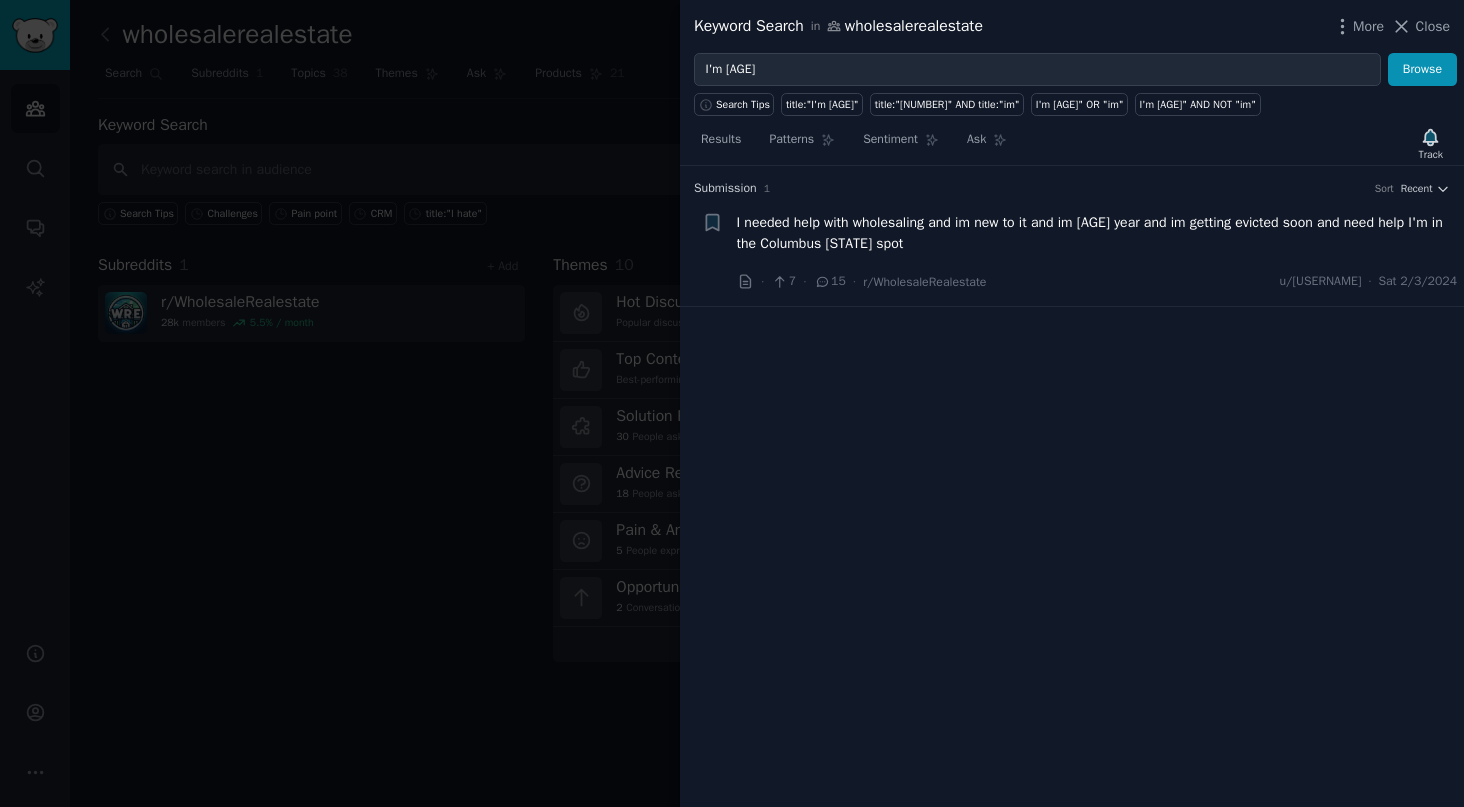 click on "I needed help with wholesaling and im new to it and im [AGE] year and im getting evicted soon and need help I'm in the Columbus [STATE] spot" at bounding box center (1097, 233) 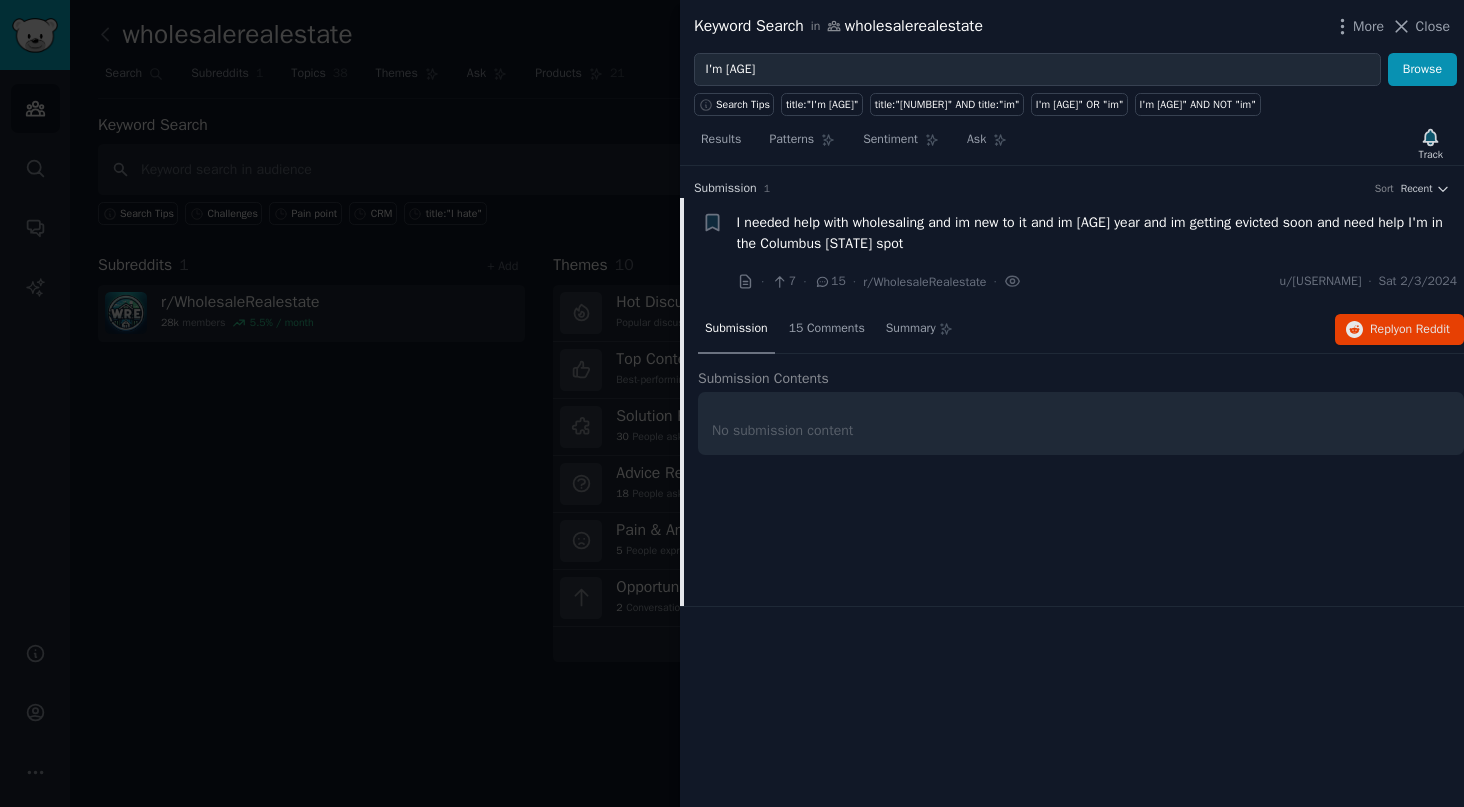 click on "I needed help with wholesaling and im new to it and im [AGE] year and im getting evicted soon and need help I'm in the Columbus [STATE] spot" at bounding box center (1097, 233) 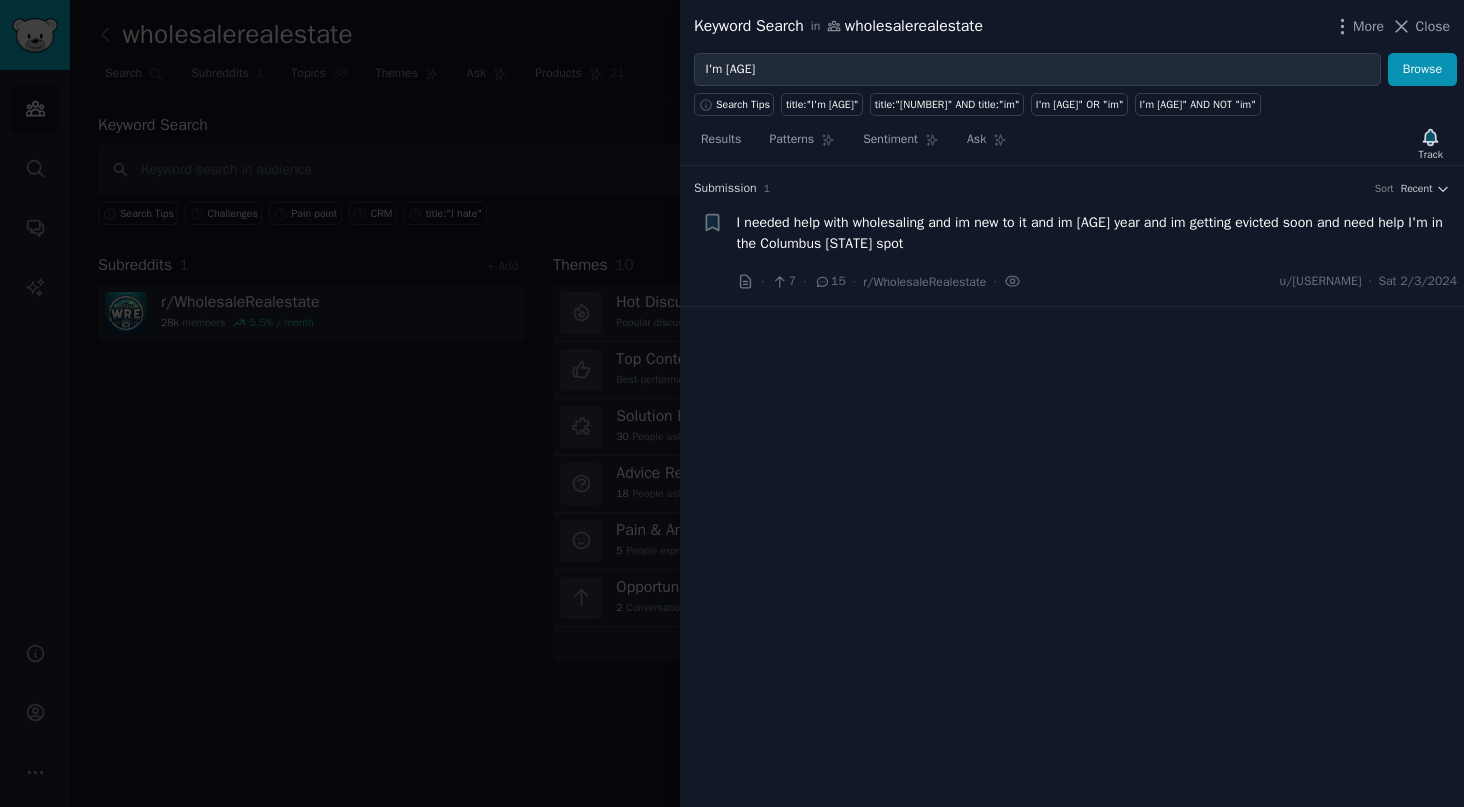 click on "I needed help with wholesaling and im new to it and im [AGE] year and im getting evicted soon and need help I'm in the Columbus [STATE] spot" at bounding box center [1097, 233] 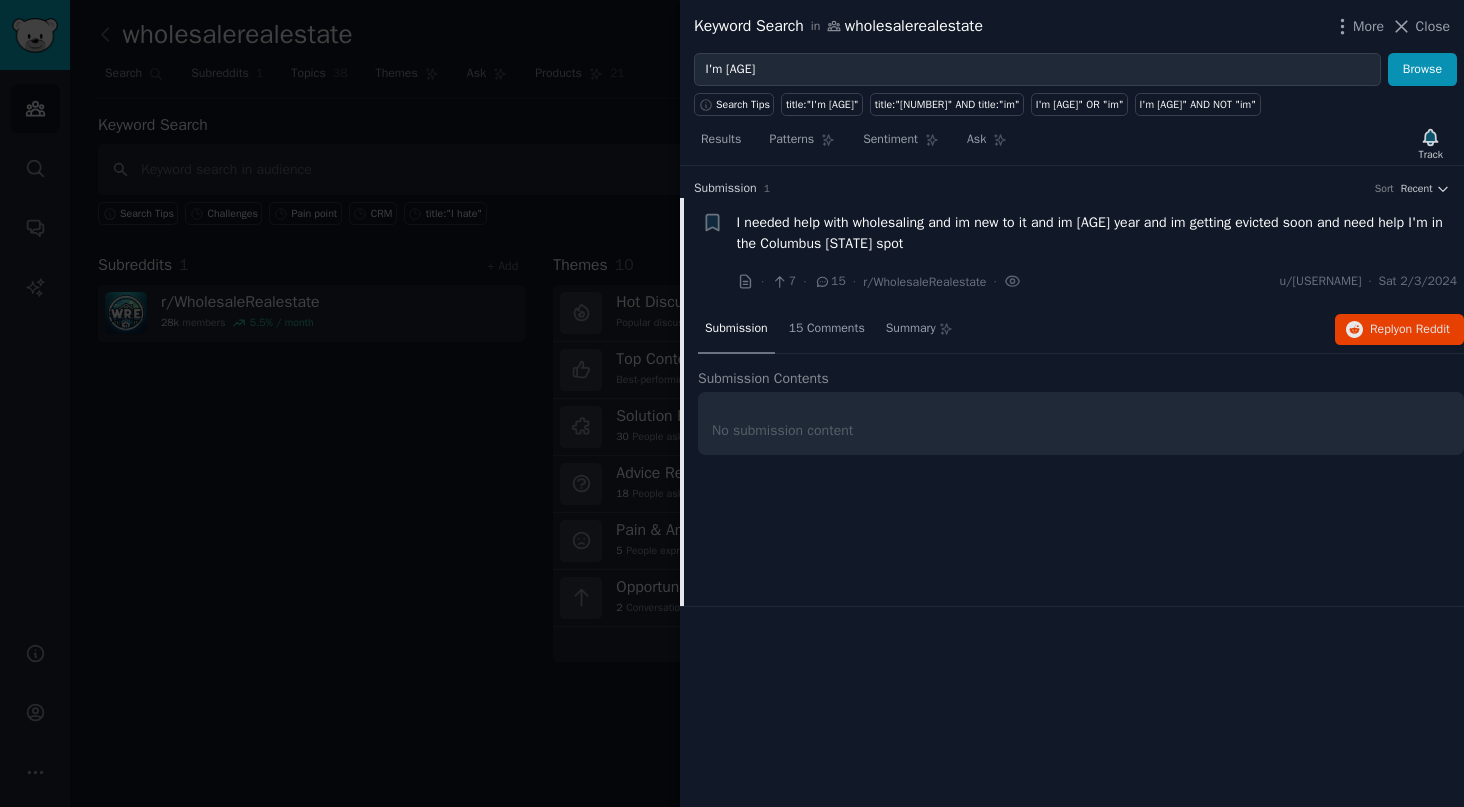 click on "15 Comments" at bounding box center [827, 329] 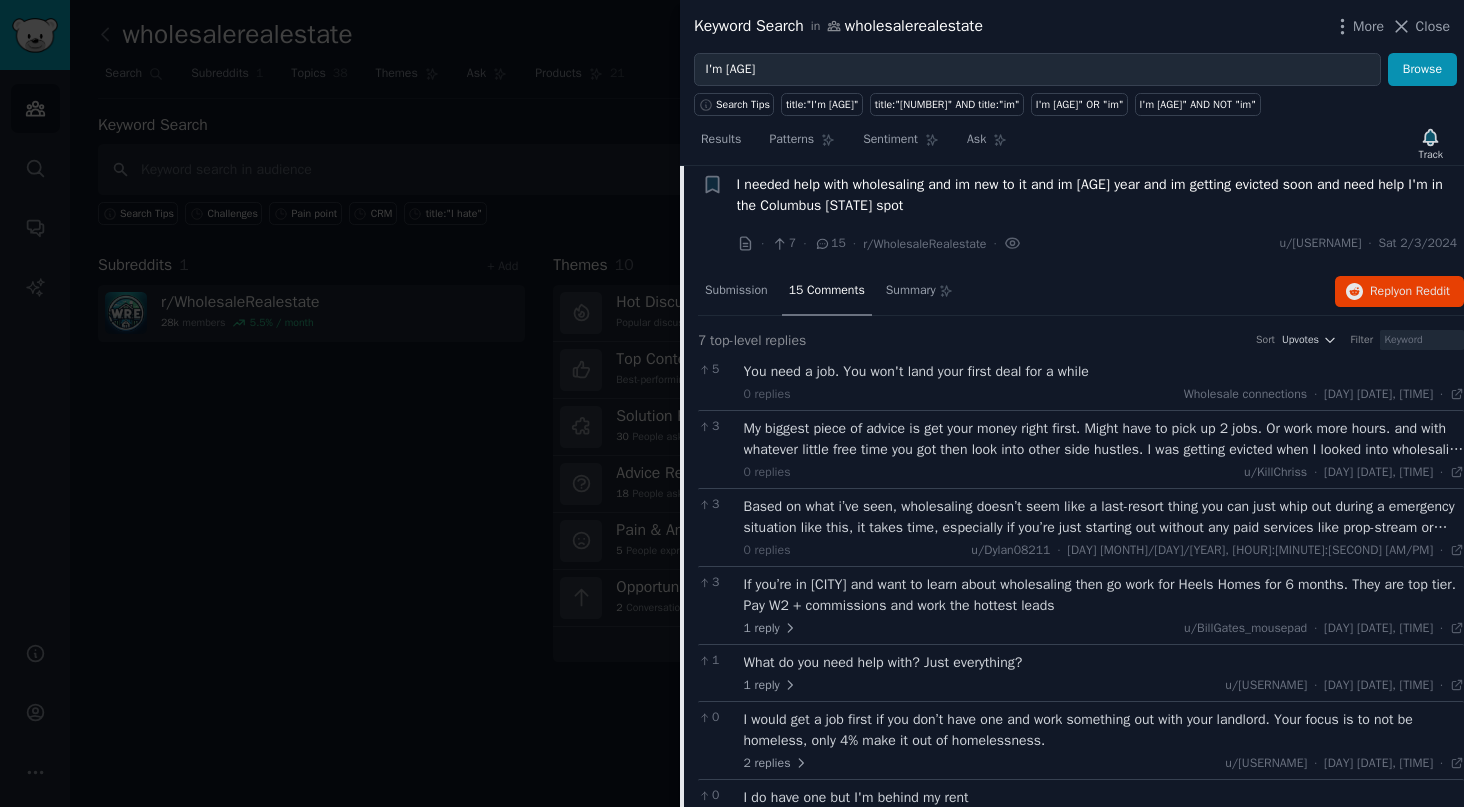 scroll, scrollTop: 84, scrollLeft: 0, axis: vertical 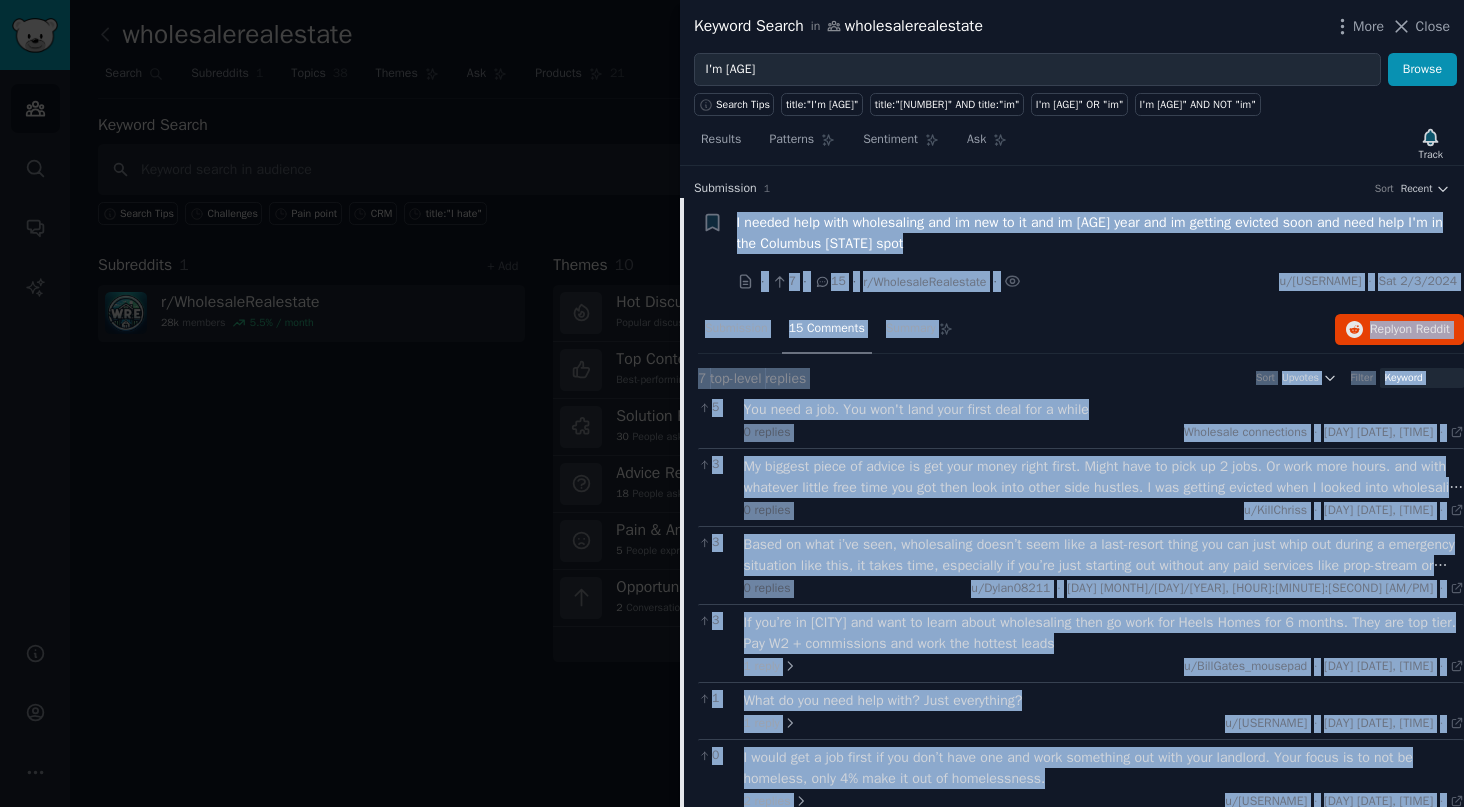 drag, startPoint x: 982, startPoint y: 754, endPoint x: 708, endPoint y: 258, distance: 566.6498 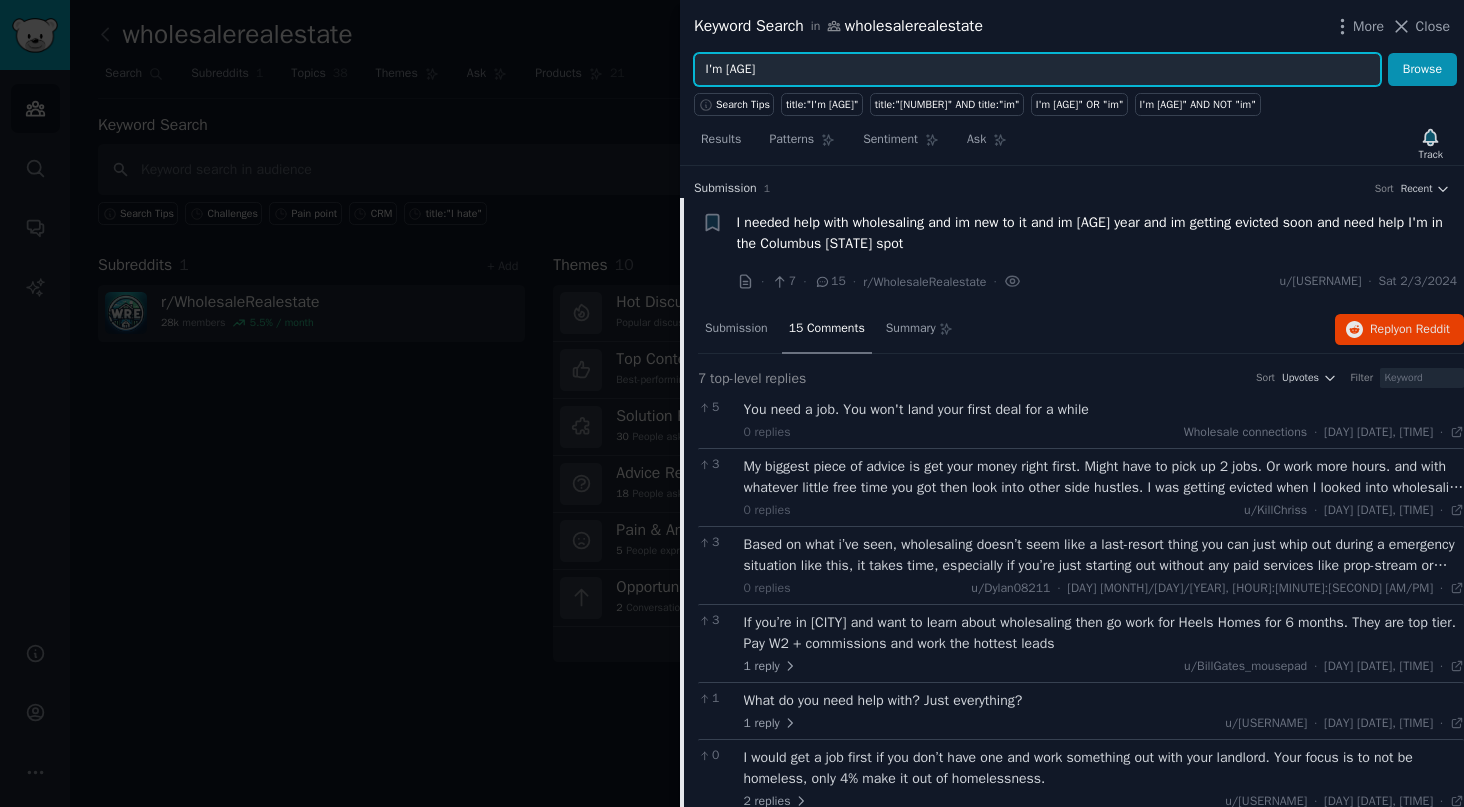 click on "I'm [AGE]" at bounding box center [1037, 70] 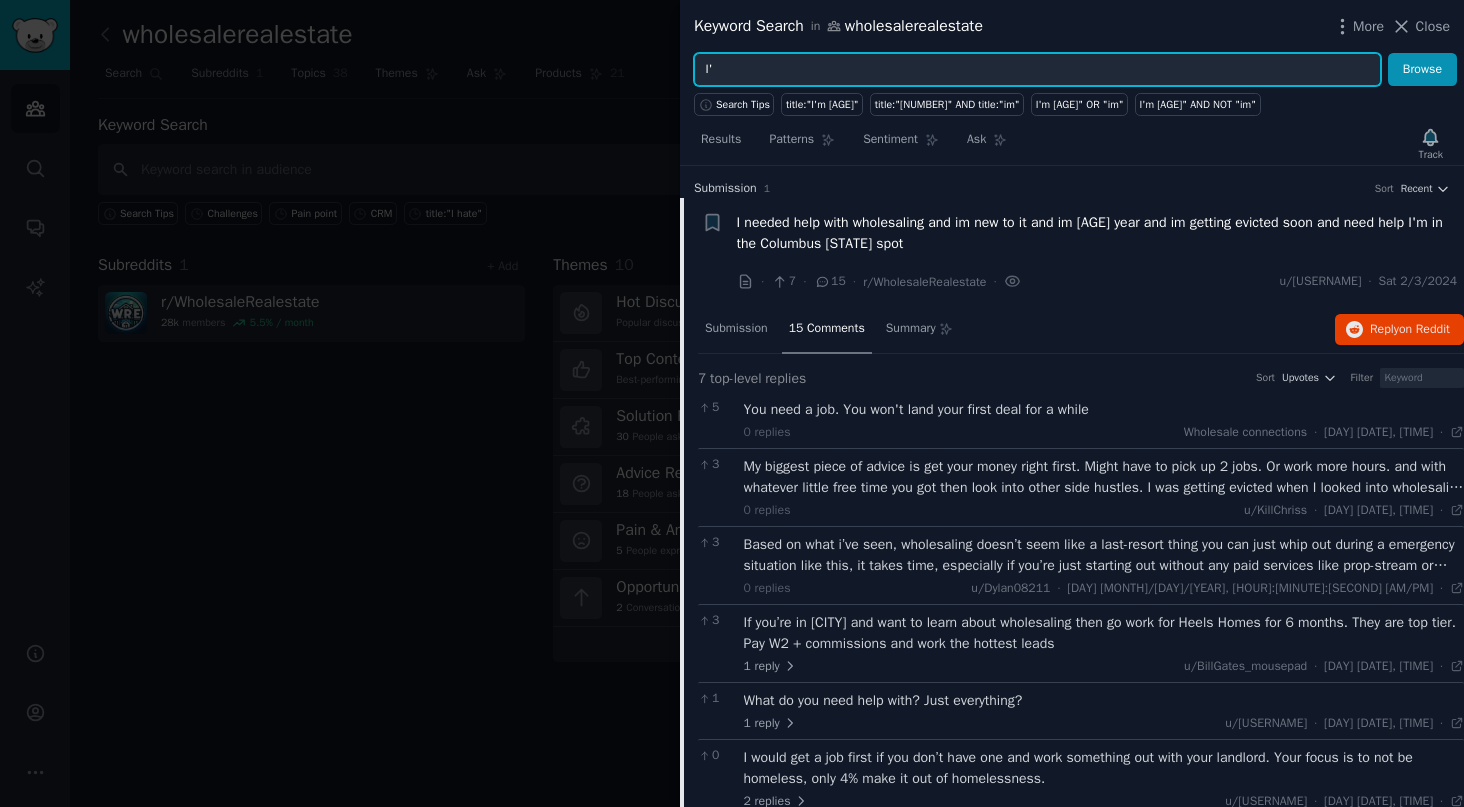 type on "I" 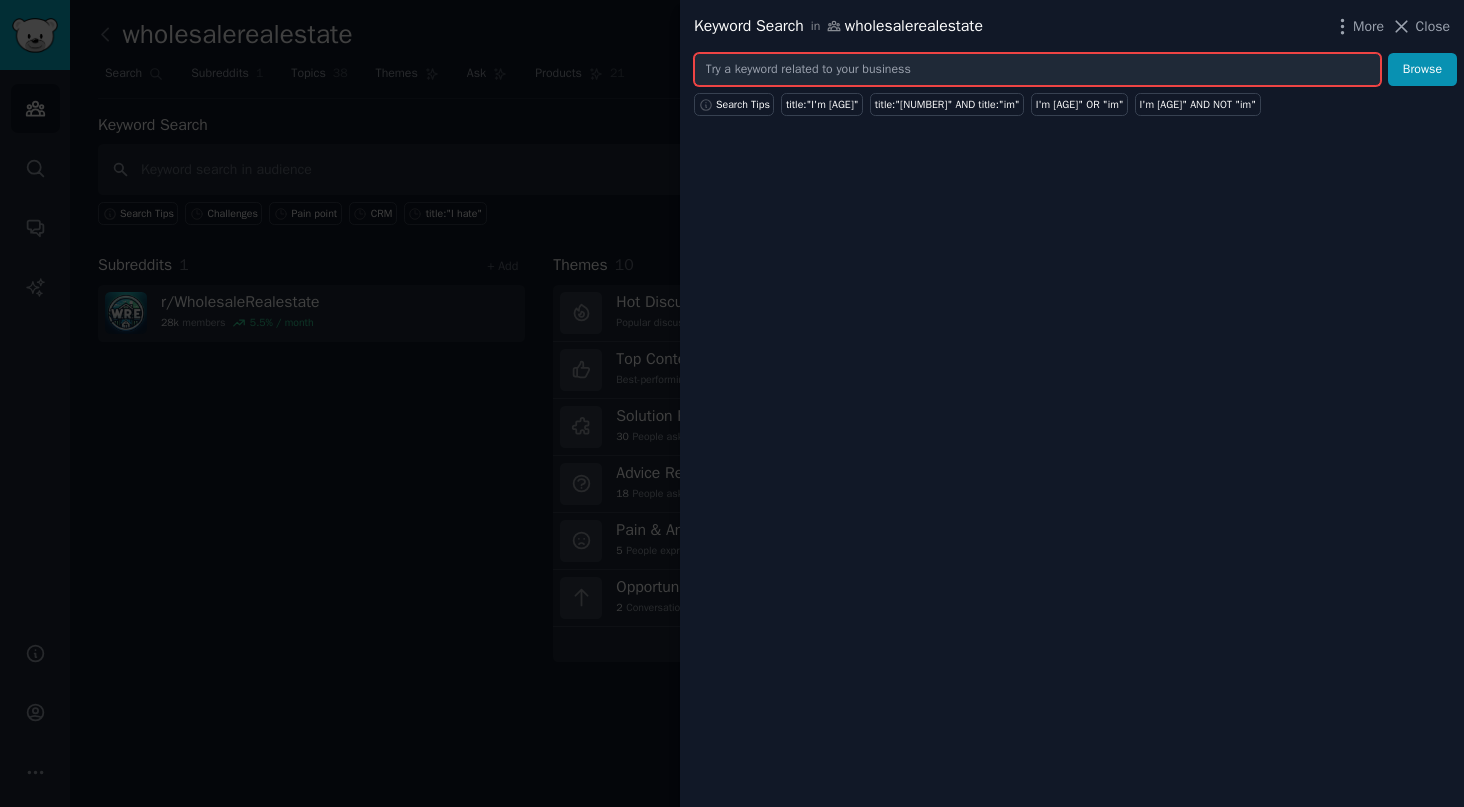 type on "i" 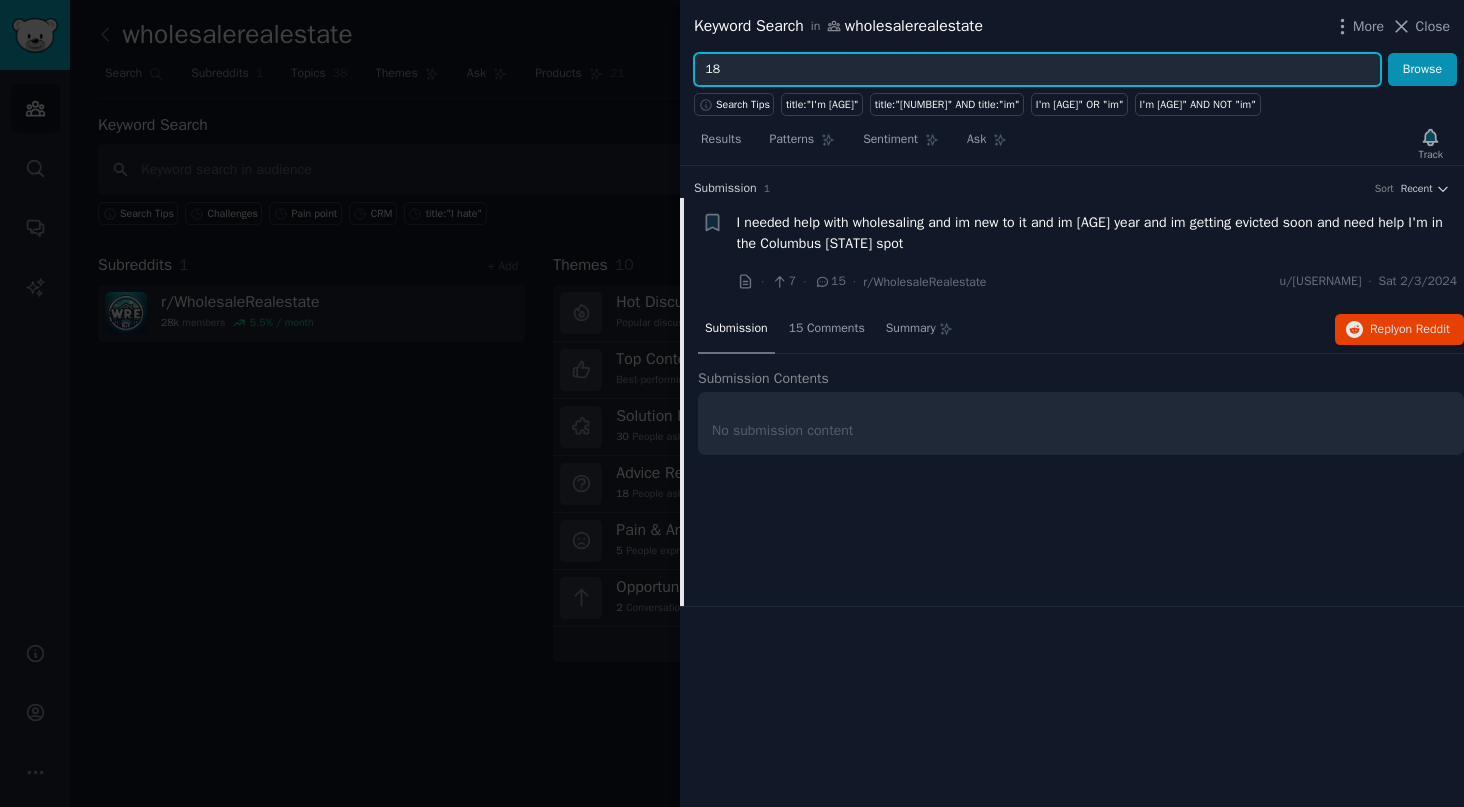 type on "18" 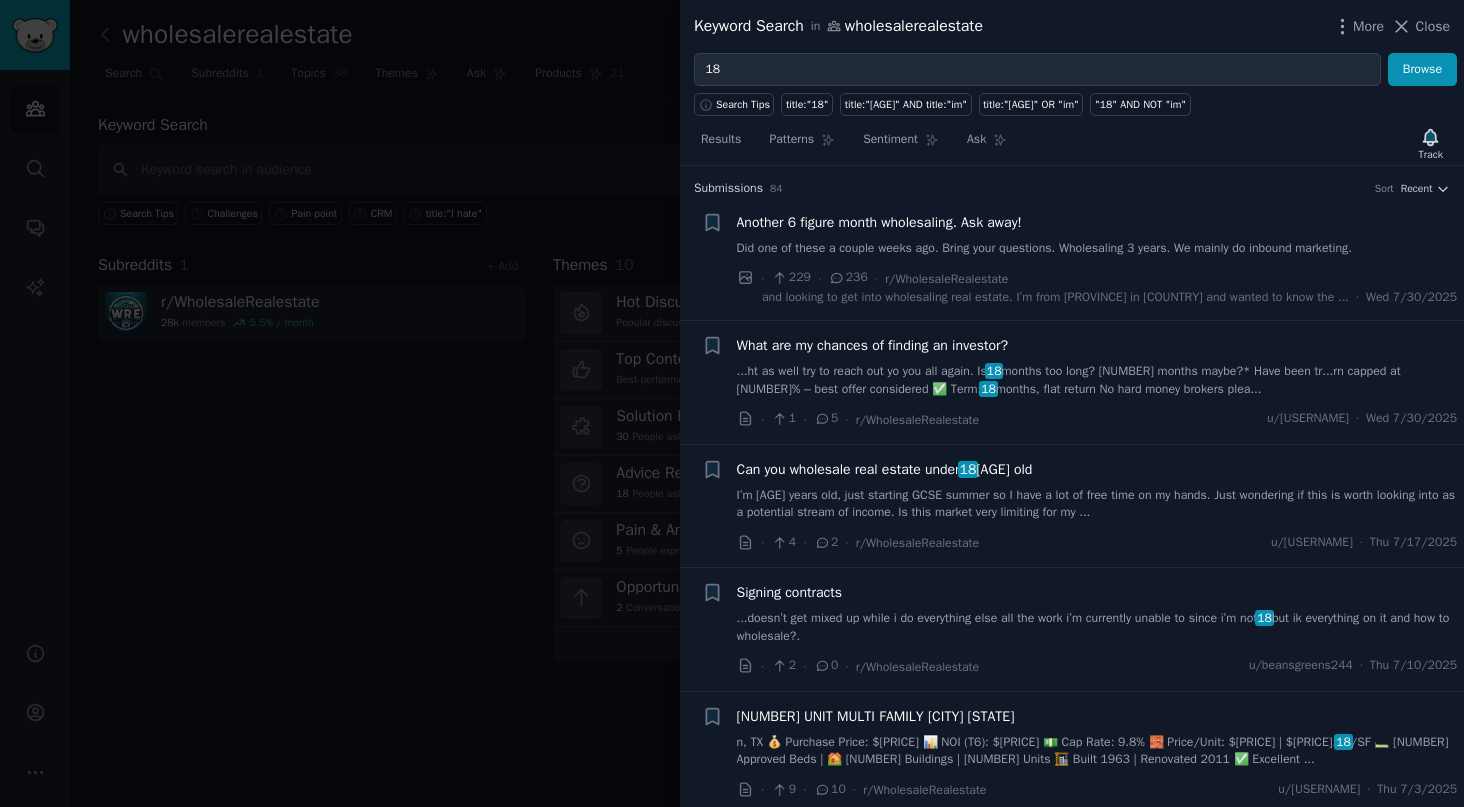 click on "I’m [AGE] years old, just starting GCSE summer so I have a lot of free time on my hands. Just wondering if this is worth looking into as a potential stream of income. Is this market very limiting for my ..." at bounding box center (1097, 504) 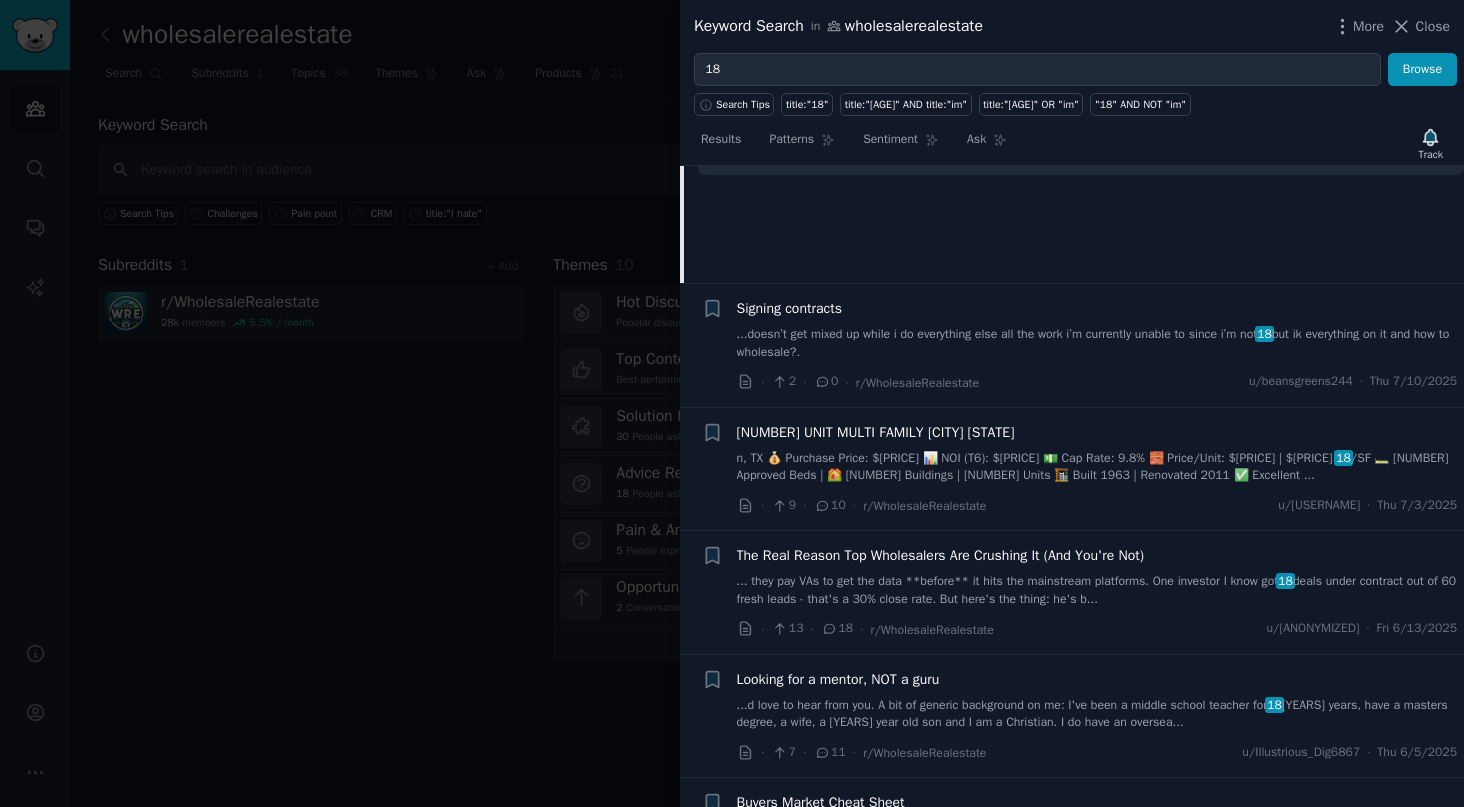 scroll, scrollTop: 380, scrollLeft: 0, axis: vertical 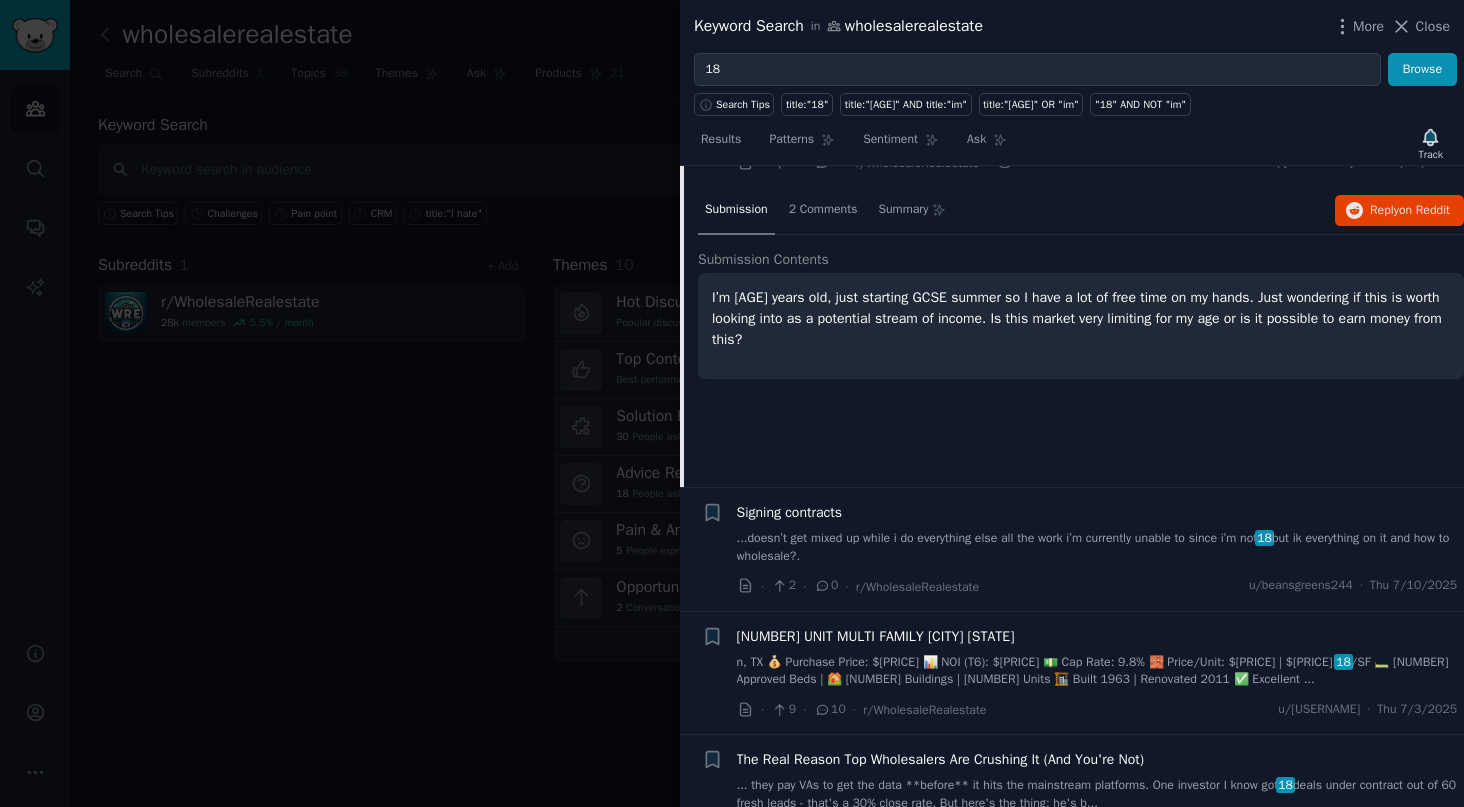 click on "I’m [AGE] years old, just starting GCSE summer so I have a lot of free time on my hands. Just wondering if this is worth looking into as a potential stream of income. Is this market very limiting for my age or is it possible to earn money from this?" at bounding box center [1081, 318] 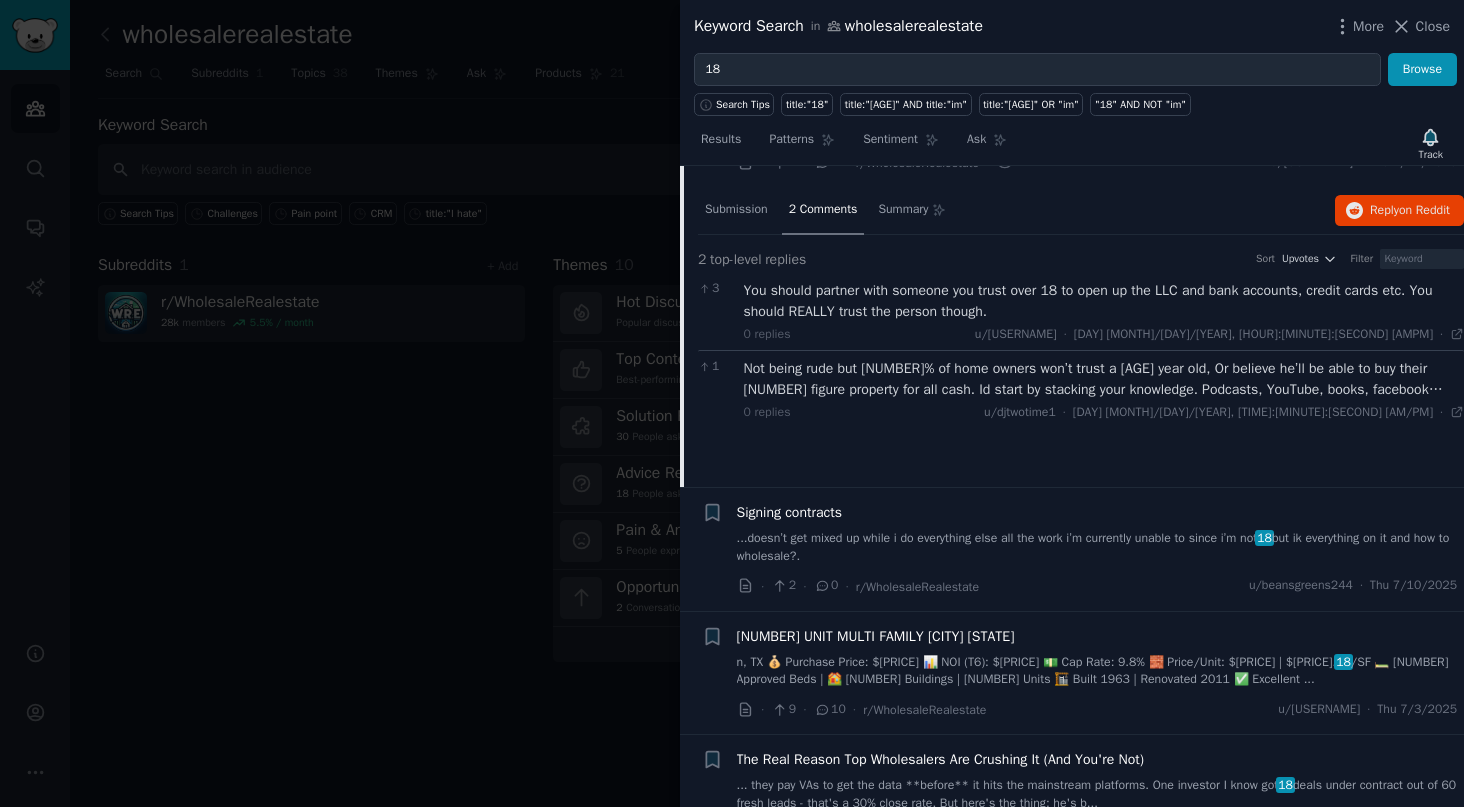 click on "Results" at bounding box center (721, 140) 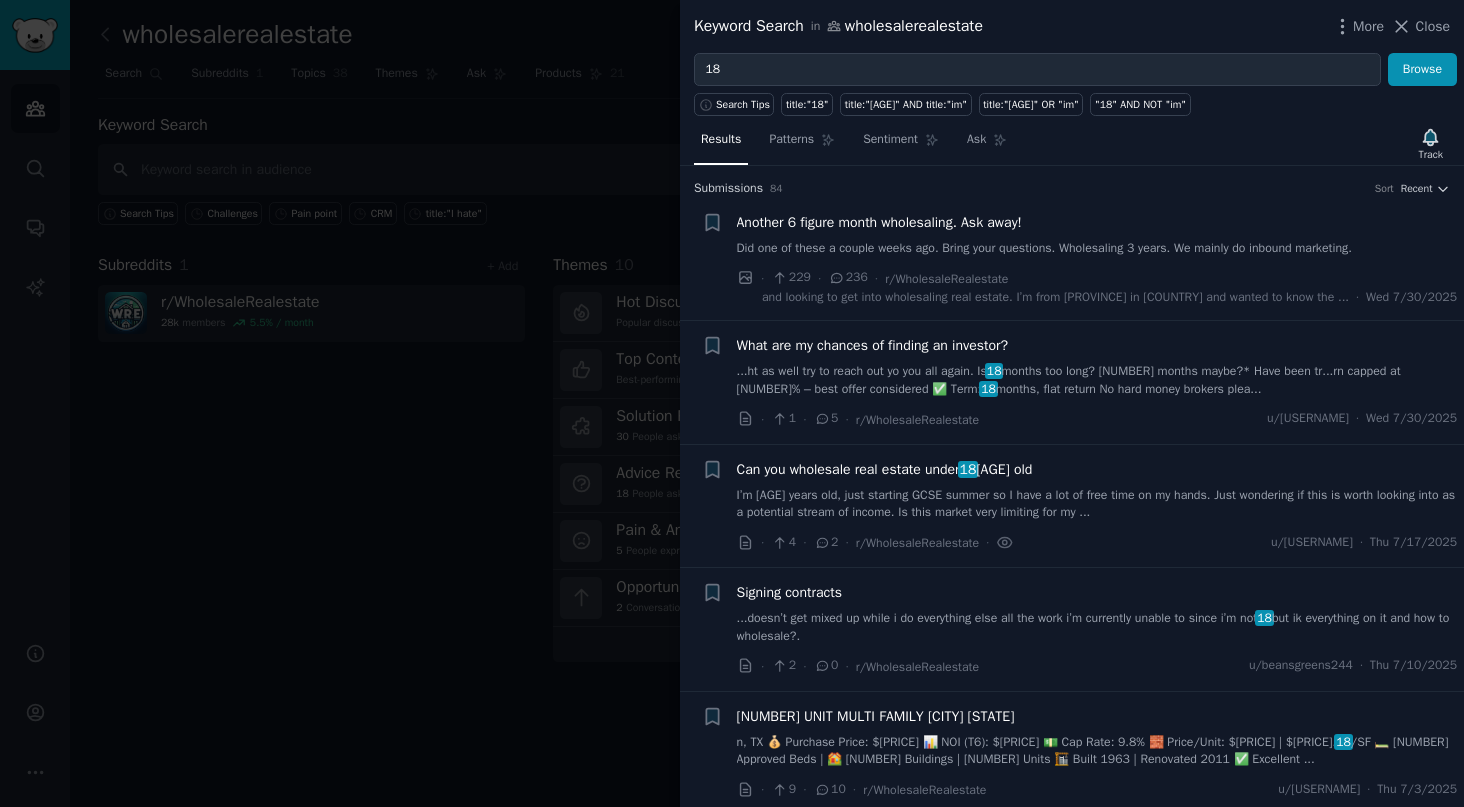 click on "Patterns" at bounding box center (791, 140) 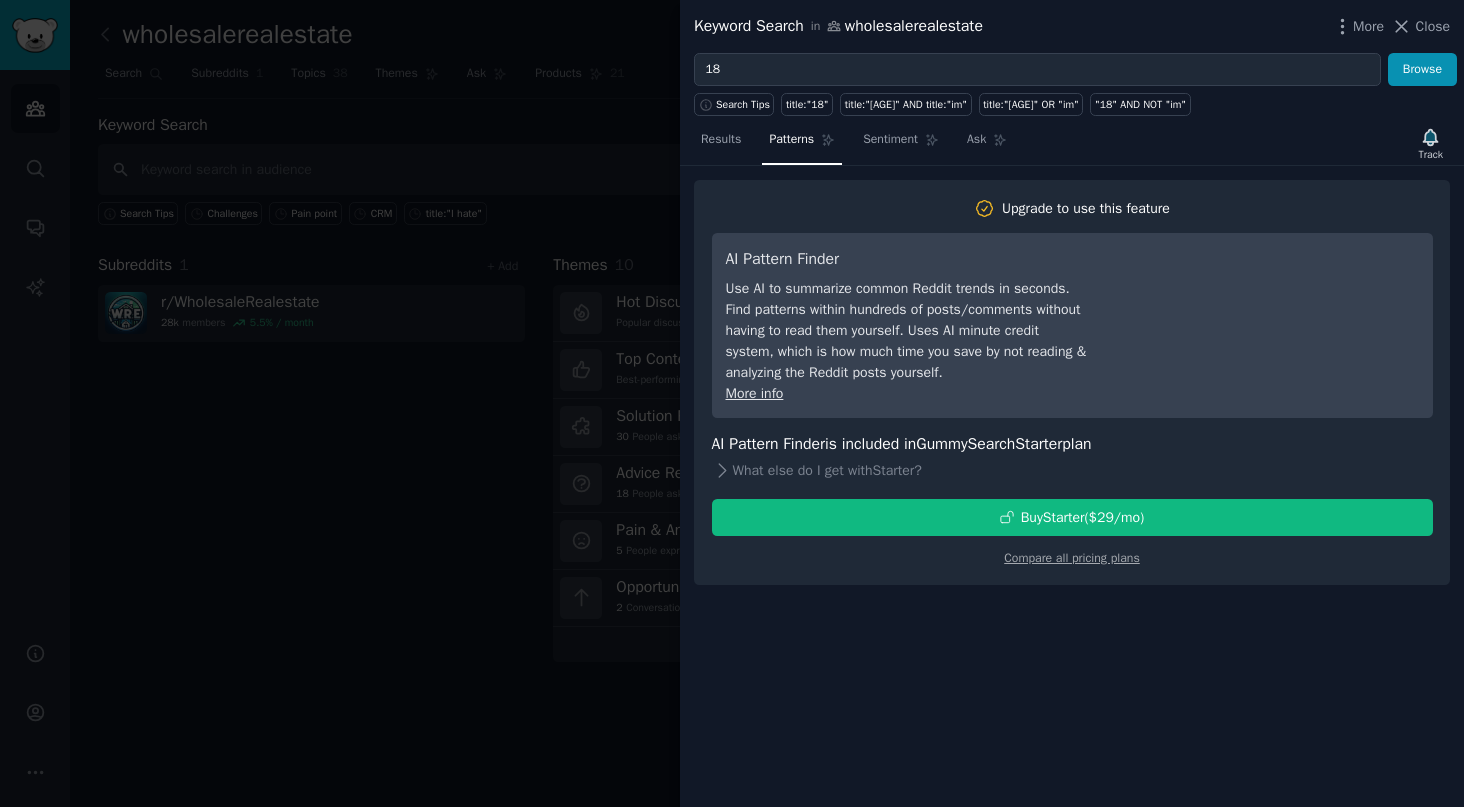 click on "Results" at bounding box center (721, 140) 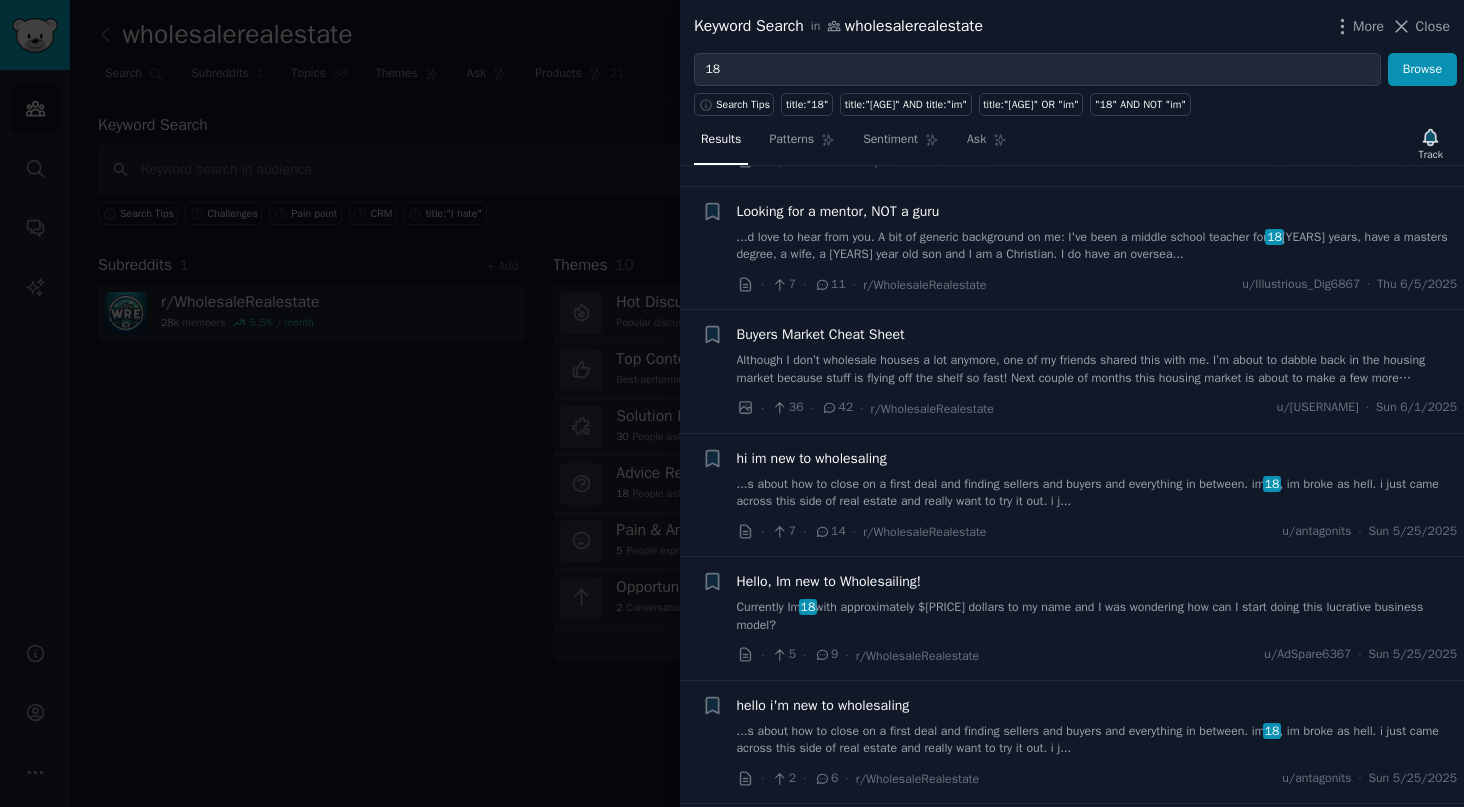scroll, scrollTop: 775, scrollLeft: 0, axis: vertical 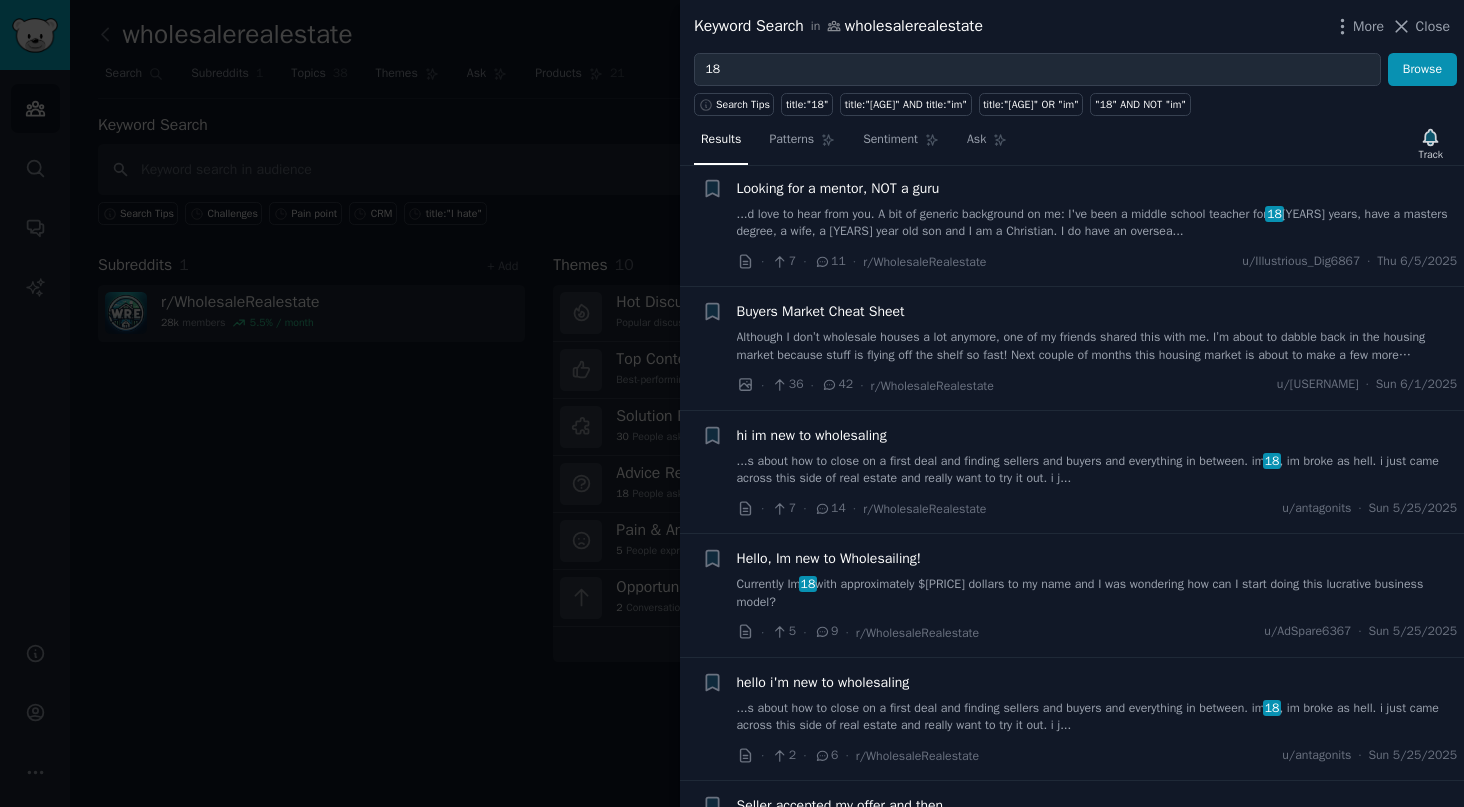 click on "...s about how to close on a first deal and finding sellers and buyers and everything in between.
im [AGE] , im broke as hell. i just came across this side of real estate and really want to try it out.
i j..." at bounding box center (1097, 470) 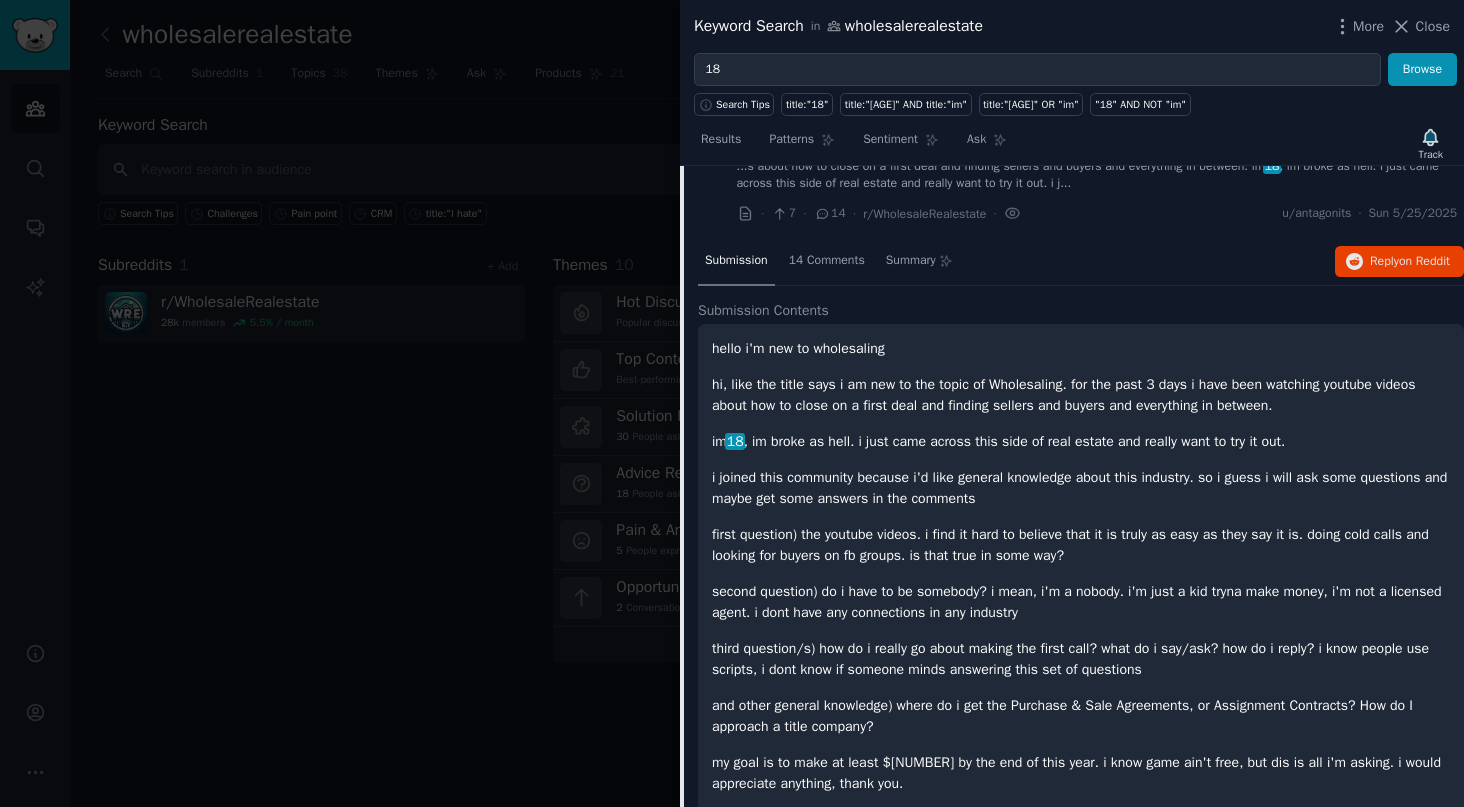 scroll, scrollTop: 1183, scrollLeft: 0, axis: vertical 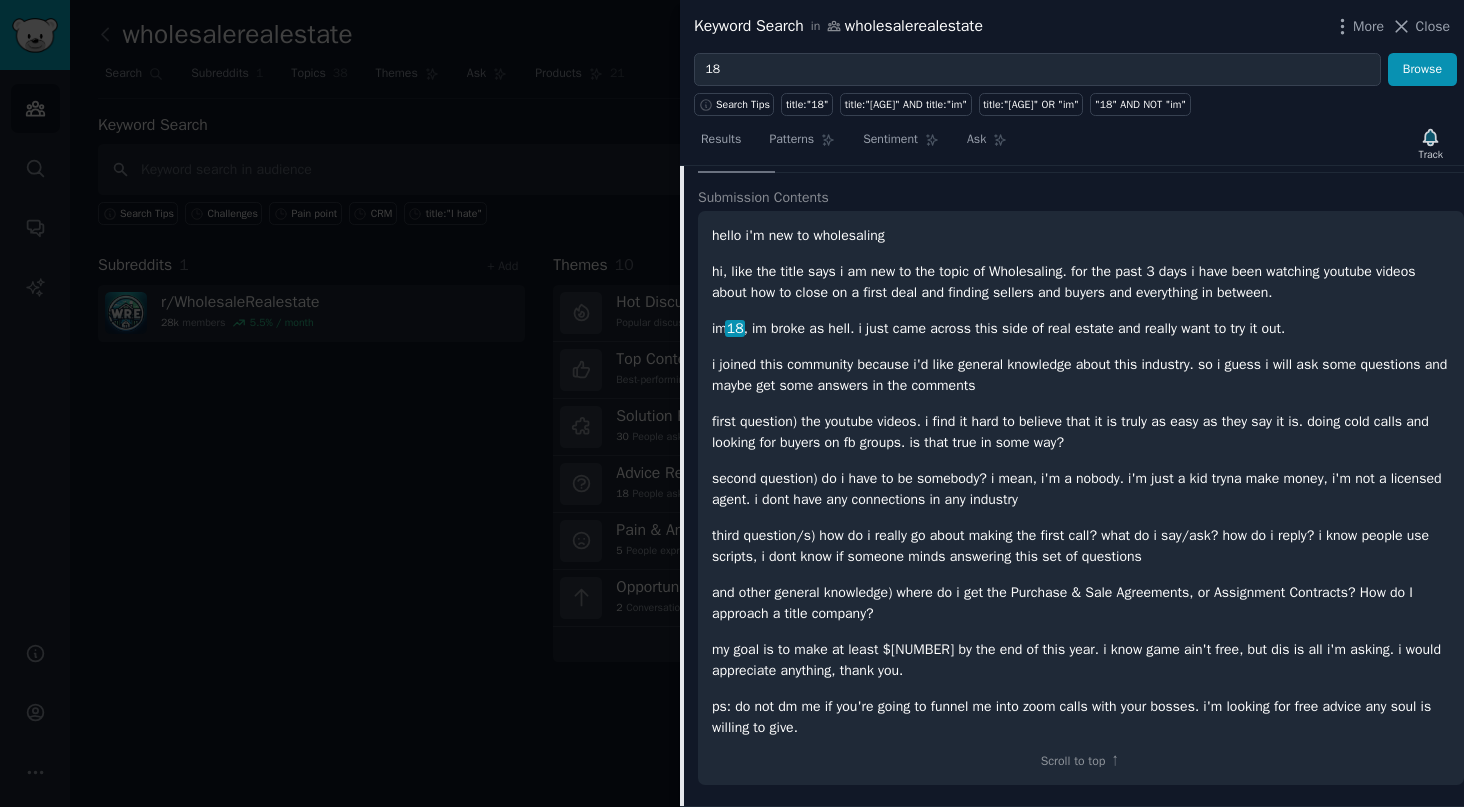 click at bounding box center [732, 403] 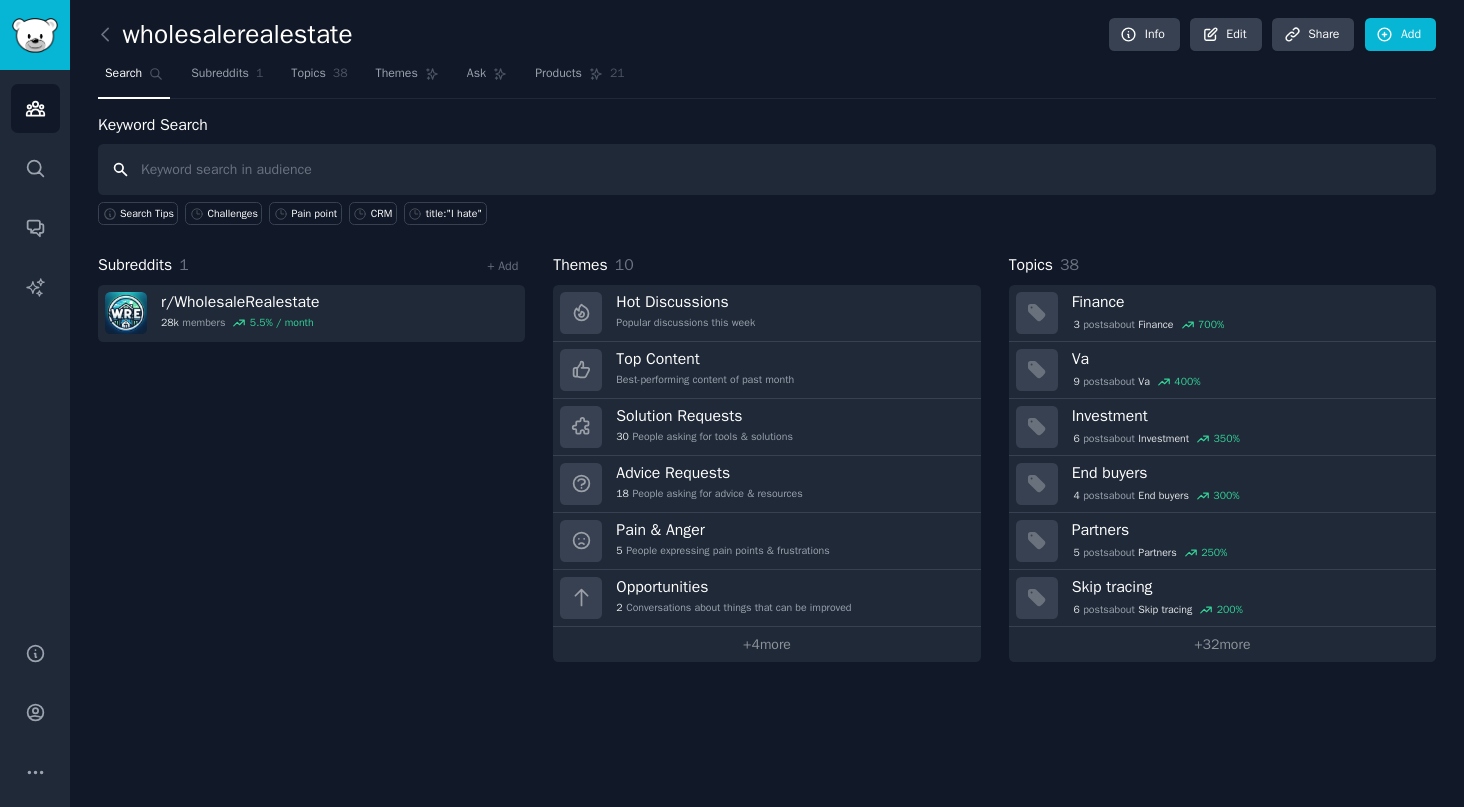 click at bounding box center (767, 169) 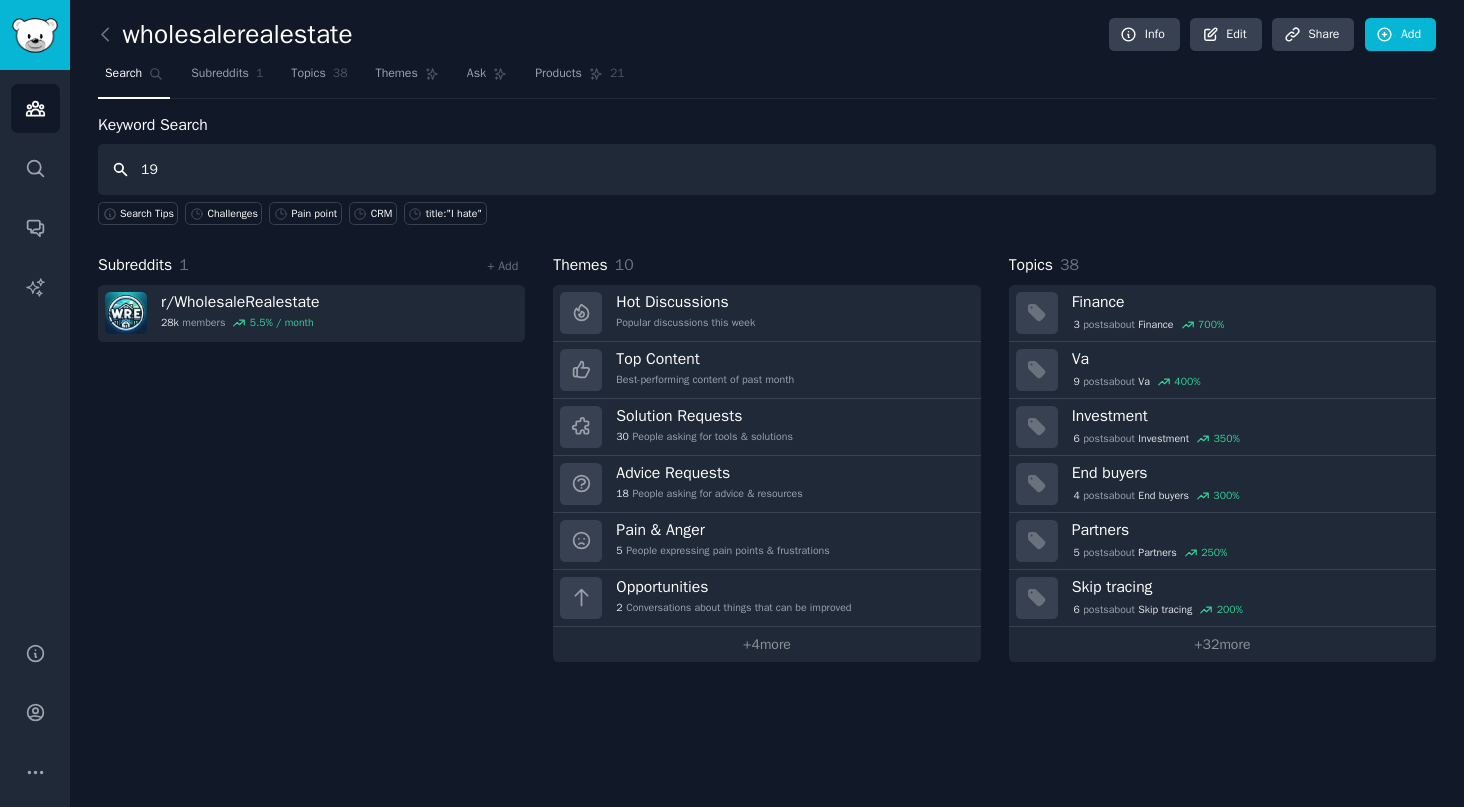 type on "19" 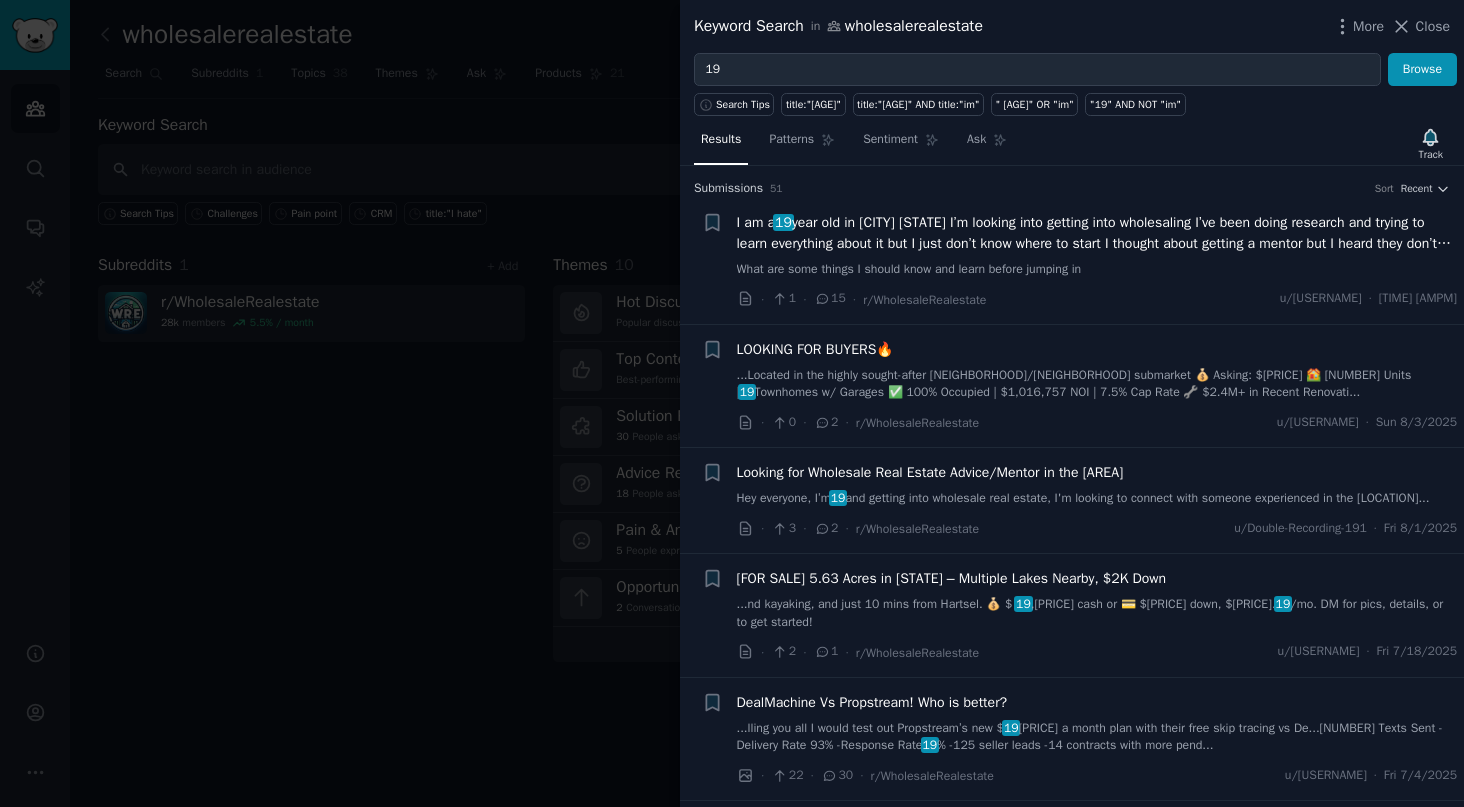 click on "I am a [AGE] year old in [CITY] [STATE] I’m looking into getting into wholesaling I’ve been doing research and trying to learn everything about it but I just don’t know where to start I thought about getting a mentor but I heard they don’t always have your best interest in mind can anyone help" at bounding box center (1097, 233) 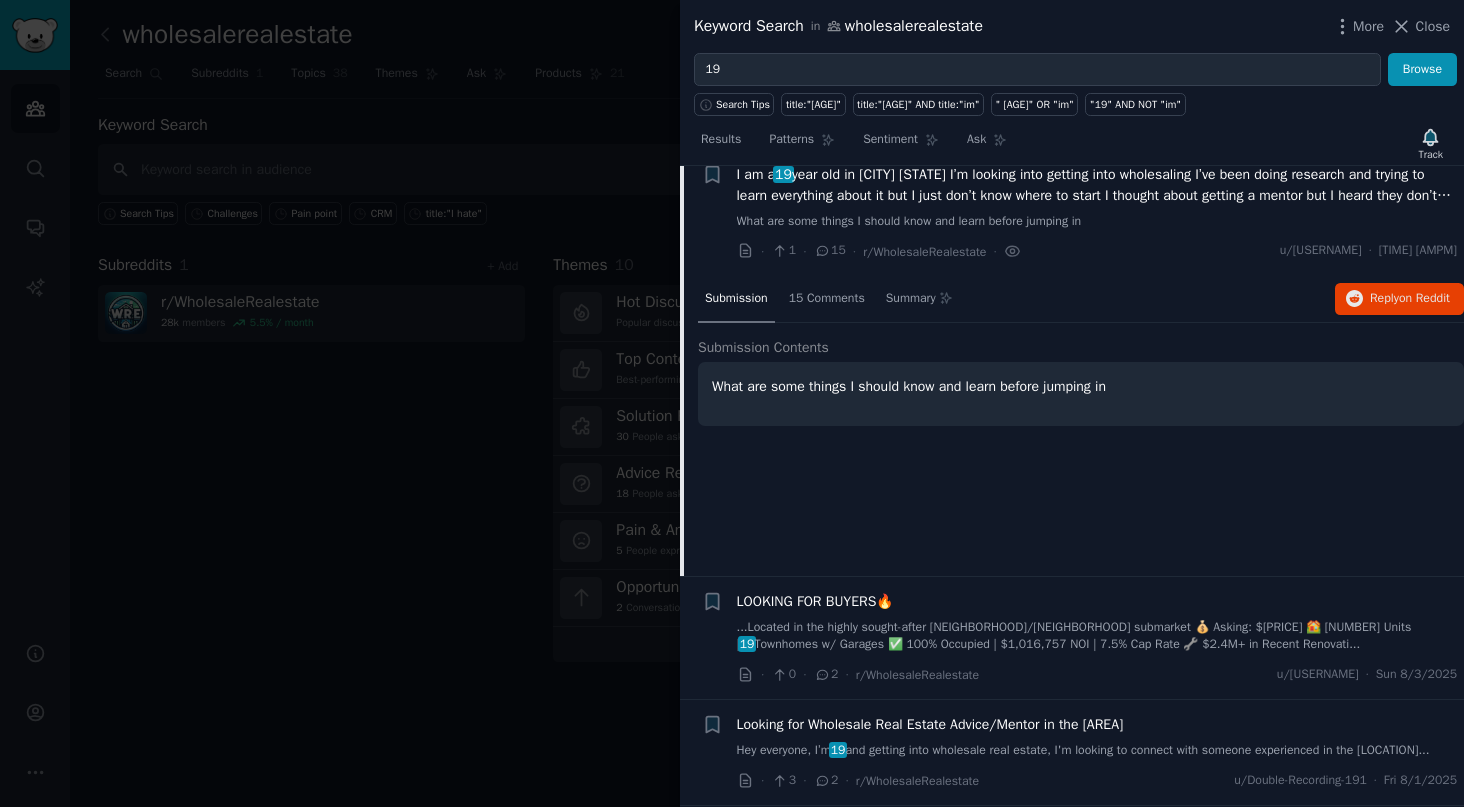 scroll, scrollTop: 49, scrollLeft: 0, axis: vertical 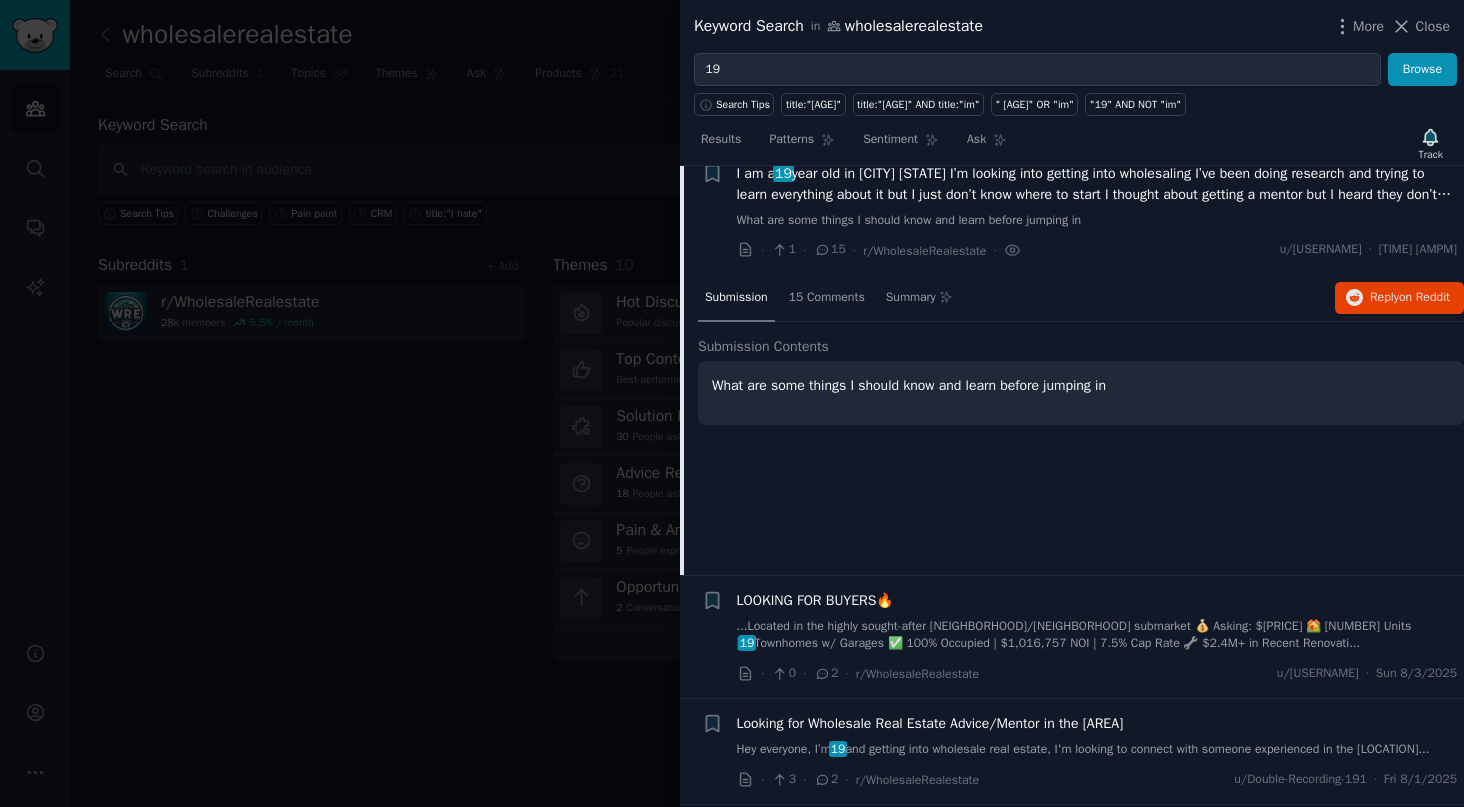 click on "I am a [AGE] year old in [CITY] [STATE] I’m looking into getting into wholesaling I’ve been doing research and trying to learn everything about it but I just don’t know where to start I thought about getting a mentor but I heard they don’t always have your best interest in mind can anyone help" at bounding box center (1097, 184) 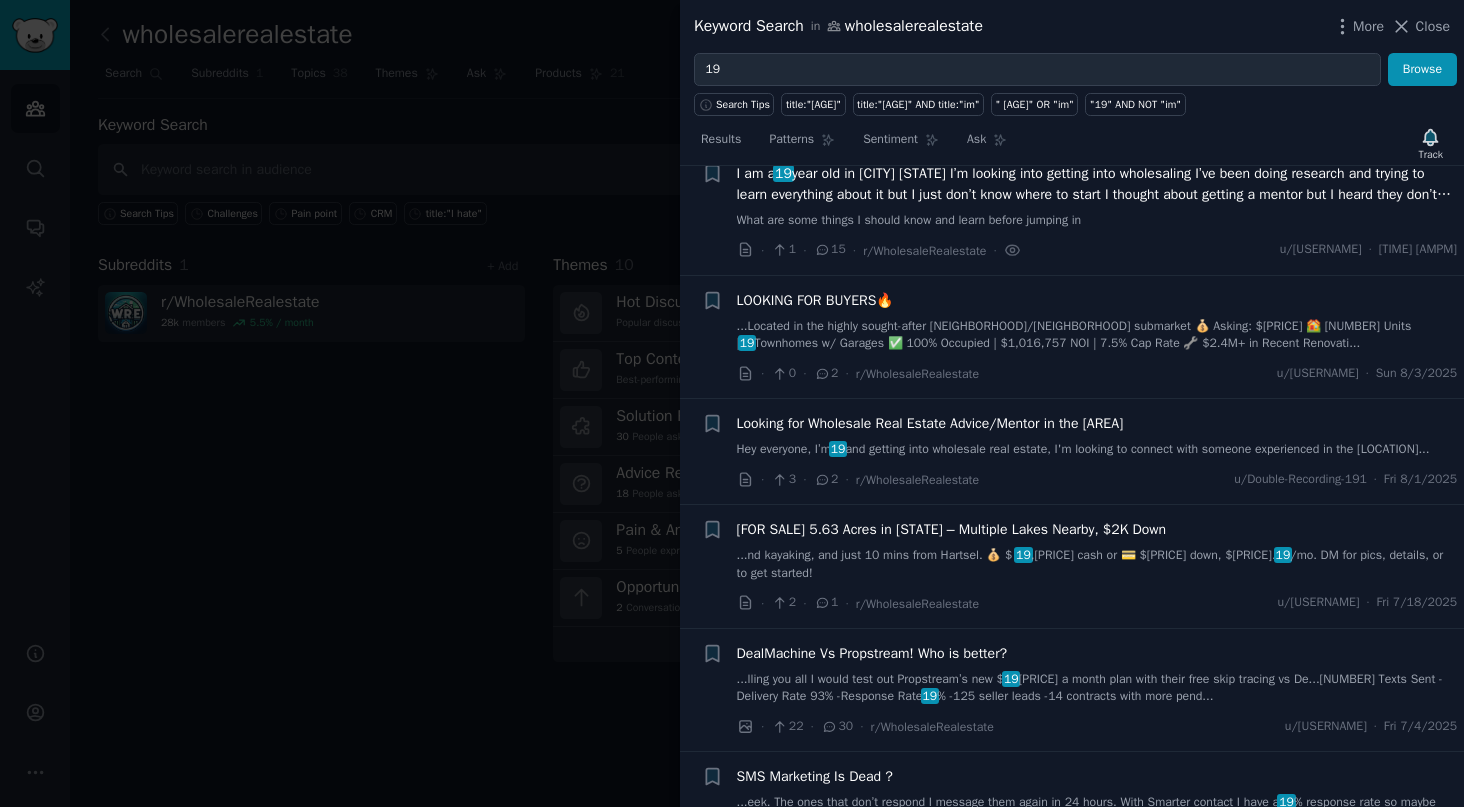 scroll, scrollTop: 31, scrollLeft: 0, axis: vertical 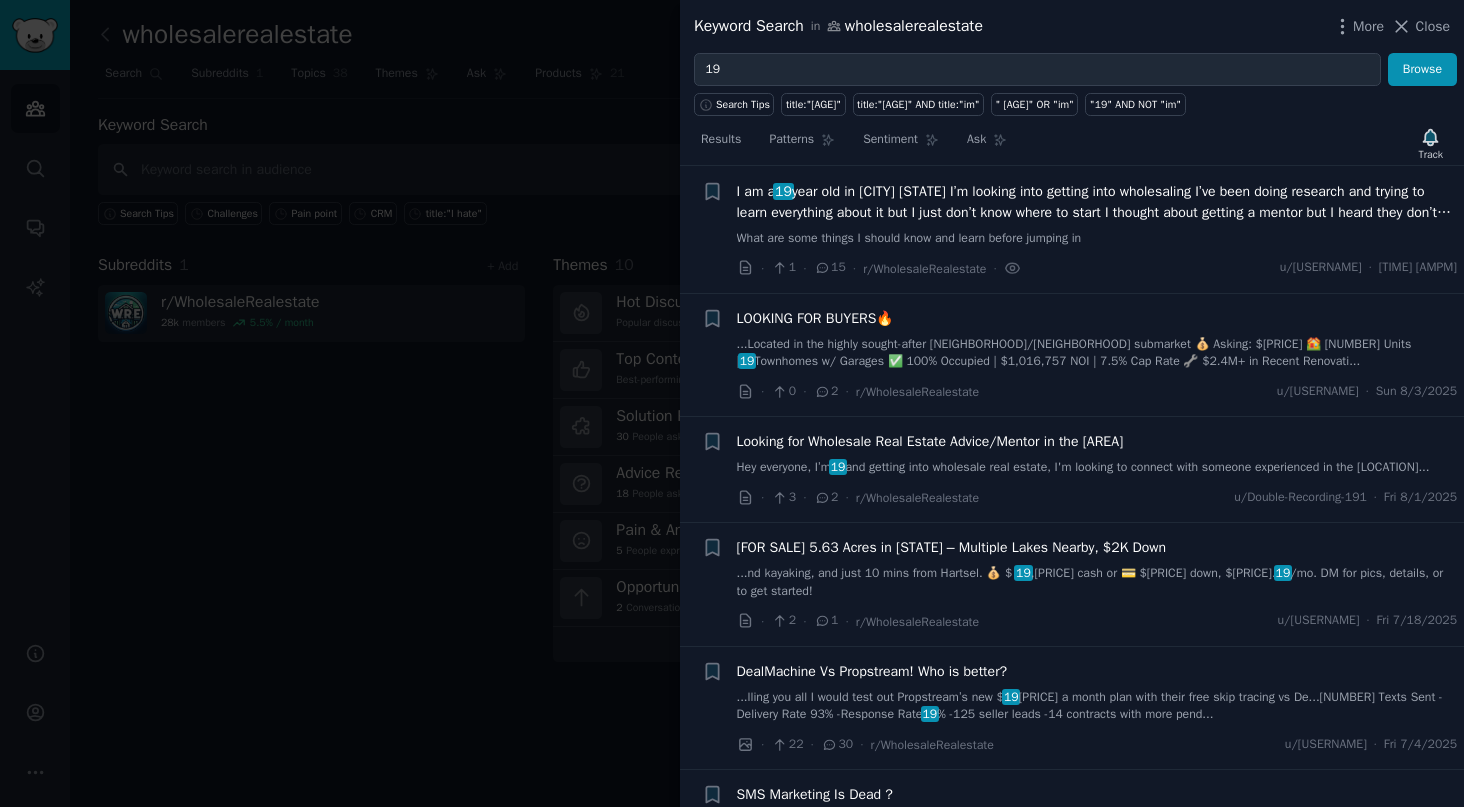 click on "I am a [AGE] year old in [CITY] [STATE] I’m looking into getting into wholesaling I’ve been doing research and trying to learn everything about it but I just don’t know where to start I thought about getting a mentor but I heard they don’t always have your best interest in mind can anyone help" at bounding box center [1097, 202] 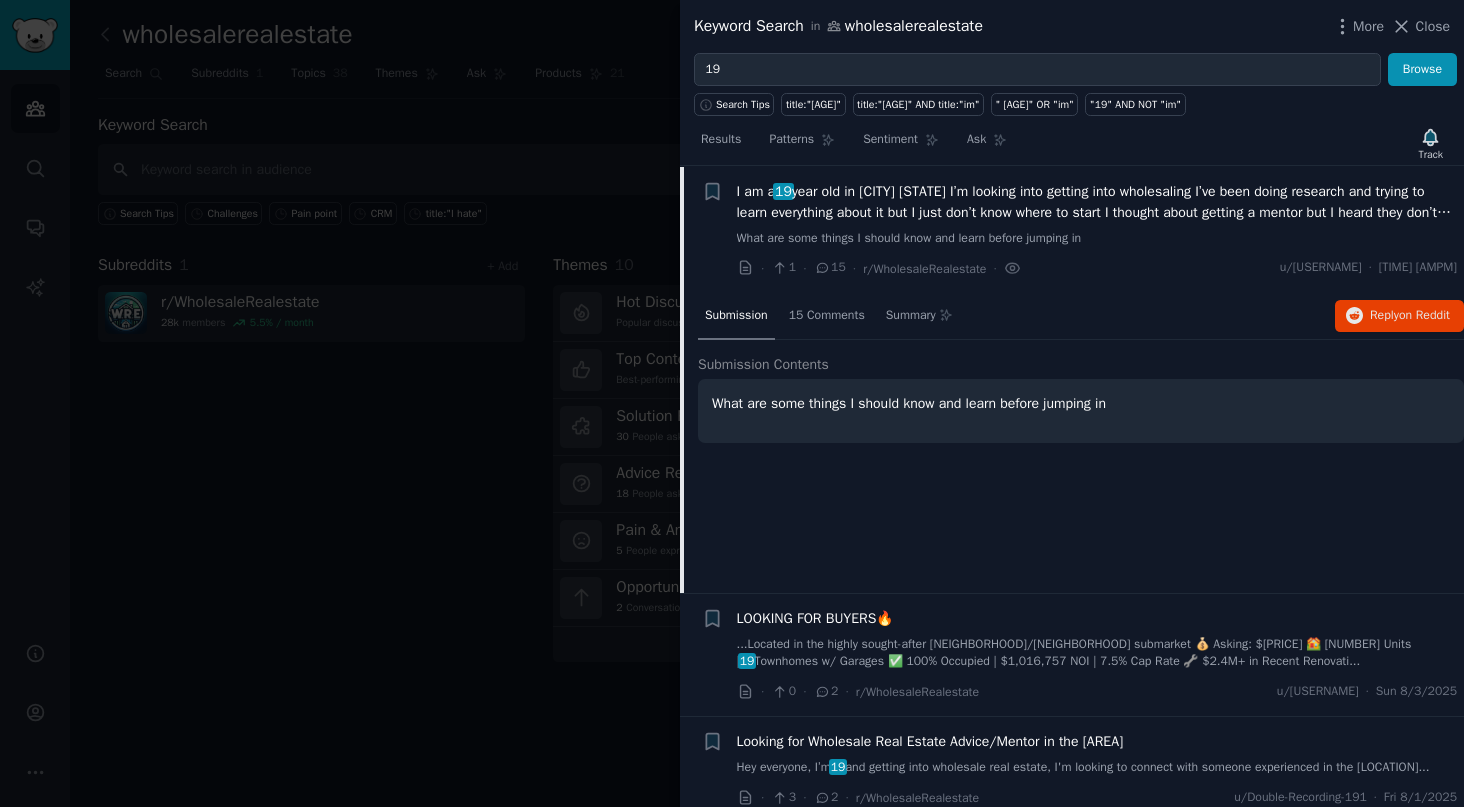 click on "I am a [AGE] year old in [CITY] [STATE] I’m looking into getting into wholesaling I’ve been doing research and trying to learn everything about it but I just don’t know where to start I thought about getting a mentor but I heard they don’t always have your best interest in mind can anyone help" at bounding box center (1097, 202) 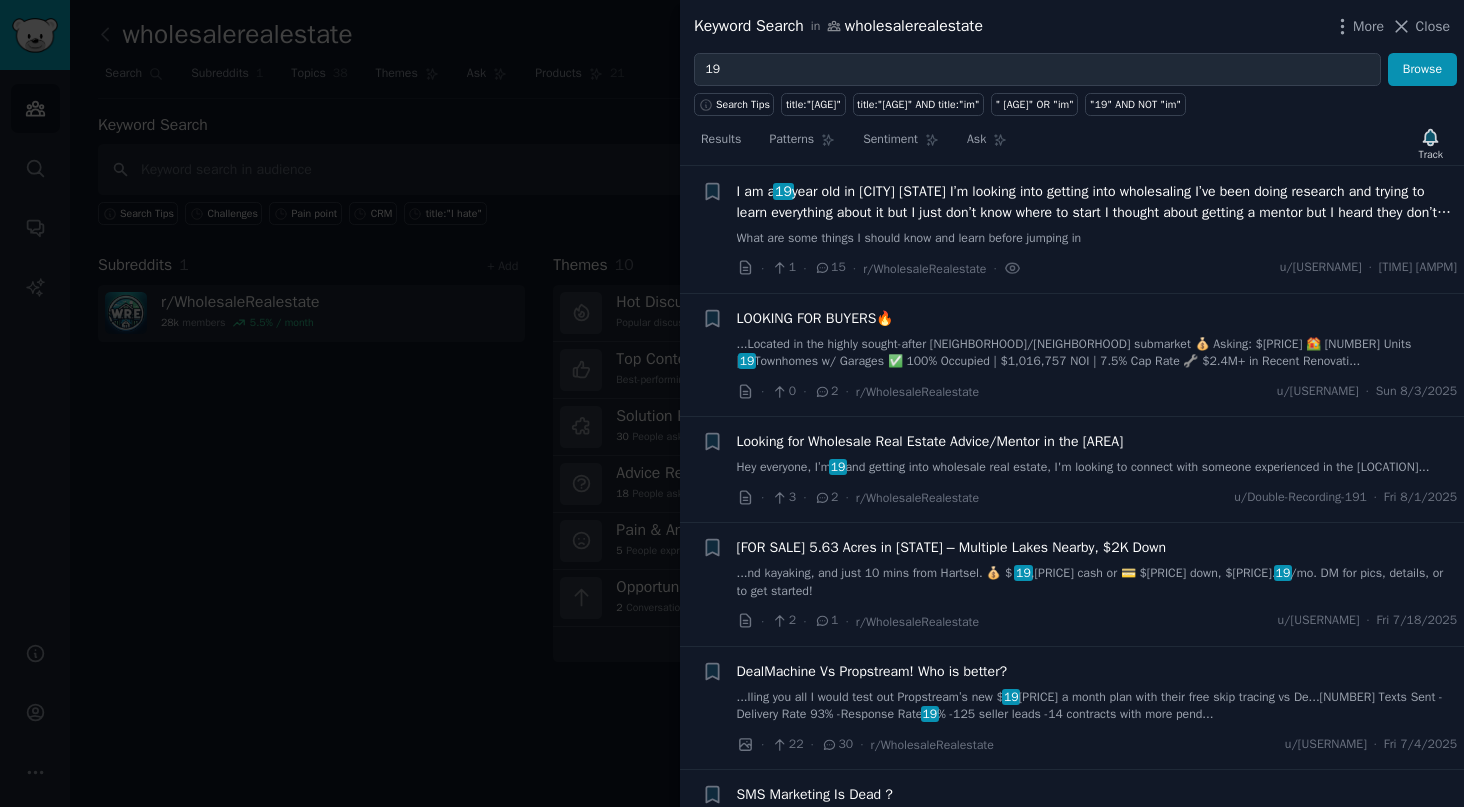 click on "I am a [AGE] year old in [CITY] [STATE] I’m looking into getting into wholesaling I’ve been doing research and trying to learn everything about it but I just don’t know where to start I thought about getting a mentor but I heard they don’t always have your best interest in mind can anyone help" at bounding box center [1097, 202] 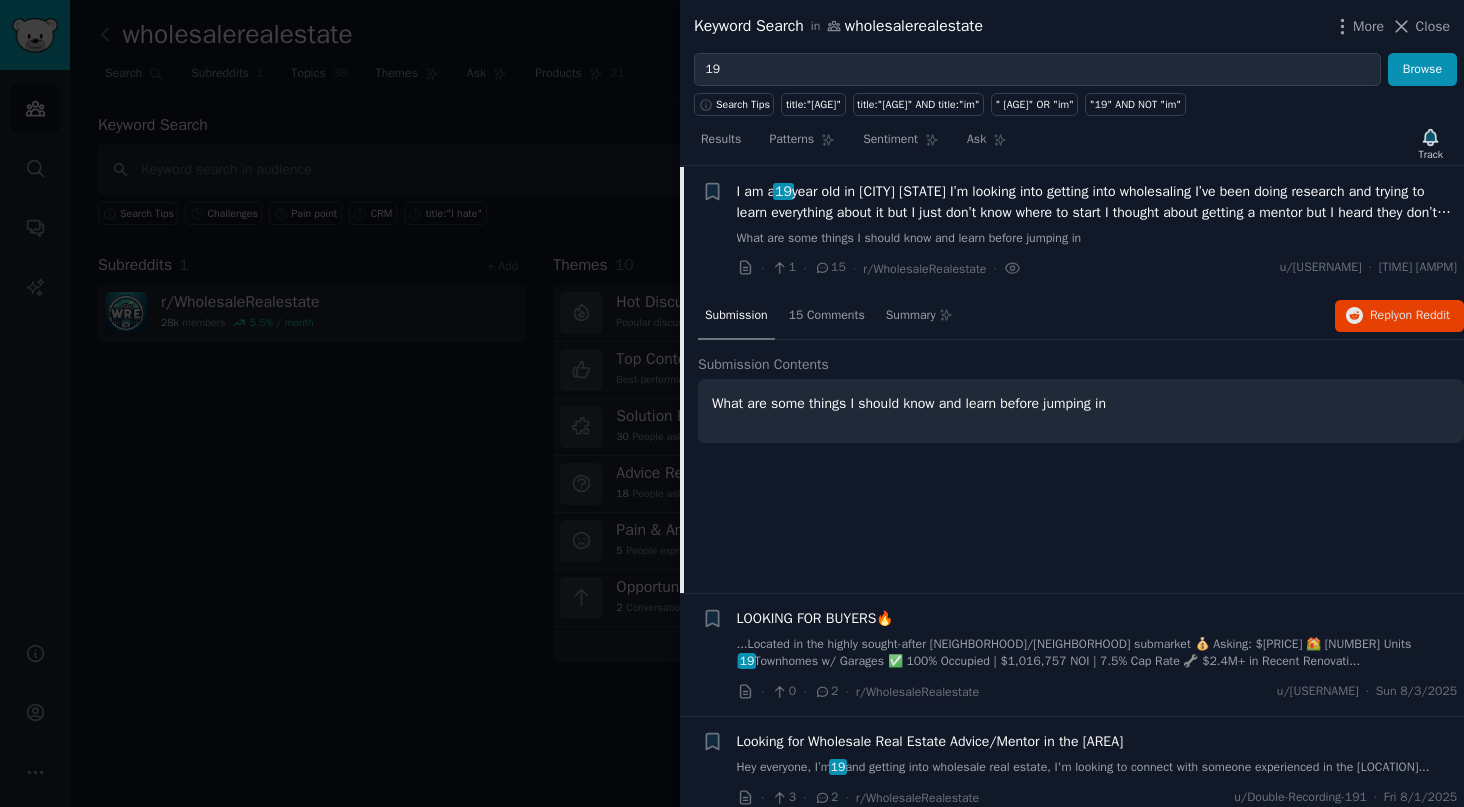 click on "I am a [AGE] year old in [CITY] [STATE] I’m looking into getting into wholesaling I’ve been doing research and trying to learn everything about it but I just don’t know where to start I thought about getting a mentor but I heard they don’t always have your best interest in mind can anyone help" at bounding box center [1097, 202] 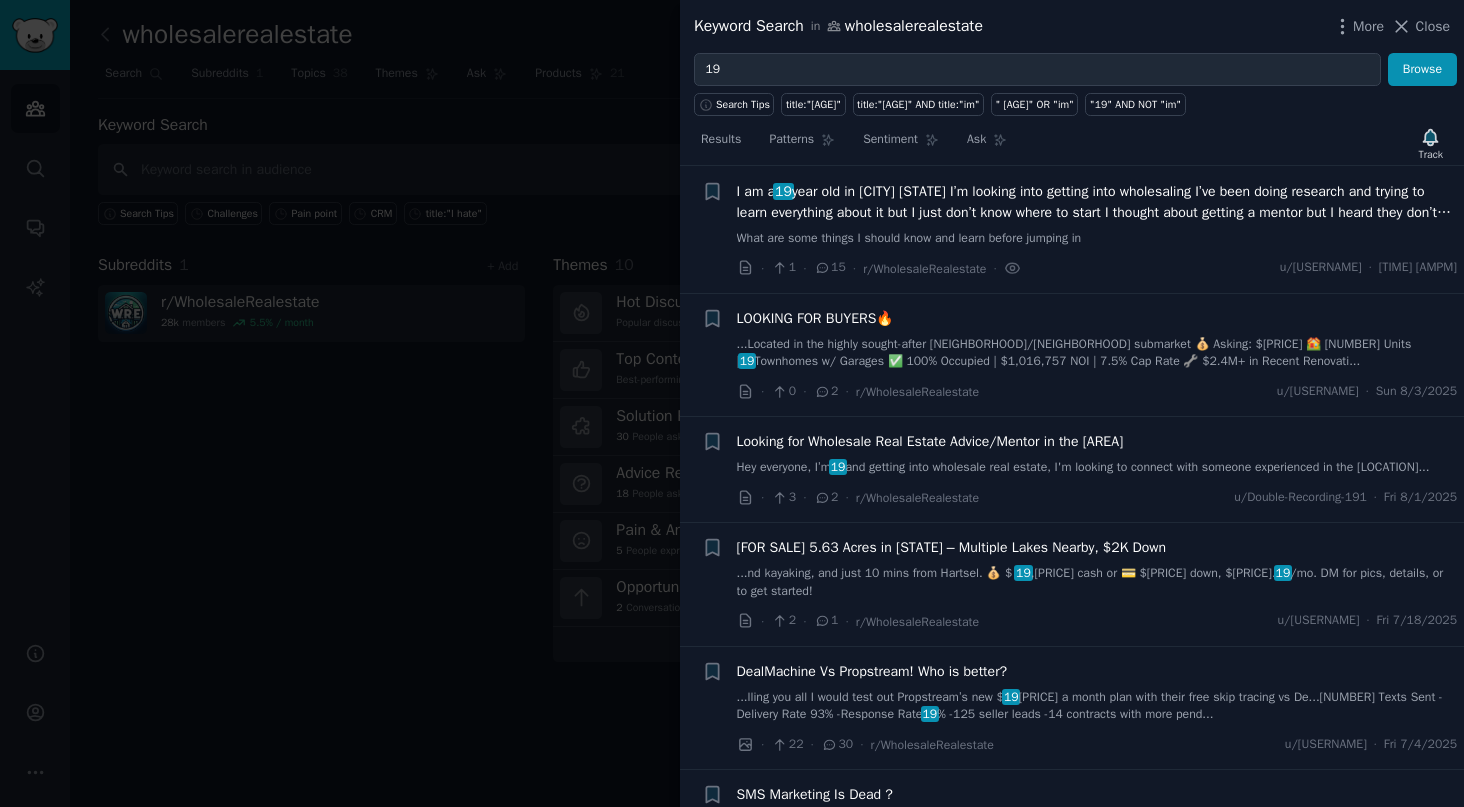 click on "I am a [AGE] year old in [CITY] [STATE] I’m looking into getting into wholesaling I’ve been doing research and trying to learn everything about it but I just don’t know where to start I thought about getting a mentor but I heard they don’t always have your best interest in mind can anyone help" at bounding box center [1097, 202] 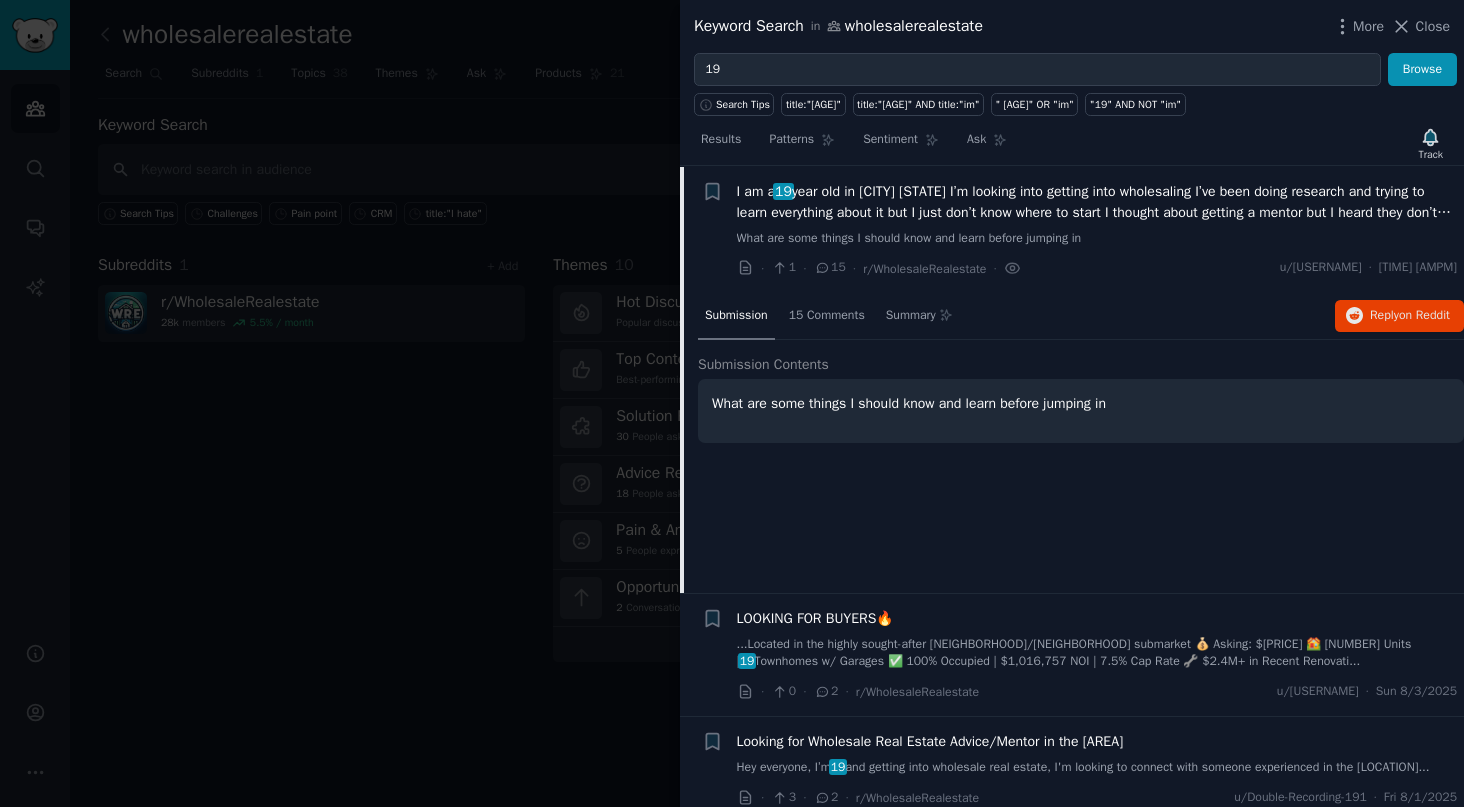 click on "I am a [AGE] year old in [CITY] [STATE] I’m looking into getting into wholesaling I’ve been doing research and trying to learn everything about it but I just don’t know where to start I thought about getting a mentor but I heard they don’t always have your best interest in mind can anyone help" at bounding box center [1097, 202] 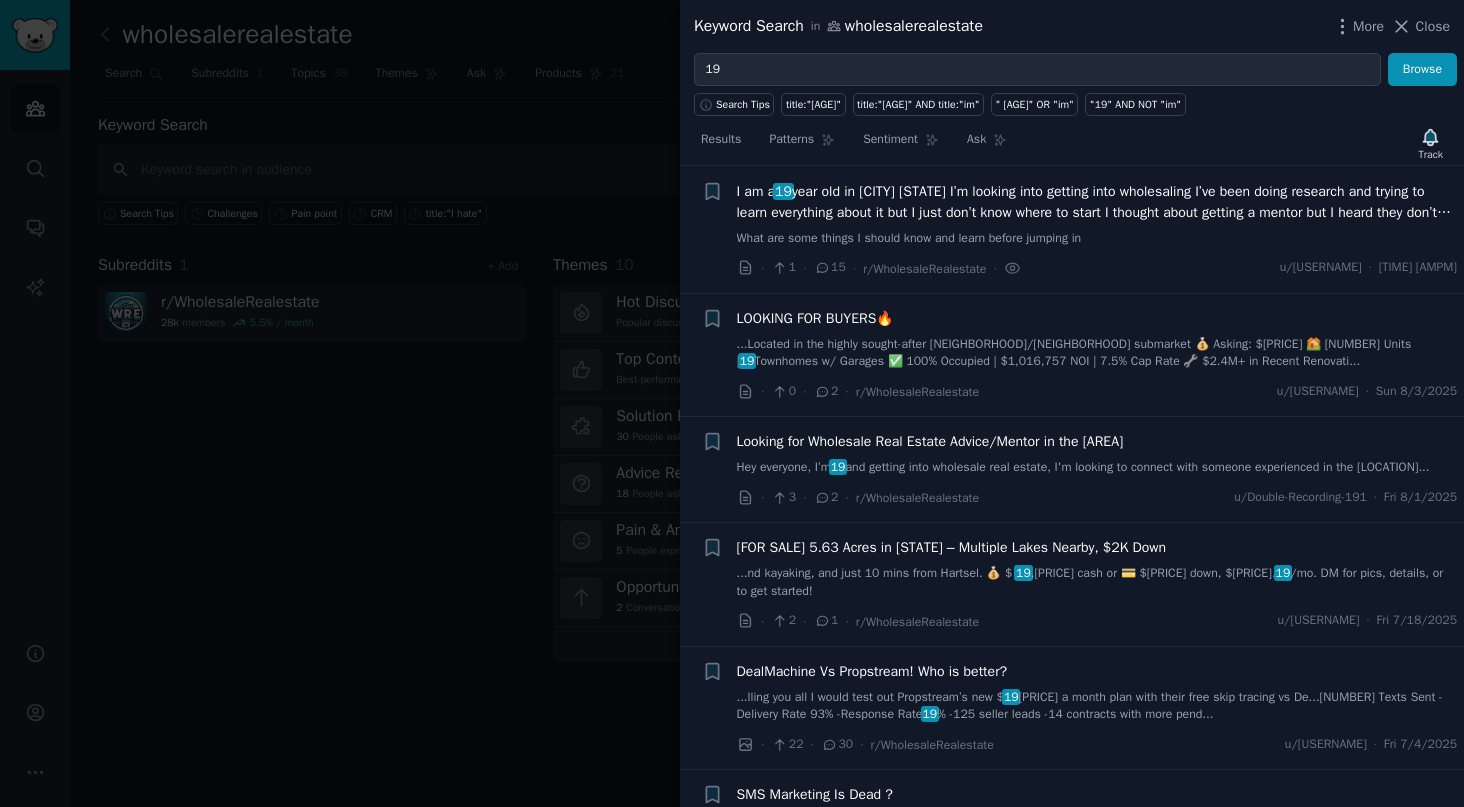 click on "What are some things I should know and learn before jumping in" at bounding box center [1097, 239] 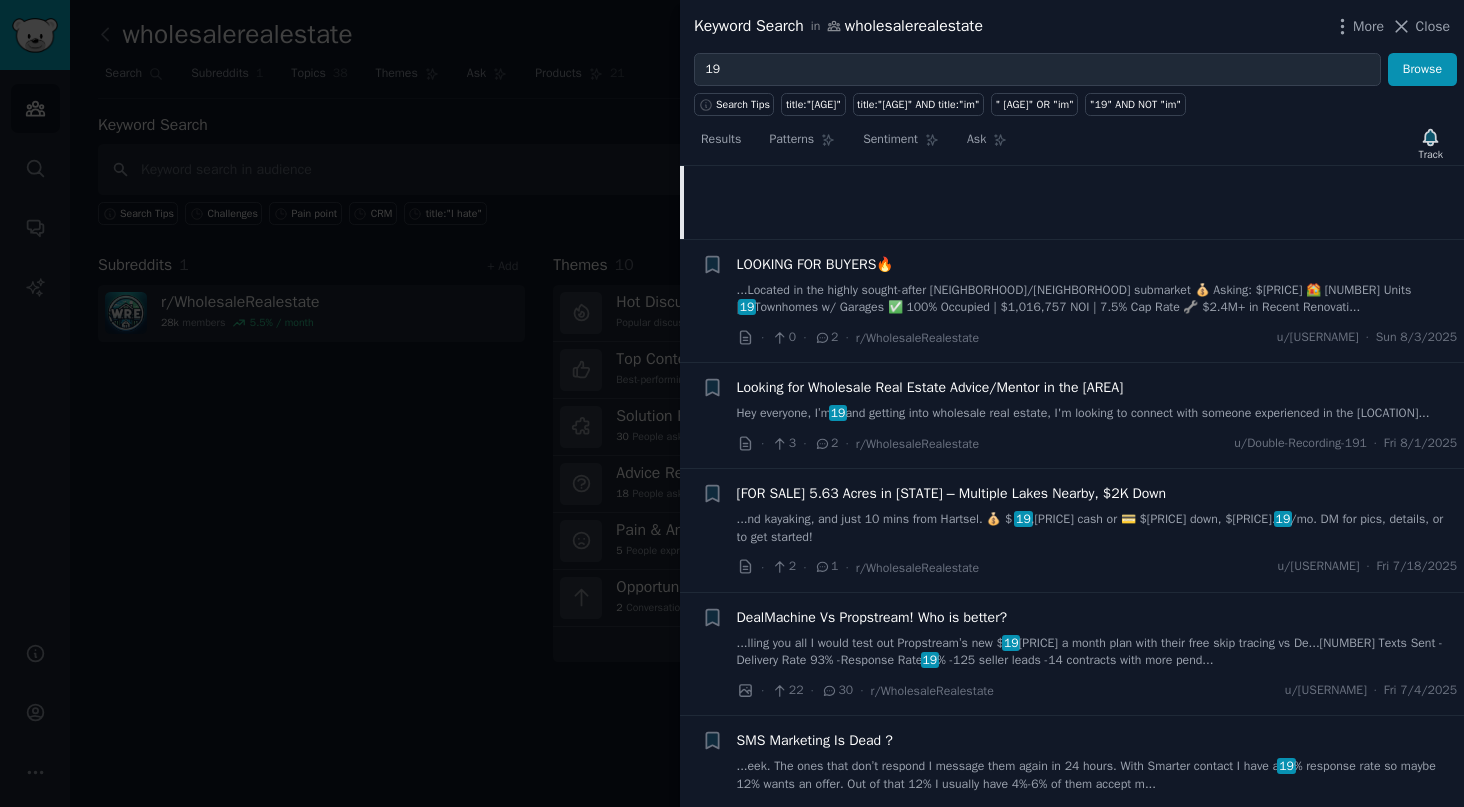 scroll, scrollTop: 0, scrollLeft: 0, axis: both 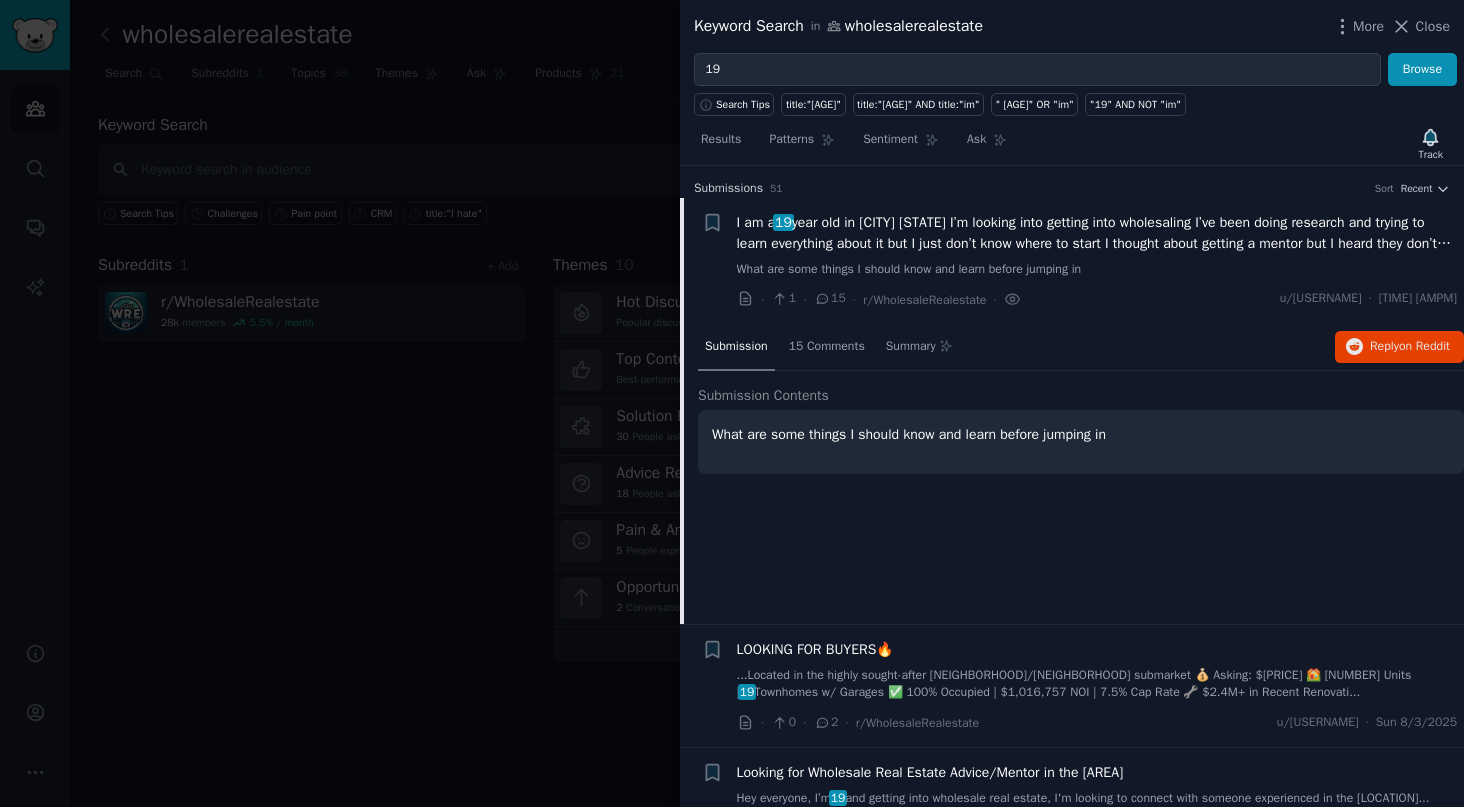 click on "I am a [AGE] year old in [CITY] [STATE] I’m looking into getting into wholesaling I’ve been doing research and trying to learn everything about it but I just don’t know where to start I thought about getting a mentor but I heard they don’t always have your best interest in mind can anyone help" at bounding box center [1097, 233] 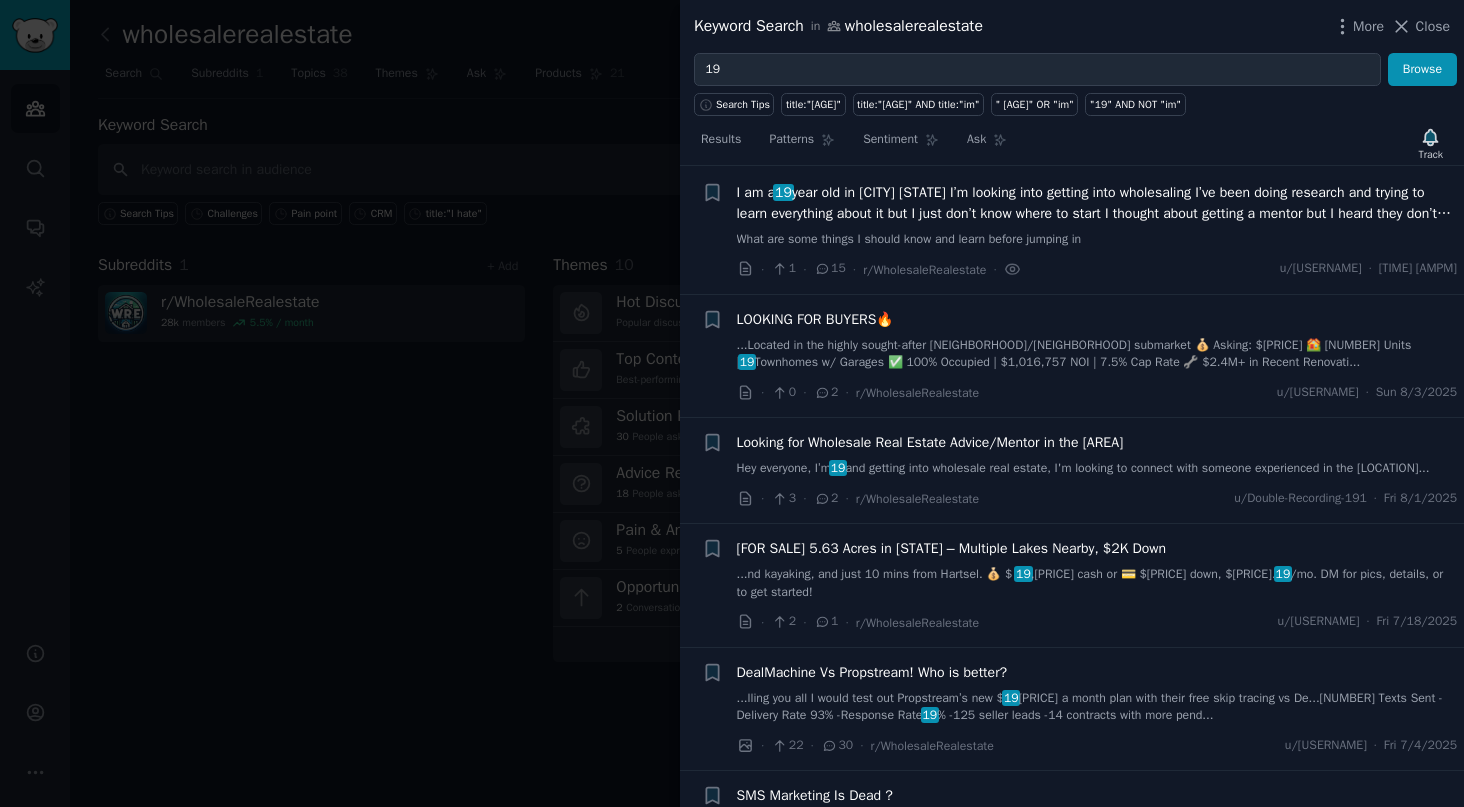 scroll, scrollTop: 31, scrollLeft: 0, axis: vertical 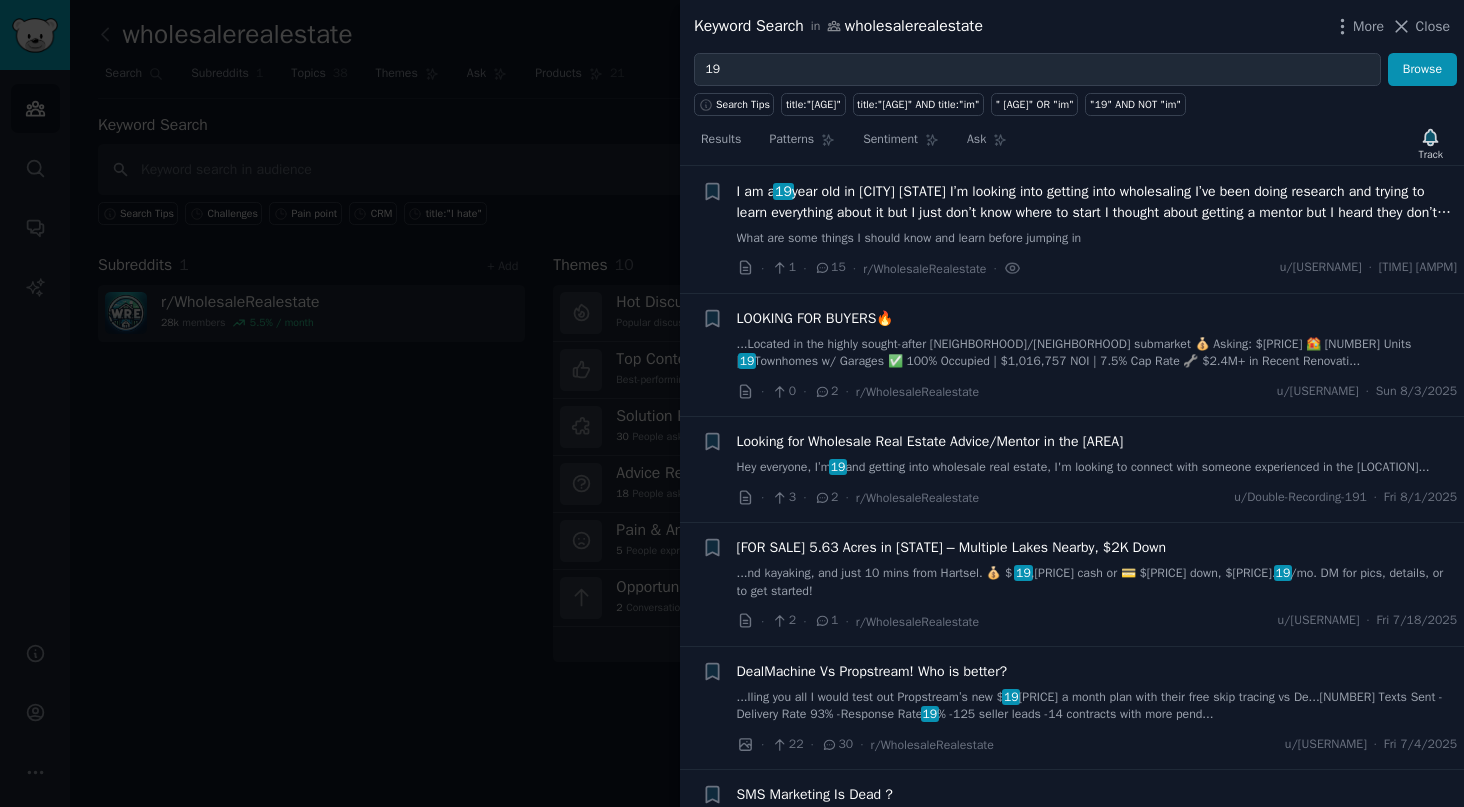 click on "I am a [AGE] year old in [CITY] [STATE] I’m looking into getting into wholesaling I’ve been doing research and trying to learn everything about it but I just don’t know where to start I thought about getting a mentor but I heard they don’t always have your best interest in mind can anyone help What are some things I should know and learn before jumping in" at bounding box center [1097, 214] 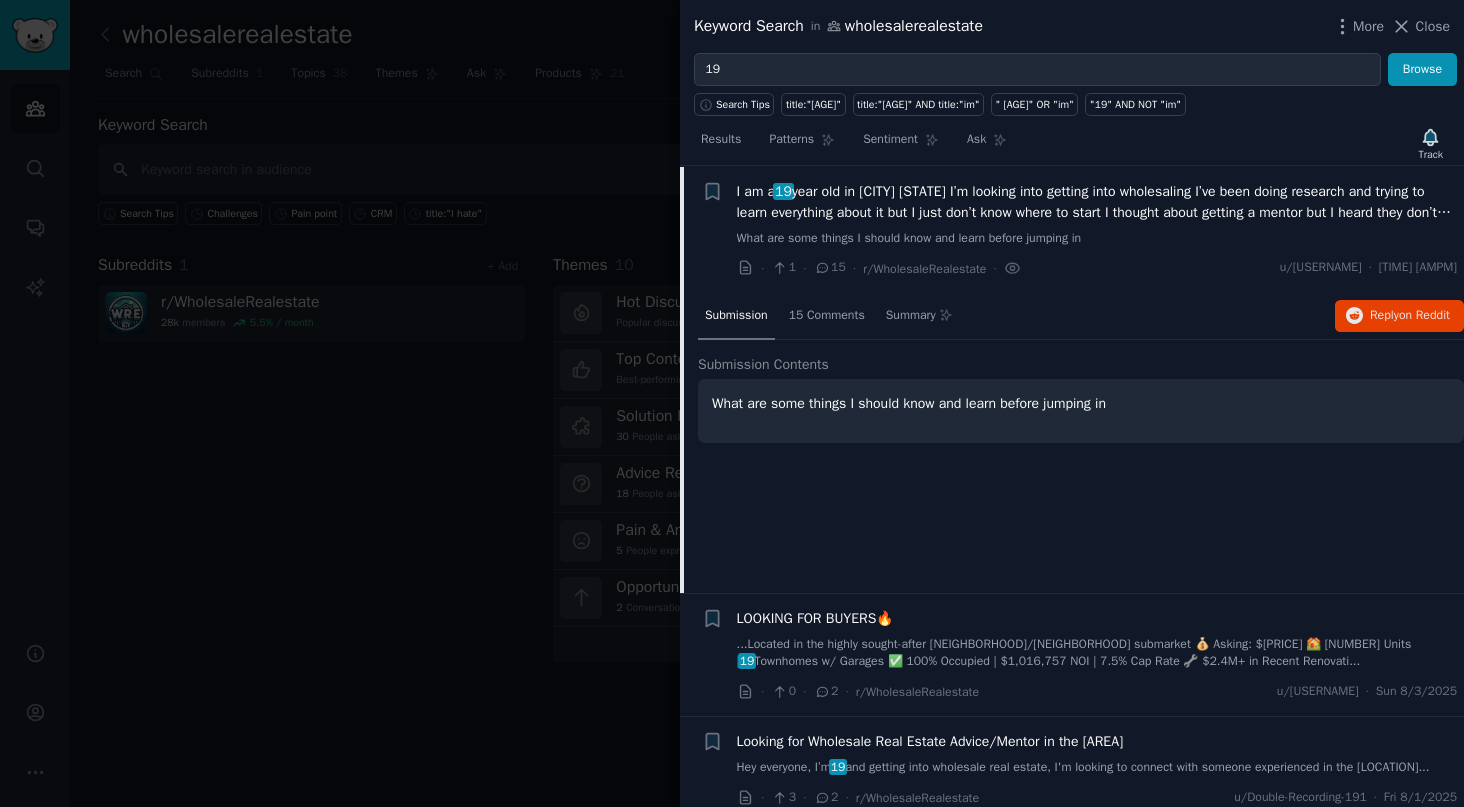 click on "I am a [AGE] year old in [CITY] [STATE] I’m looking into getting into wholesaling I’ve been doing research and trying to learn everything about it but I just don’t know where to start I thought about getting a mentor but I heard they don’t always have your best interest in mind can anyone help" at bounding box center (1097, 202) 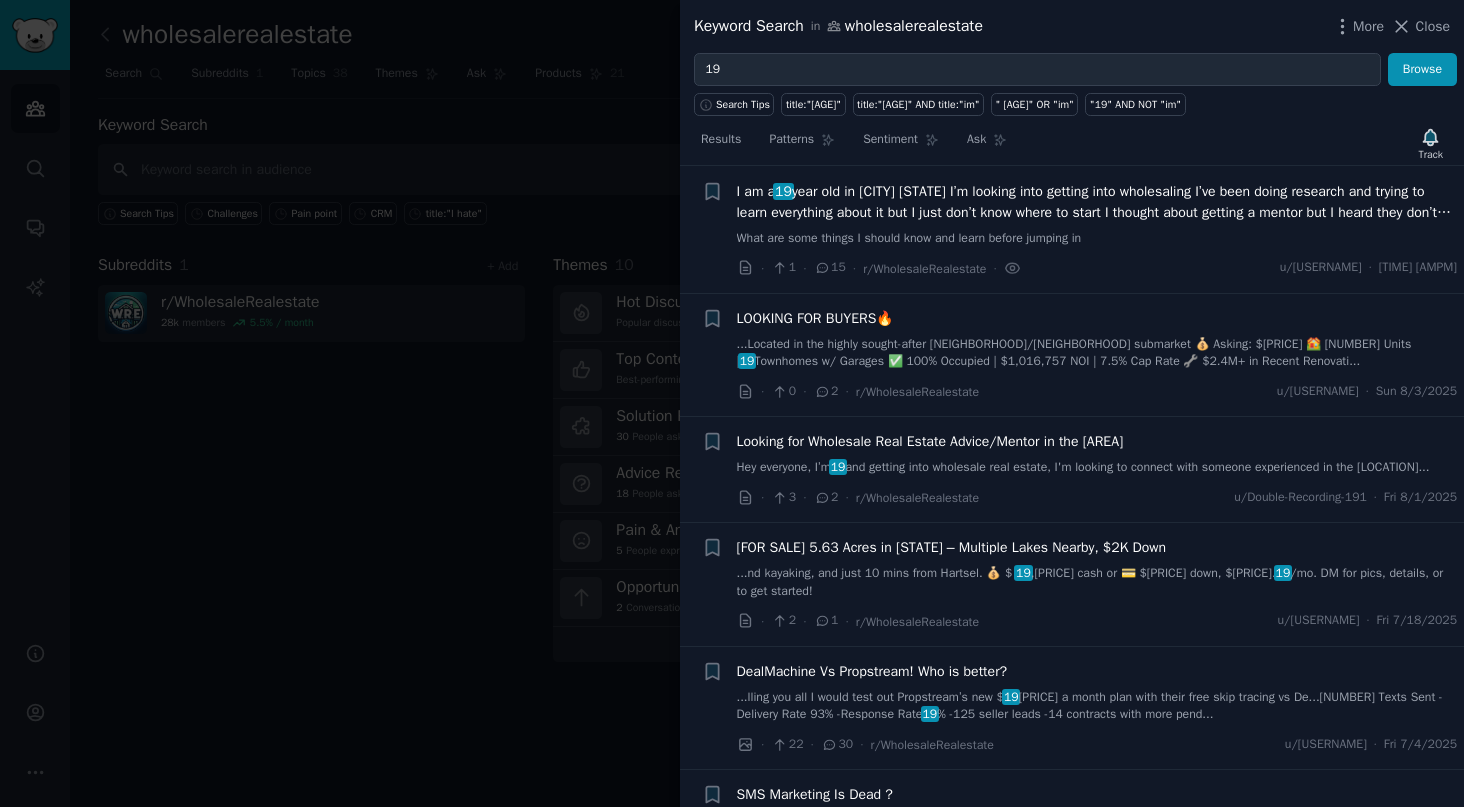 click on "I am a [AGE] year old in [CITY] [STATE] I’m looking into getting into wholesaling I’ve been doing research and trying to learn everything about it but I just don’t know where to start I thought about getting a mentor but I heard they don’t always have your best interest in mind can anyone help" at bounding box center [1097, 202] 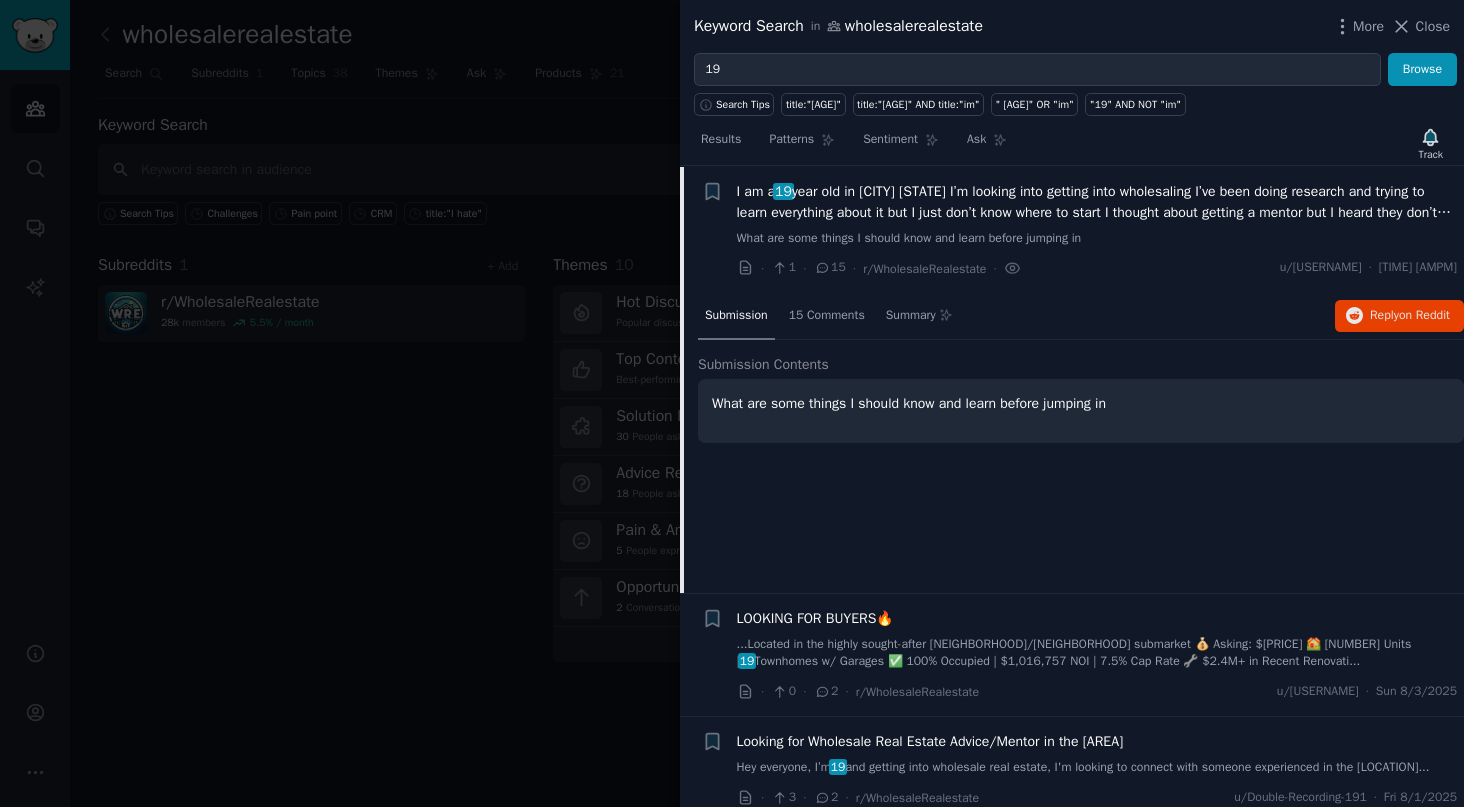 scroll, scrollTop: 0, scrollLeft: 0, axis: both 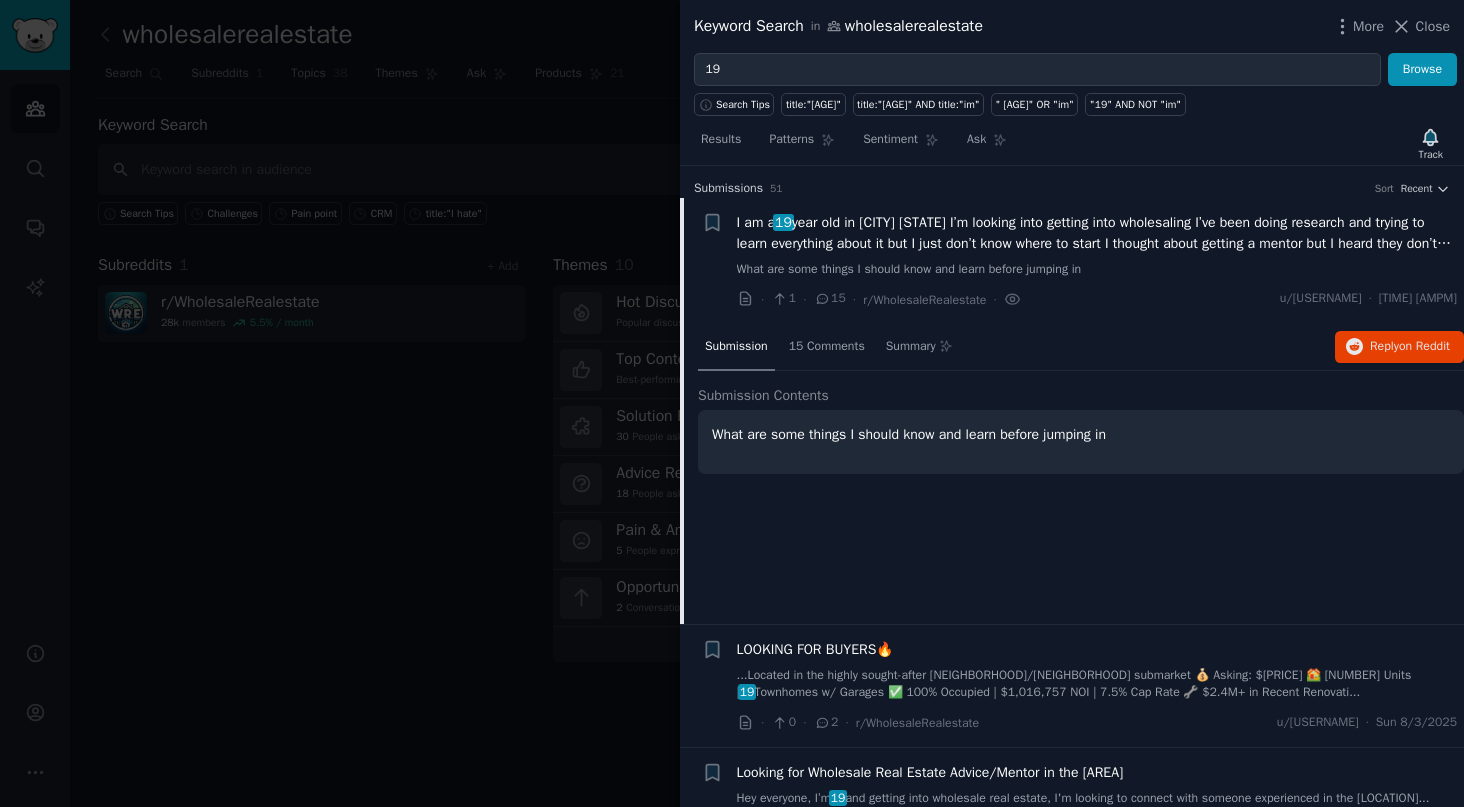 click on "I am a [AGE] year old in [CITY] [STATE] I’m looking into getting into wholesaling I’ve been doing research and trying to learn everything about it but I just don’t know where to start I thought about getting a mentor but I heard they don’t always have your best interest in mind can anyone help" at bounding box center (1097, 233) 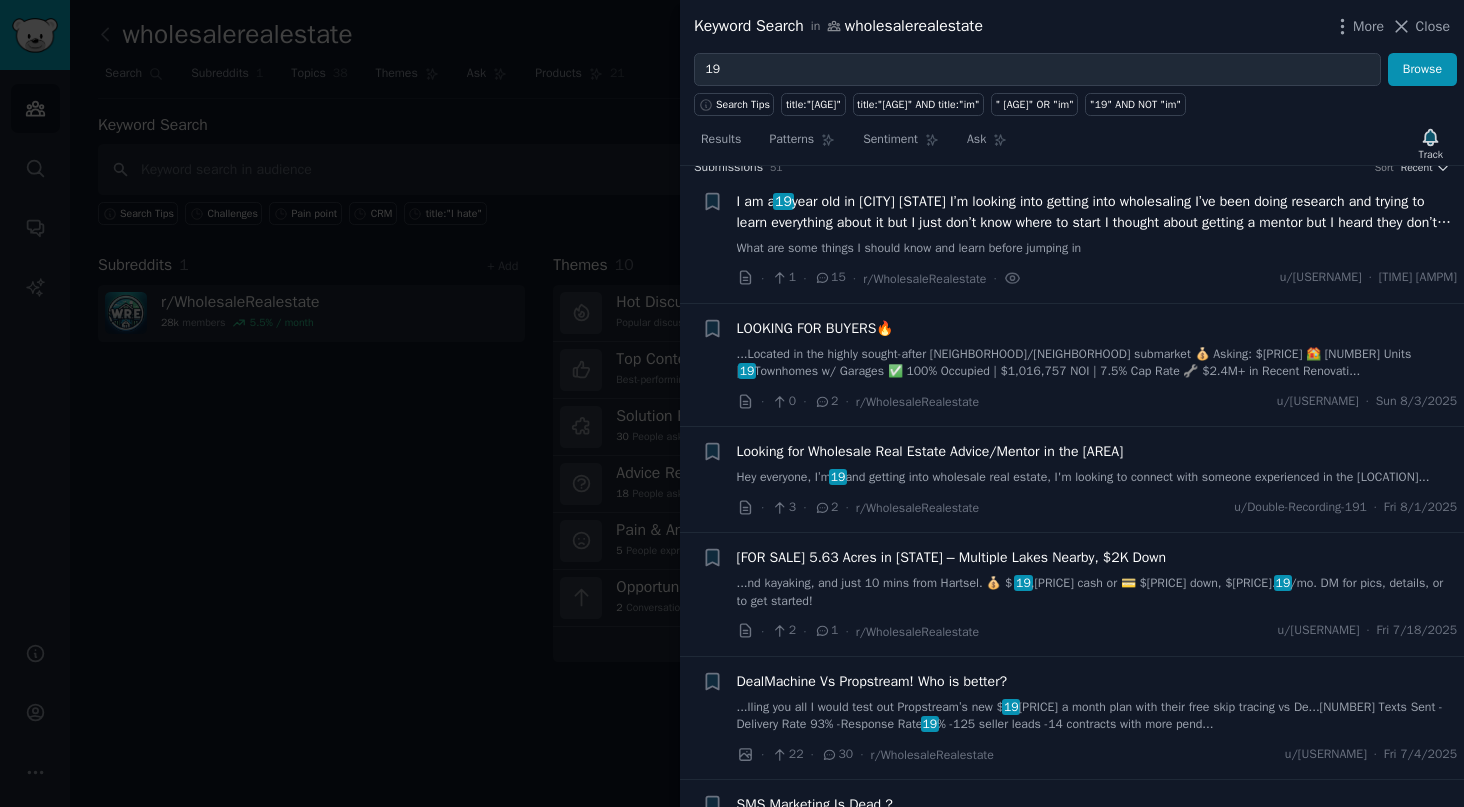 scroll, scrollTop: 0, scrollLeft: 0, axis: both 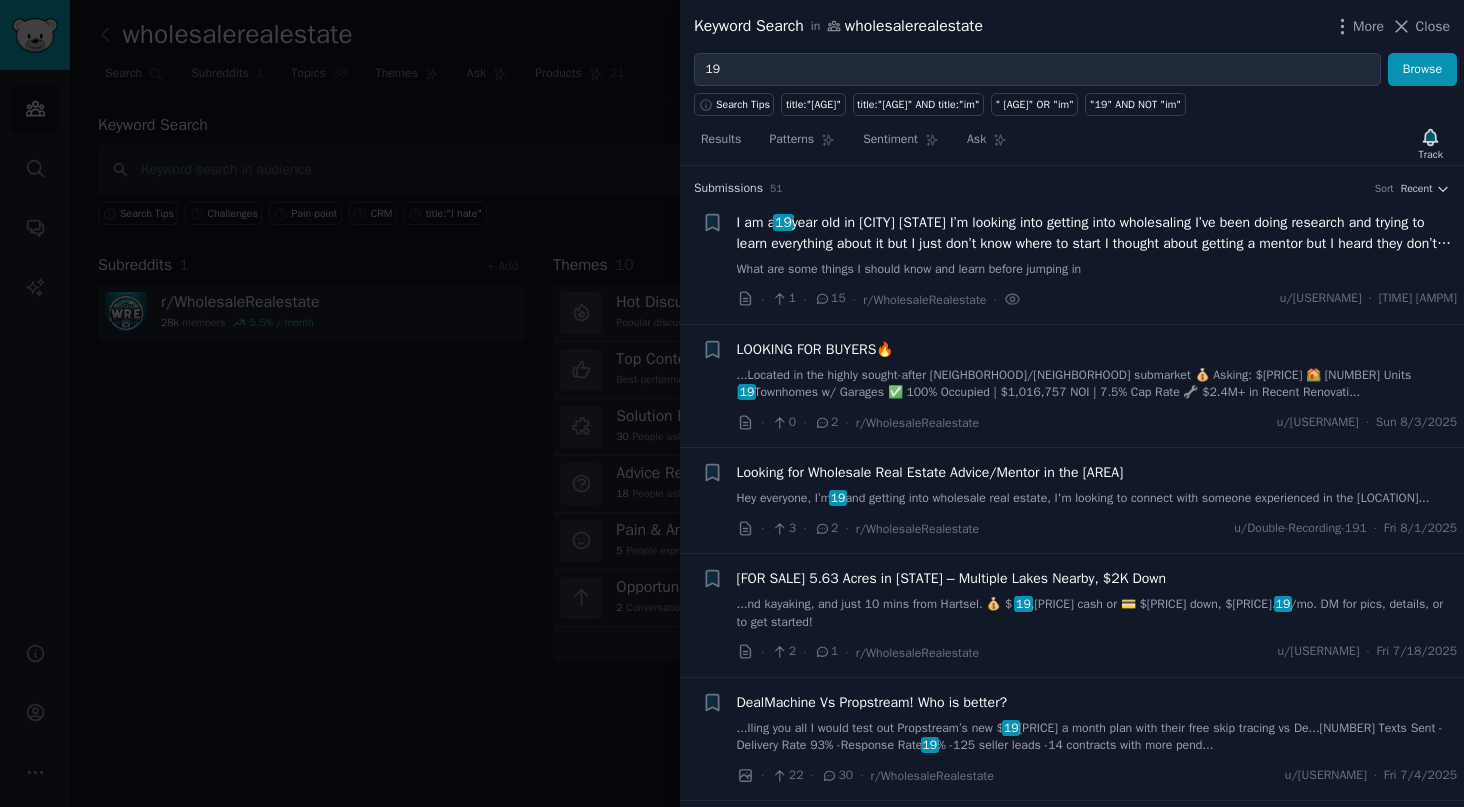 click on "I am a [AGE] year old in [CITY] [STATE] I’m looking into getting into wholesaling I’ve been doing research and trying to learn everything about it but I just don’t know where to start I thought about getting a mentor but I heard they don’t always have your best interest in mind can anyone help" at bounding box center (1097, 233) 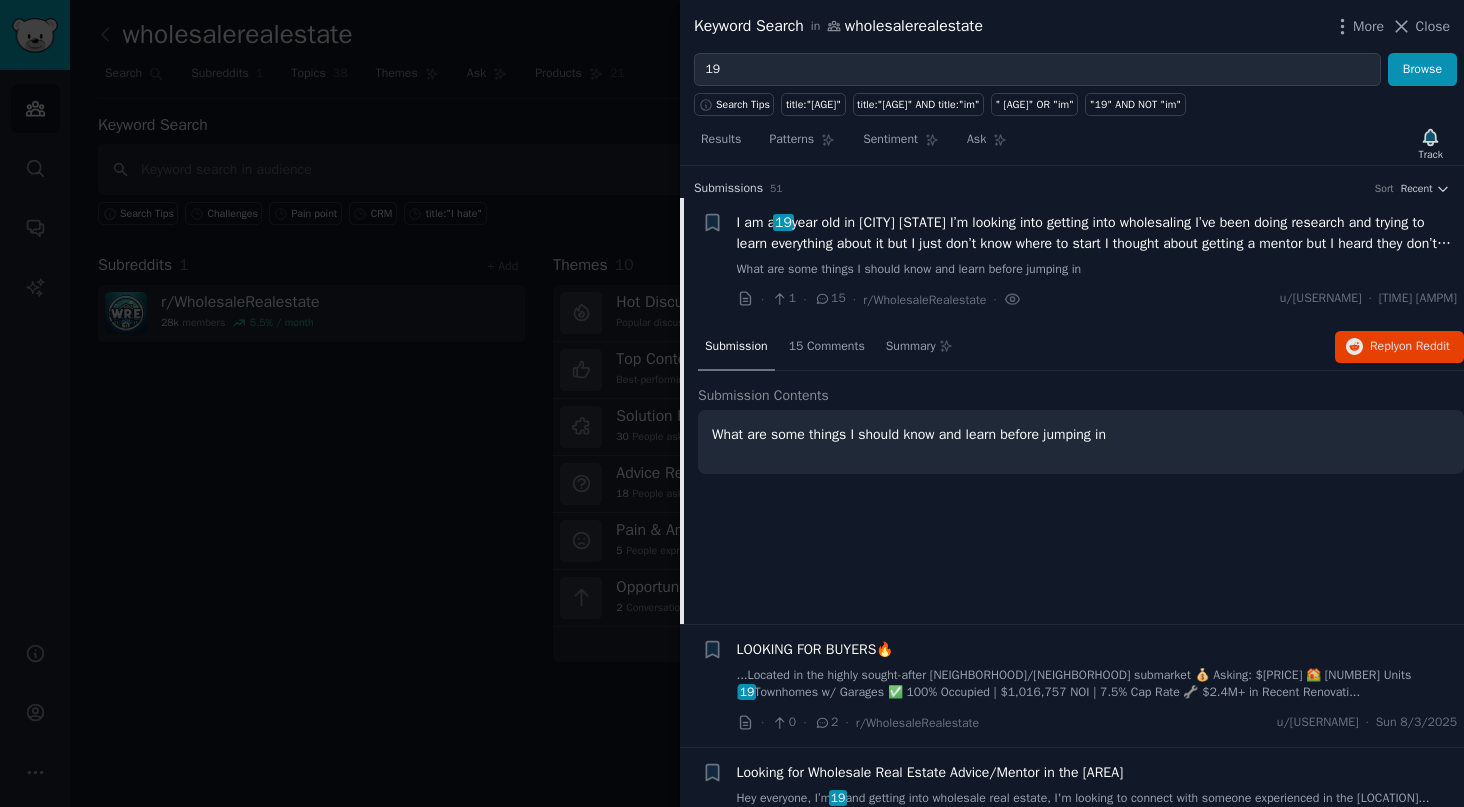 scroll, scrollTop: 31, scrollLeft: 0, axis: vertical 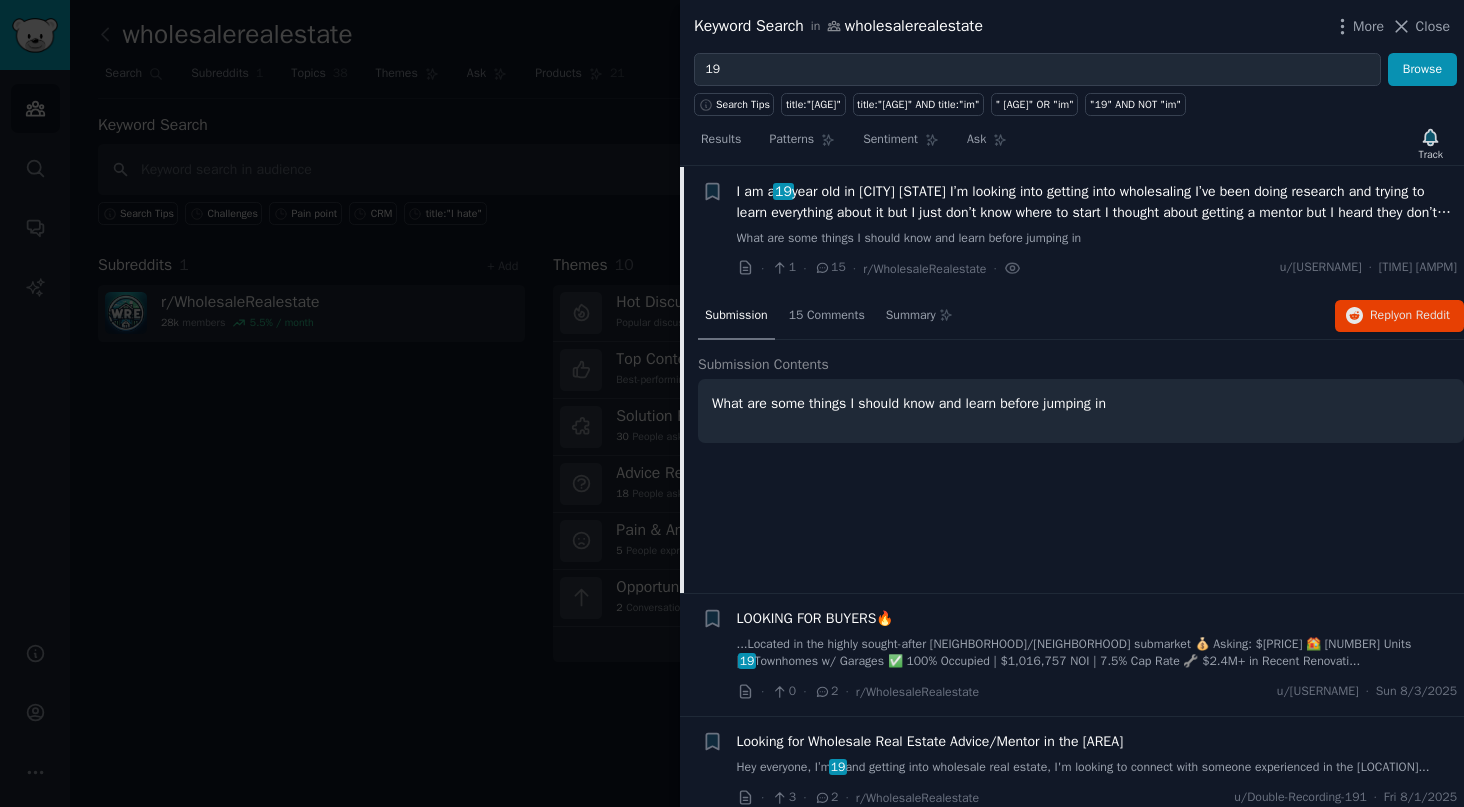 click on "I am a [AGE] year old in [CITY] [STATE] I’m looking into getting into wholesaling I’ve been doing research and trying to learn everything about it but I just don’t know where to start I thought about getting a mentor but I heard they don’t always have your best interest in mind can anyone help" at bounding box center (1097, 202) 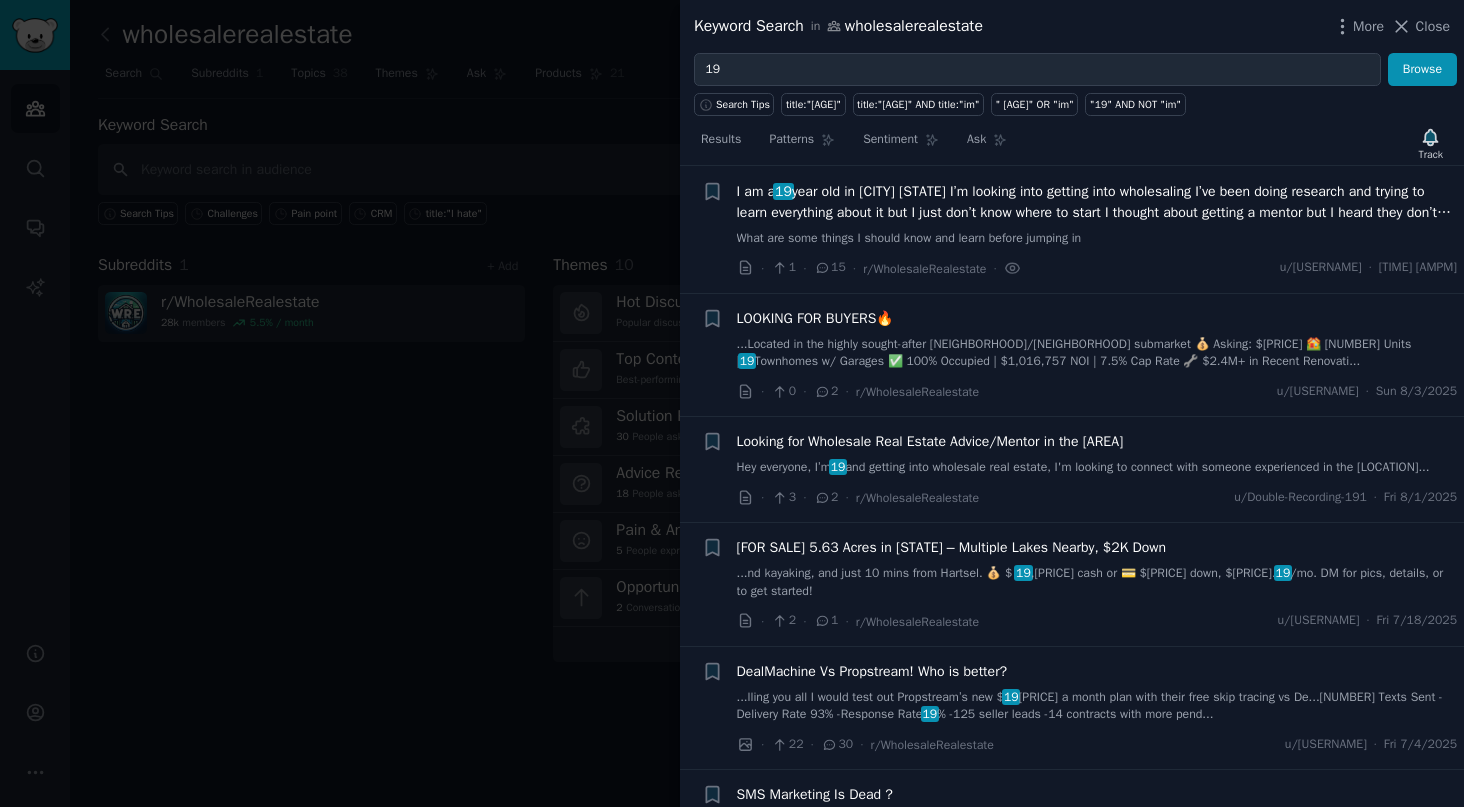 click on "I am a [AGE] year old in [CITY] [STATE] I’m looking into getting into wholesaling I’ve been doing research and trying to learn everything about it but I just don’t know where to start I thought about getting a mentor but I heard they don’t always have your best interest in mind can anyone help" at bounding box center [1097, 202] 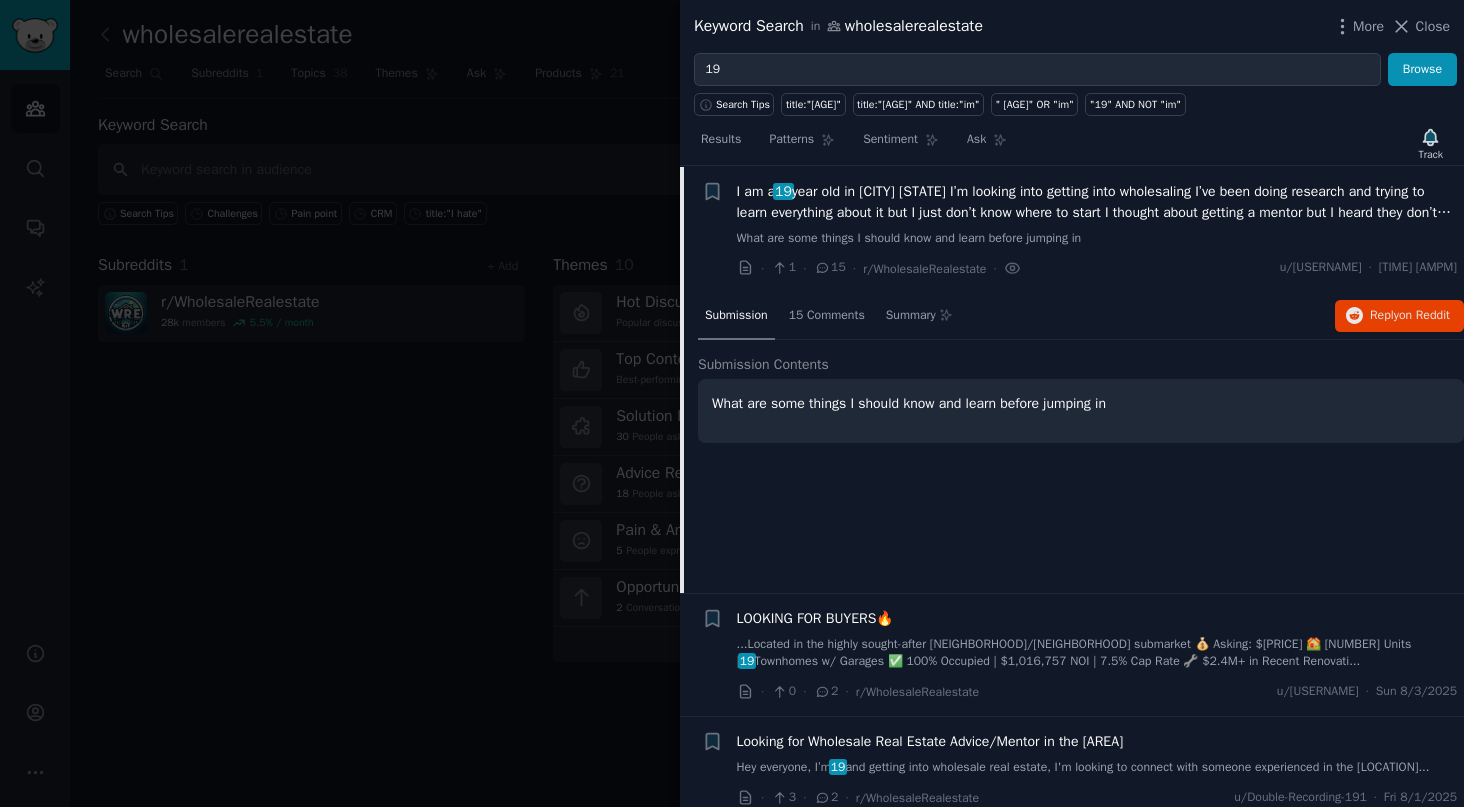 click on "I am a [AGE] year old in [CITY] [STATE] I’m looking into getting into wholesaling I’ve been doing research and trying to learn everything about it but I just don’t know where to start I thought about getting a mentor but I heard they don’t always have your best interest in mind can anyone help" at bounding box center (1097, 202) 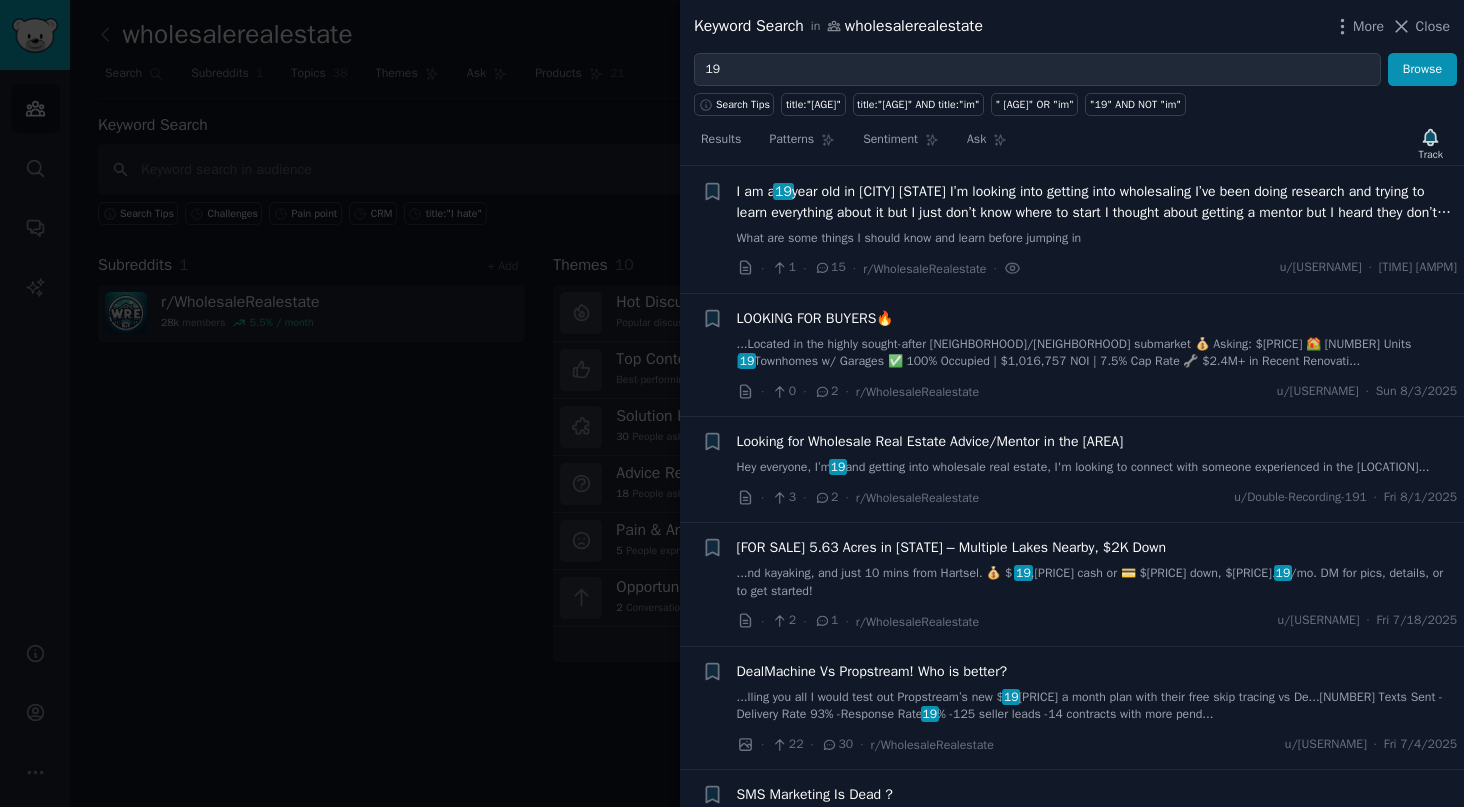 click on "I am a [AGE] year old in [CITY] [STATE] I’m looking into getting into wholesaling I’ve been doing research and trying to learn everything about it but I just don’t know where to start I thought about getting a mentor but I heard they don’t always have your best interest in mind can anyone help" at bounding box center [1097, 202] 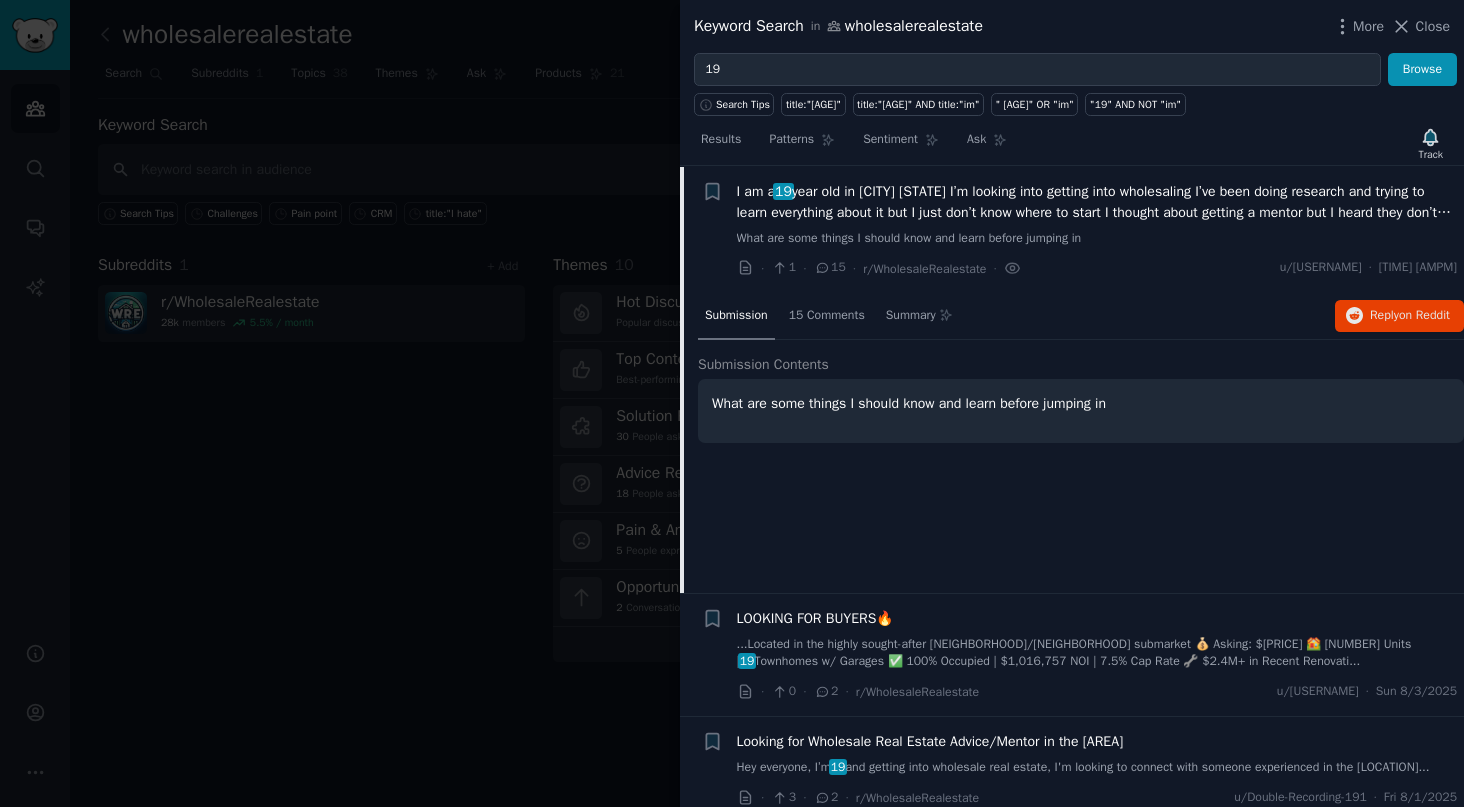 click on "I am a [AGE] year old in [CITY] [STATE] I’m looking into getting into wholesaling I’ve been doing research and trying to learn everything about it but I just don’t know where to start I thought about getting a mentor but I heard they don’t always have your best interest in mind can anyone help" at bounding box center (1097, 202) 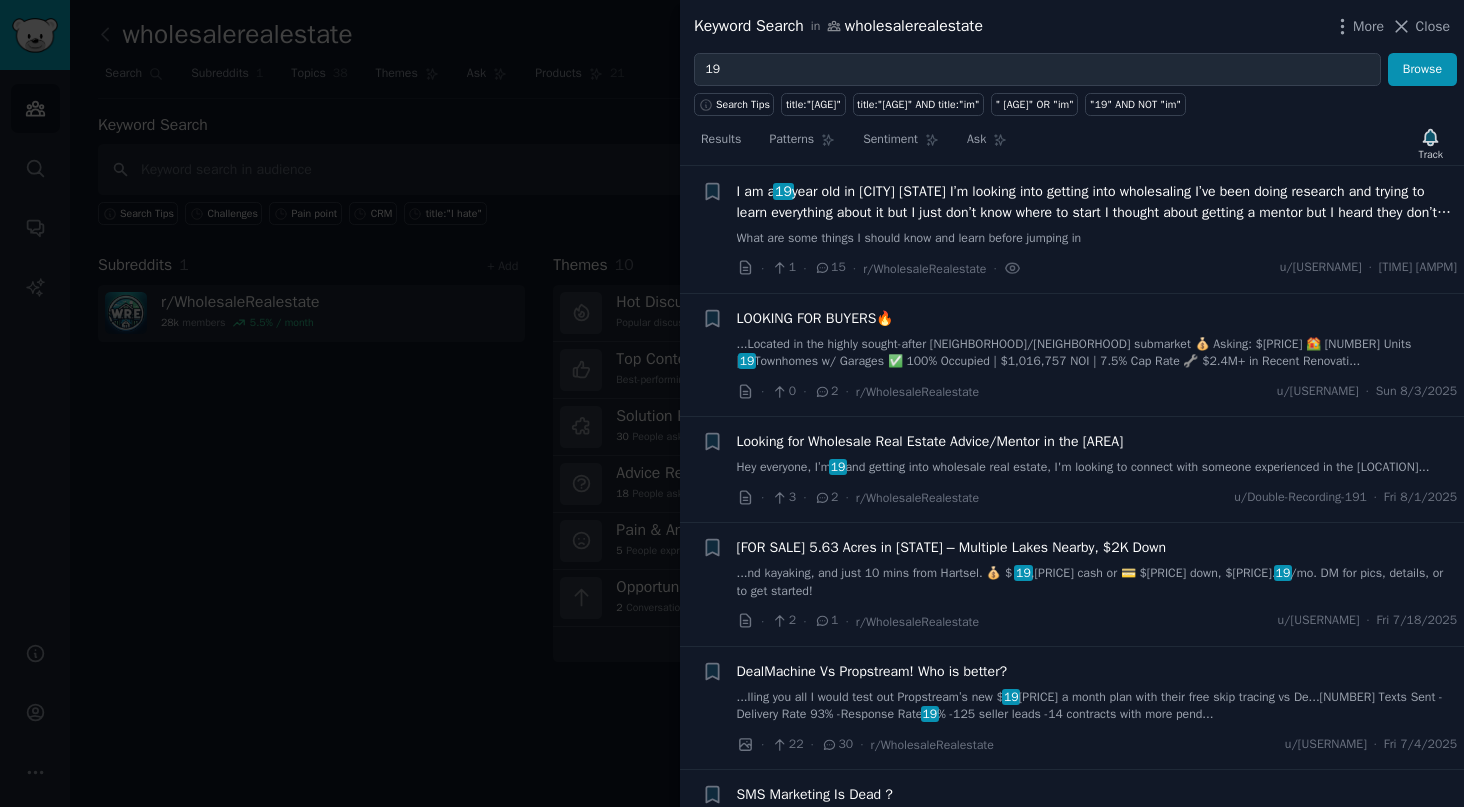 click on "I am a [AGE] year old in [CITY] [STATE] I’m looking into getting into wholesaling I’ve been doing research and trying to learn everything about it but I just don’t know where to start I thought about getting a mentor but I heard they don’t always have your best interest in mind can anyone help" at bounding box center [1097, 202] 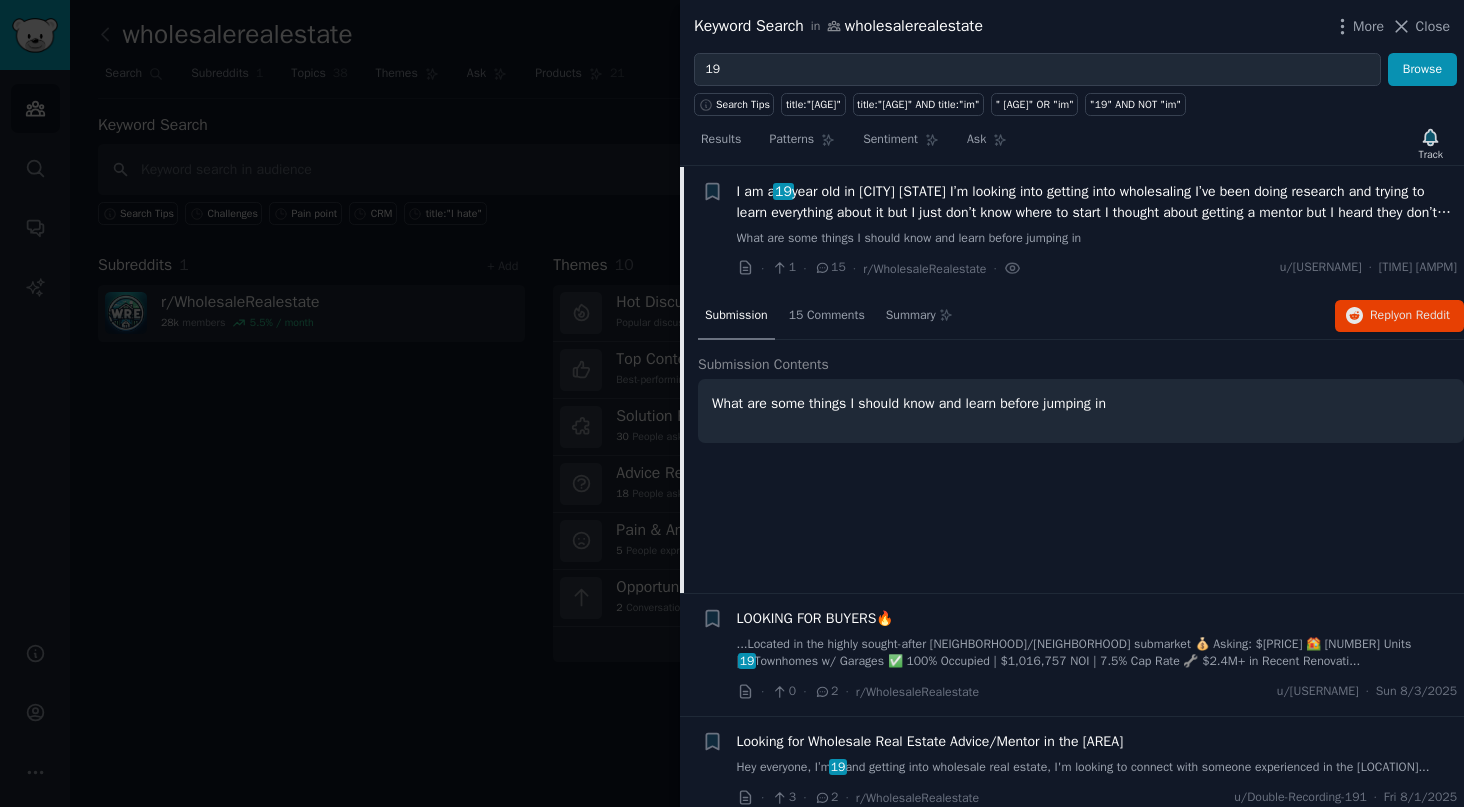 click on "I am a [AGE] year old in [CITY] [STATE] I’m looking into getting into wholesaling I’ve been doing research and trying to learn everything about it but I just don’t know where to start I thought about getting a mentor but I heard they don’t always have your best interest in mind can anyone help" at bounding box center [1097, 202] 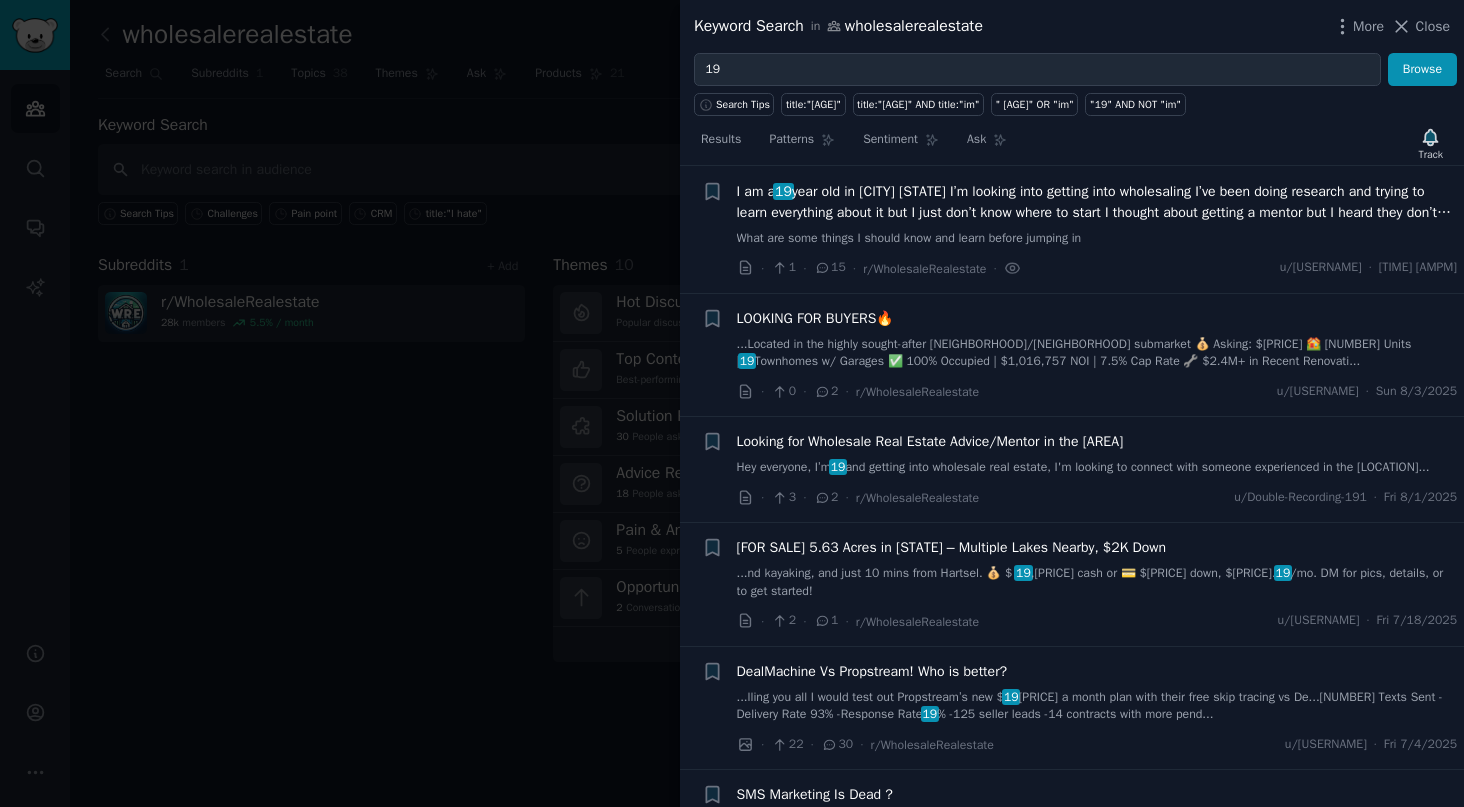 click on "I am a [AGE] year old in [CITY] [STATE] I’m looking into getting into wholesaling I’ve been doing research and trying to learn everything about it but I just don’t know where to start I thought about getting a mentor but I heard they don’t always have your best interest in mind can anyone help" at bounding box center (1097, 202) 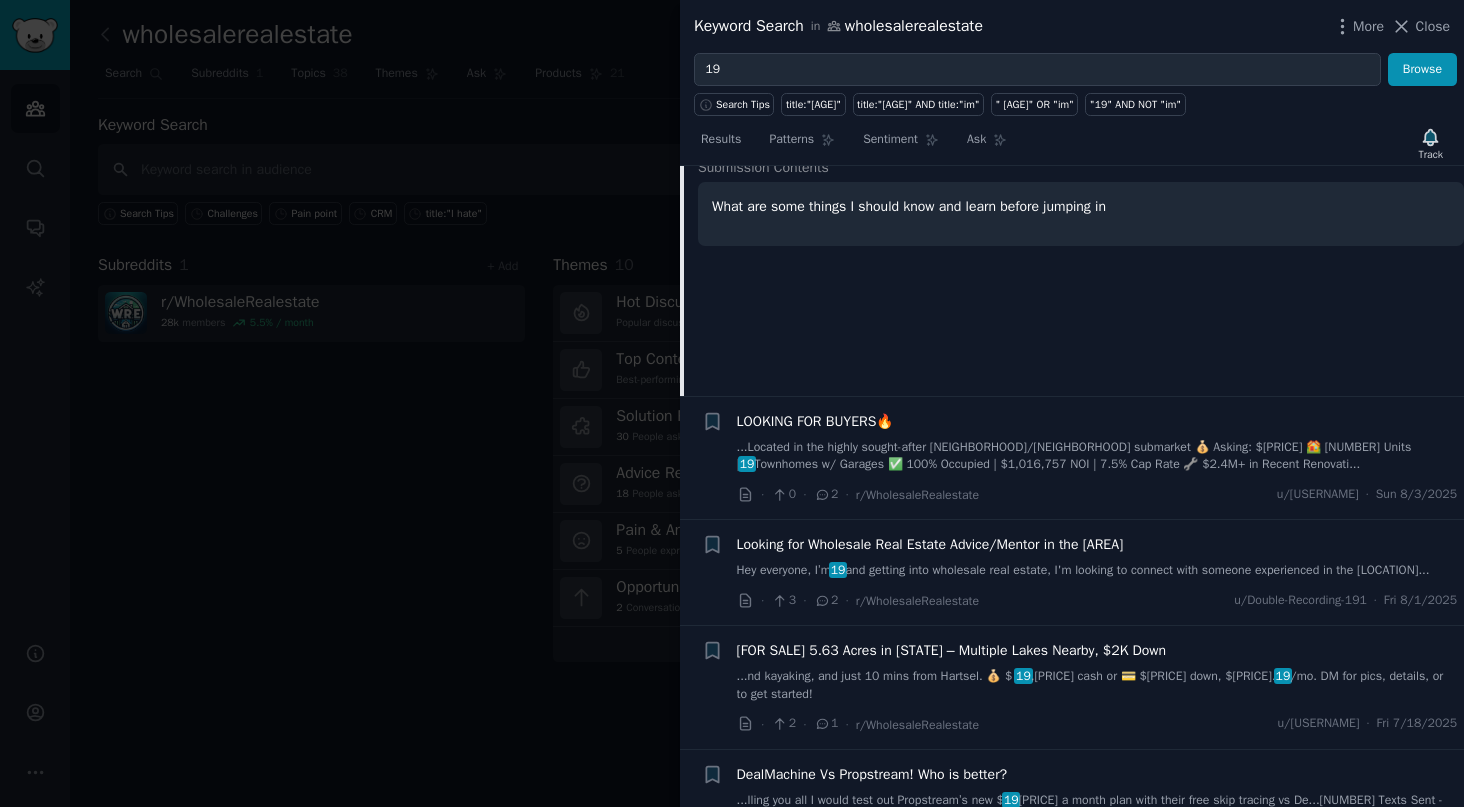 scroll, scrollTop: 0, scrollLeft: 0, axis: both 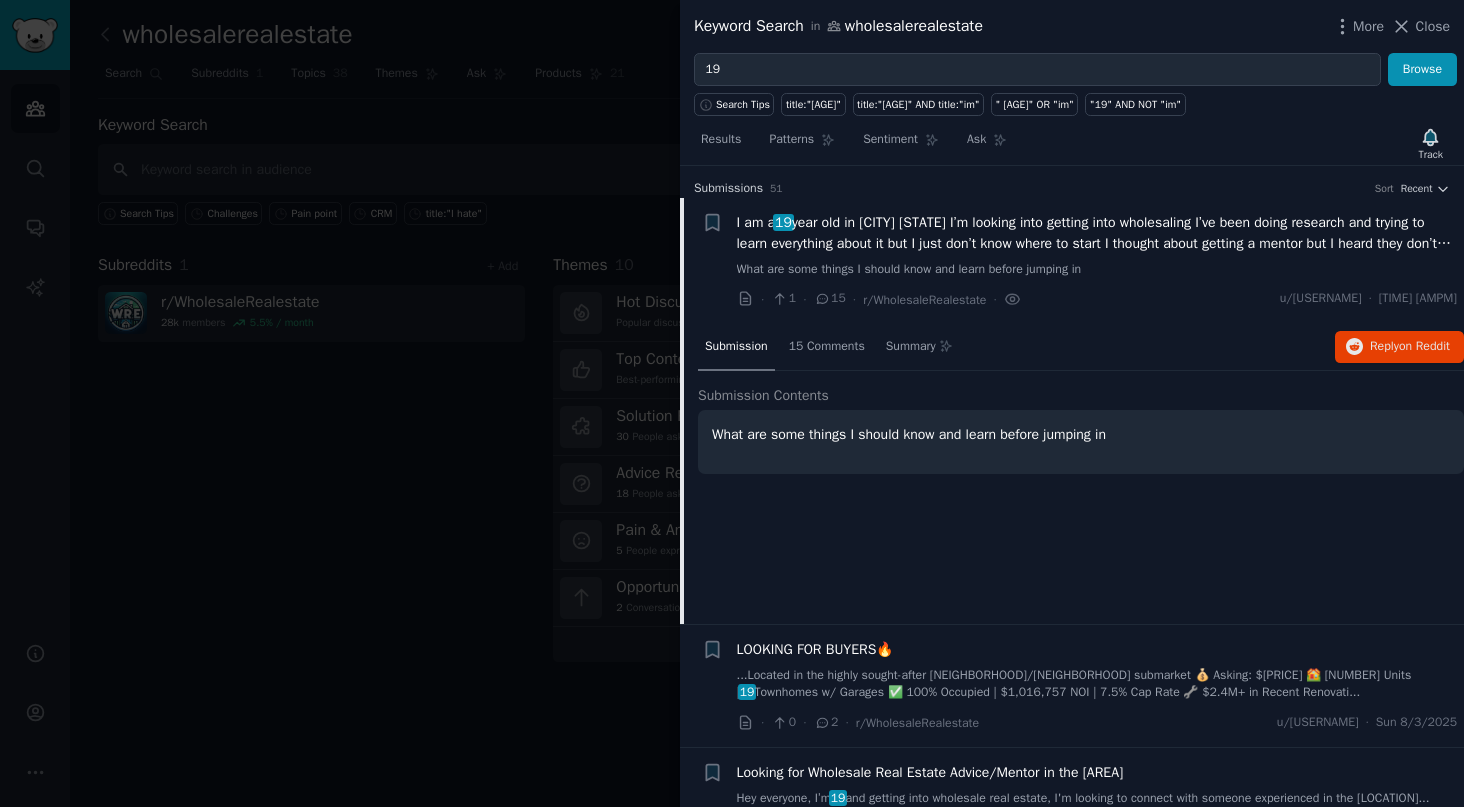 click on "15 Comments" at bounding box center [827, 347] 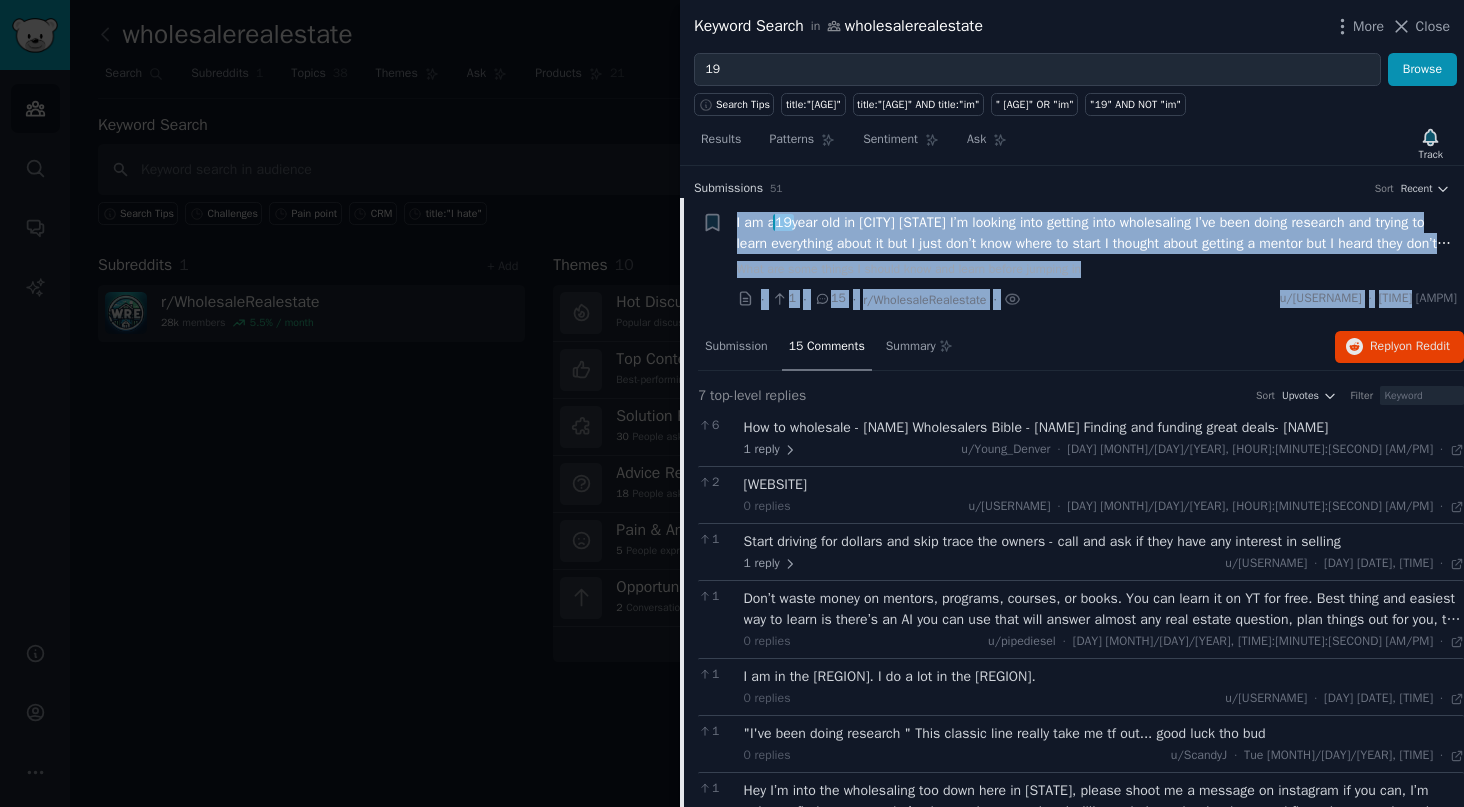 drag, startPoint x: 735, startPoint y: 209, endPoint x: 1444, endPoint y: 297, distance: 714.44037 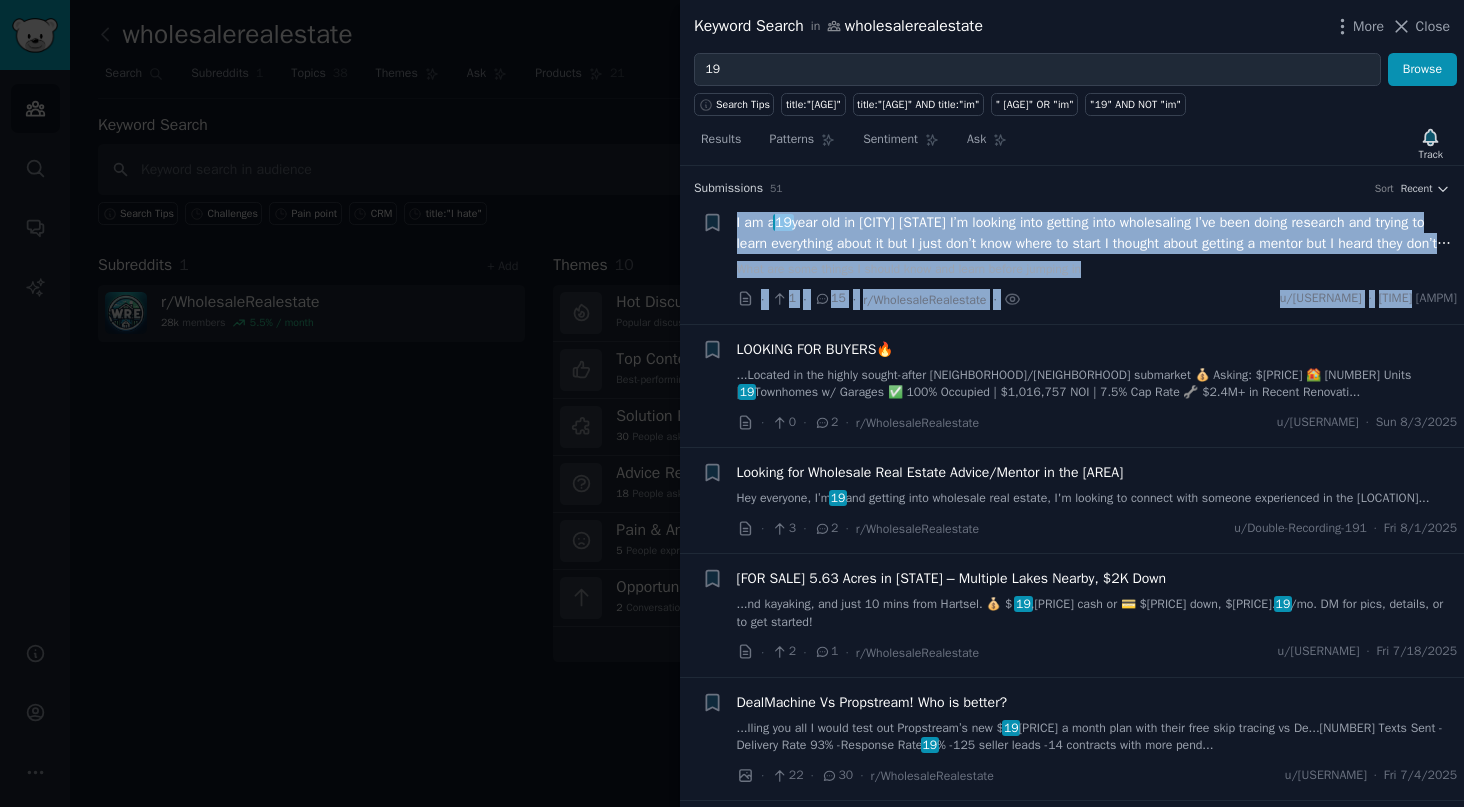 scroll, scrollTop: 31, scrollLeft: 0, axis: vertical 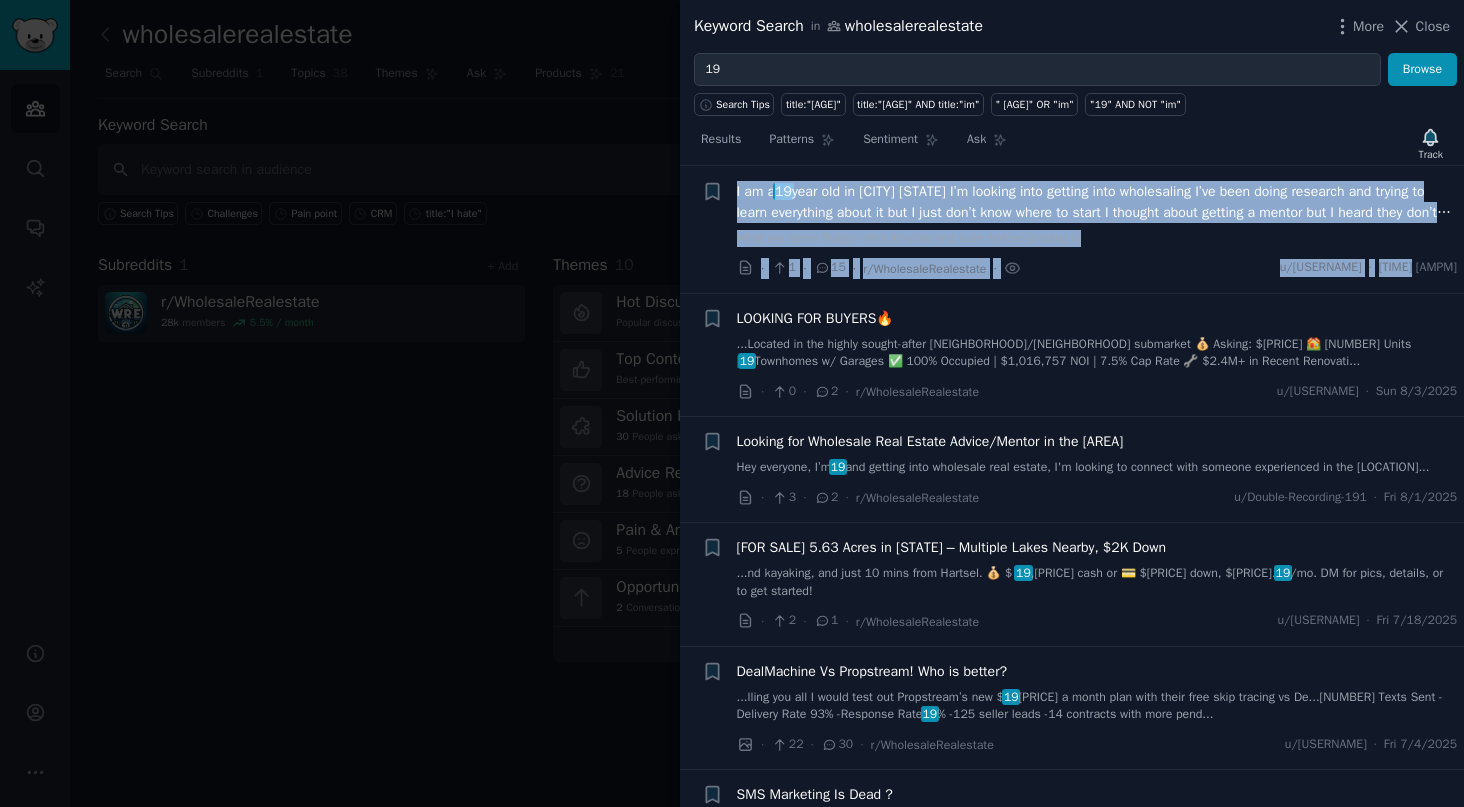 click on "I am a [AGE] year old in [CITY] [STATE] I’m looking into getting into wholesaling I’ve been doing research and trying to learn everything about it but I just don’t know where to start I thought about getting a mentor but I heard they don’t always have your best interest in mind can anyone help" at bounding box center [1097, 202] 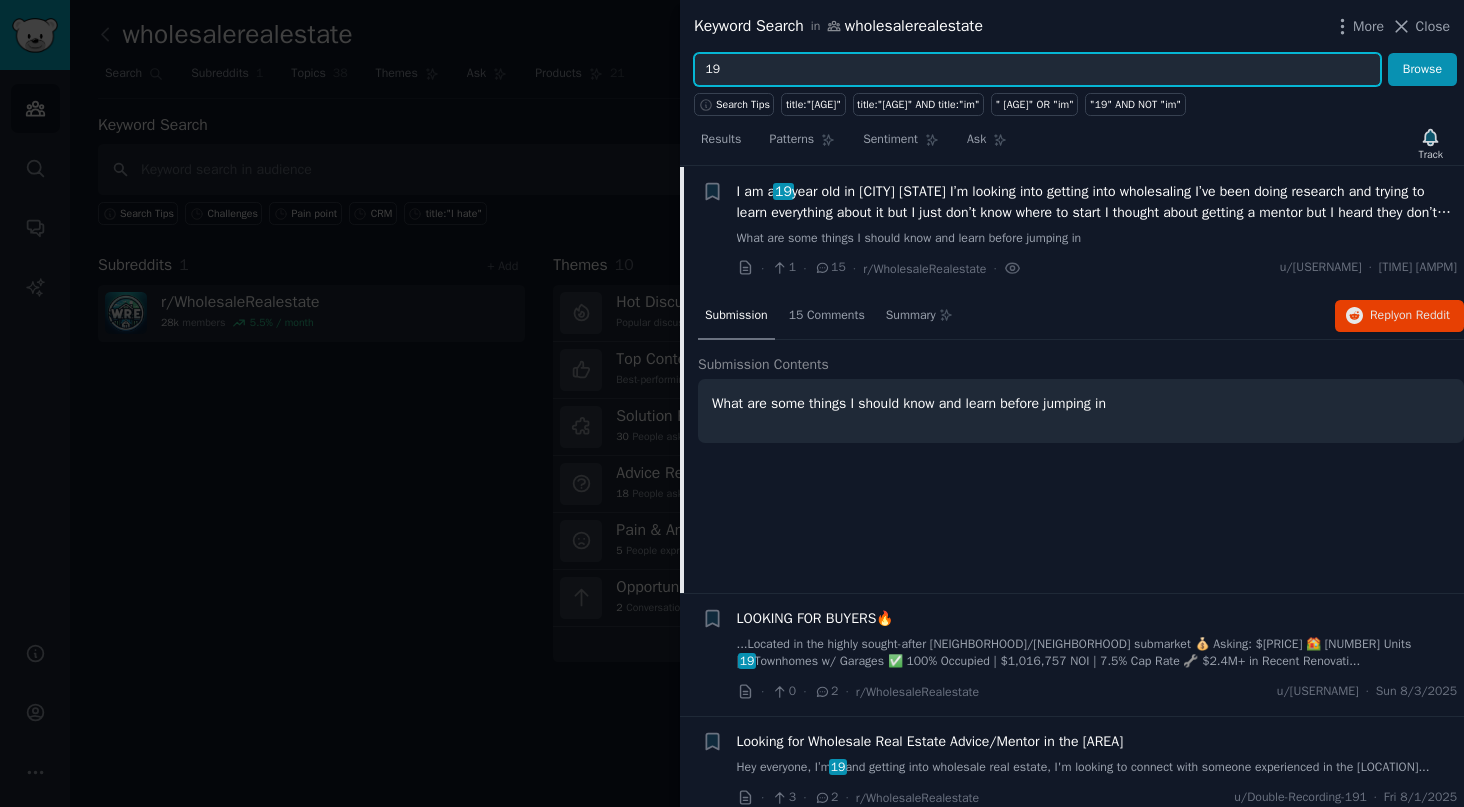 click on "19" at bounding box center (1037, 70) 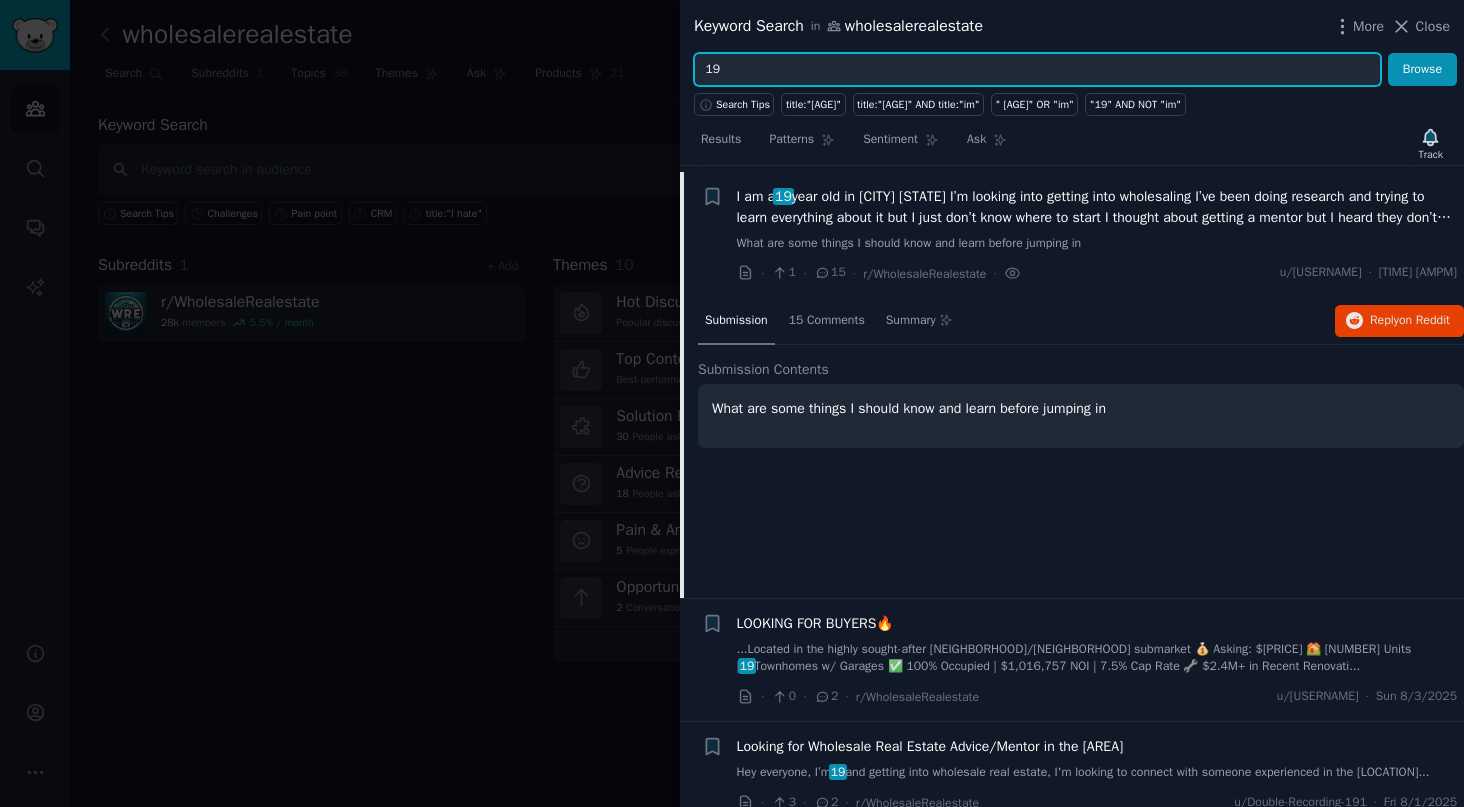 scroll, scrollTop: 1, scrollLeft: 0, axis: vertical 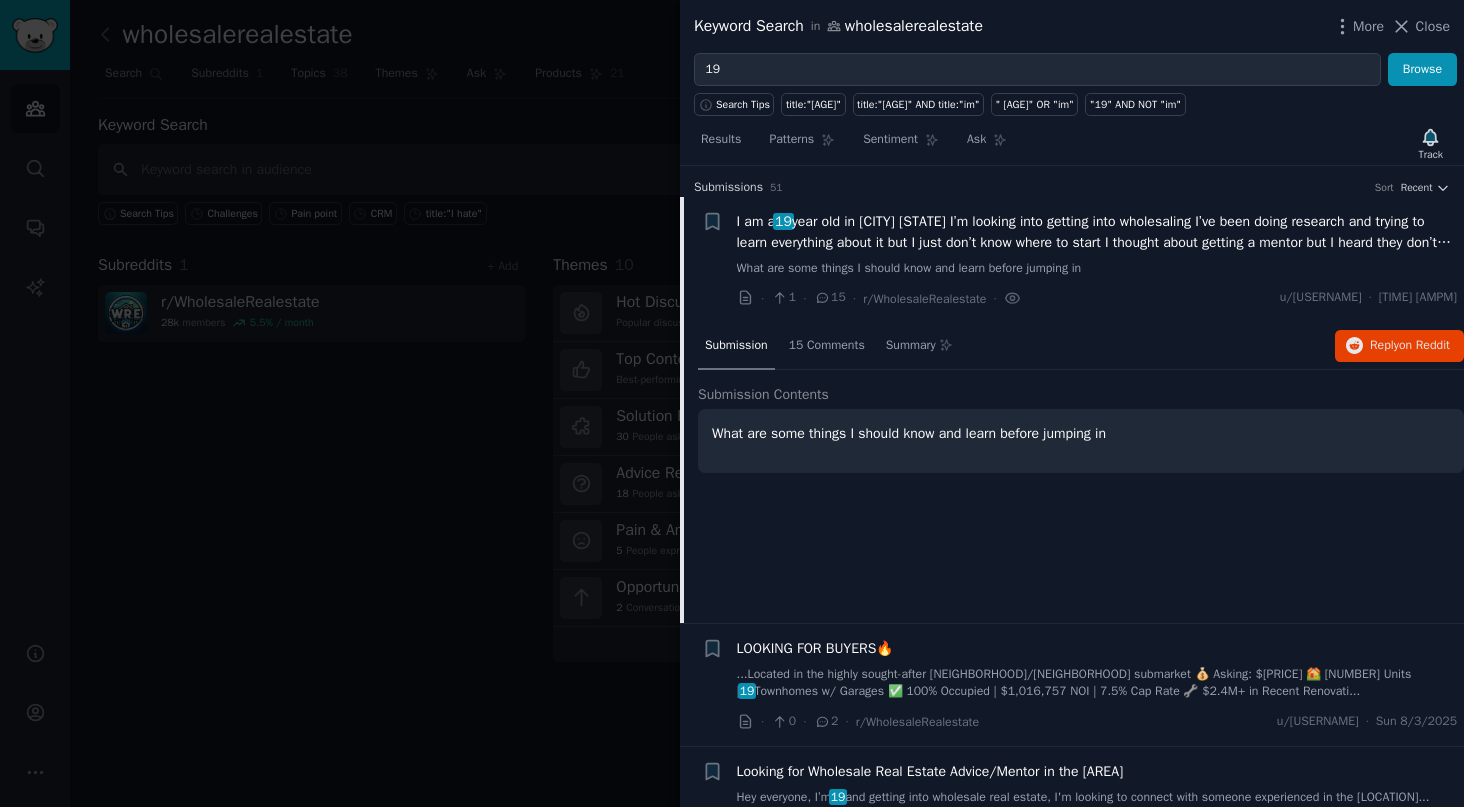 click on "I am a [AGE] year old in [CITY] [STATE] I’m looking into getting into wholesaling I’ve been doing research and trying to learn everything about it but I just don’t know where to start I thought about getting a mentor but I heard they don’t always have your best interest in mind can anyone help What are some things I should know and learn before jumping in" at bounding box center (1097, 244) 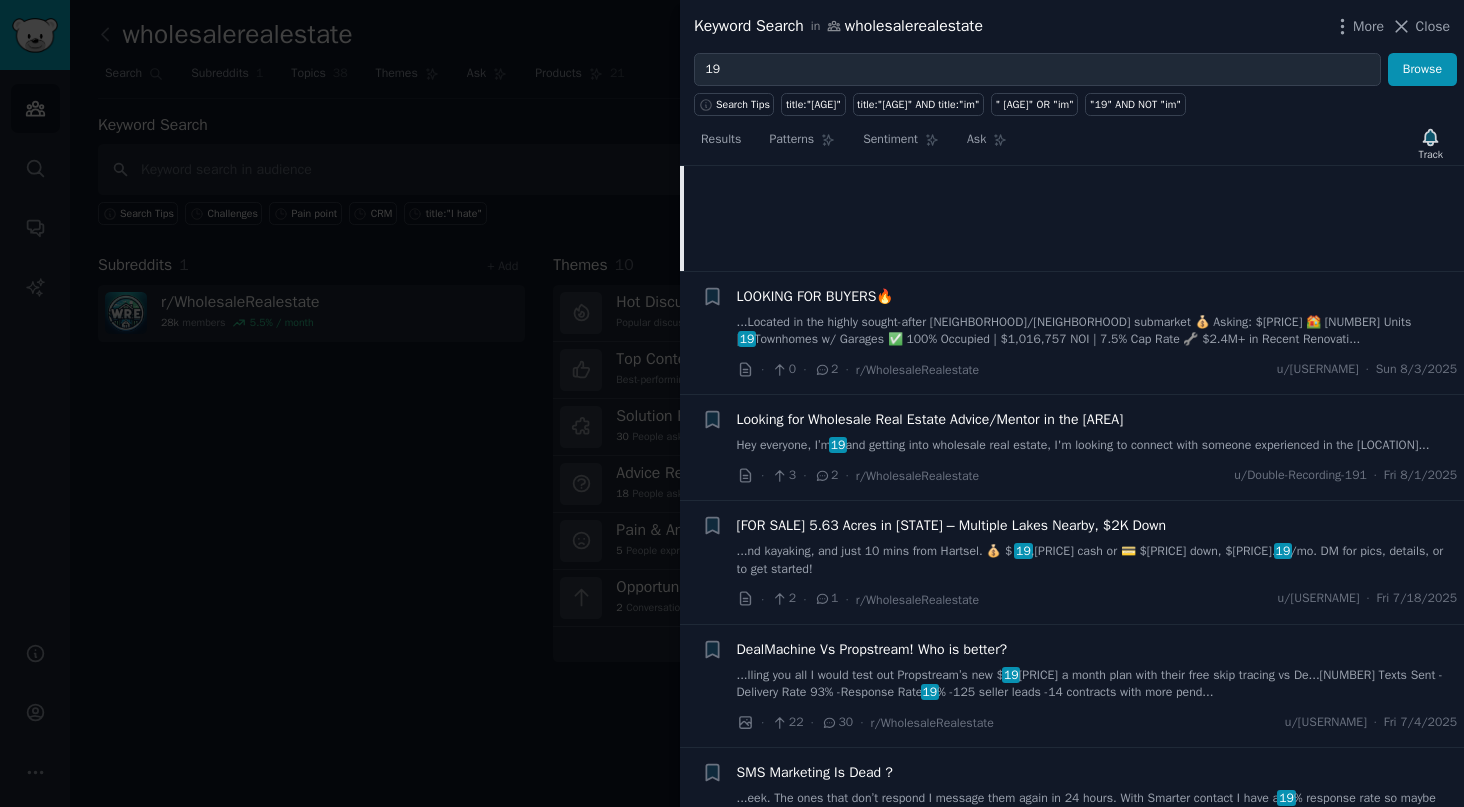 scroll, scrollTop: 354, scrollLeft: 0, axis: vertical 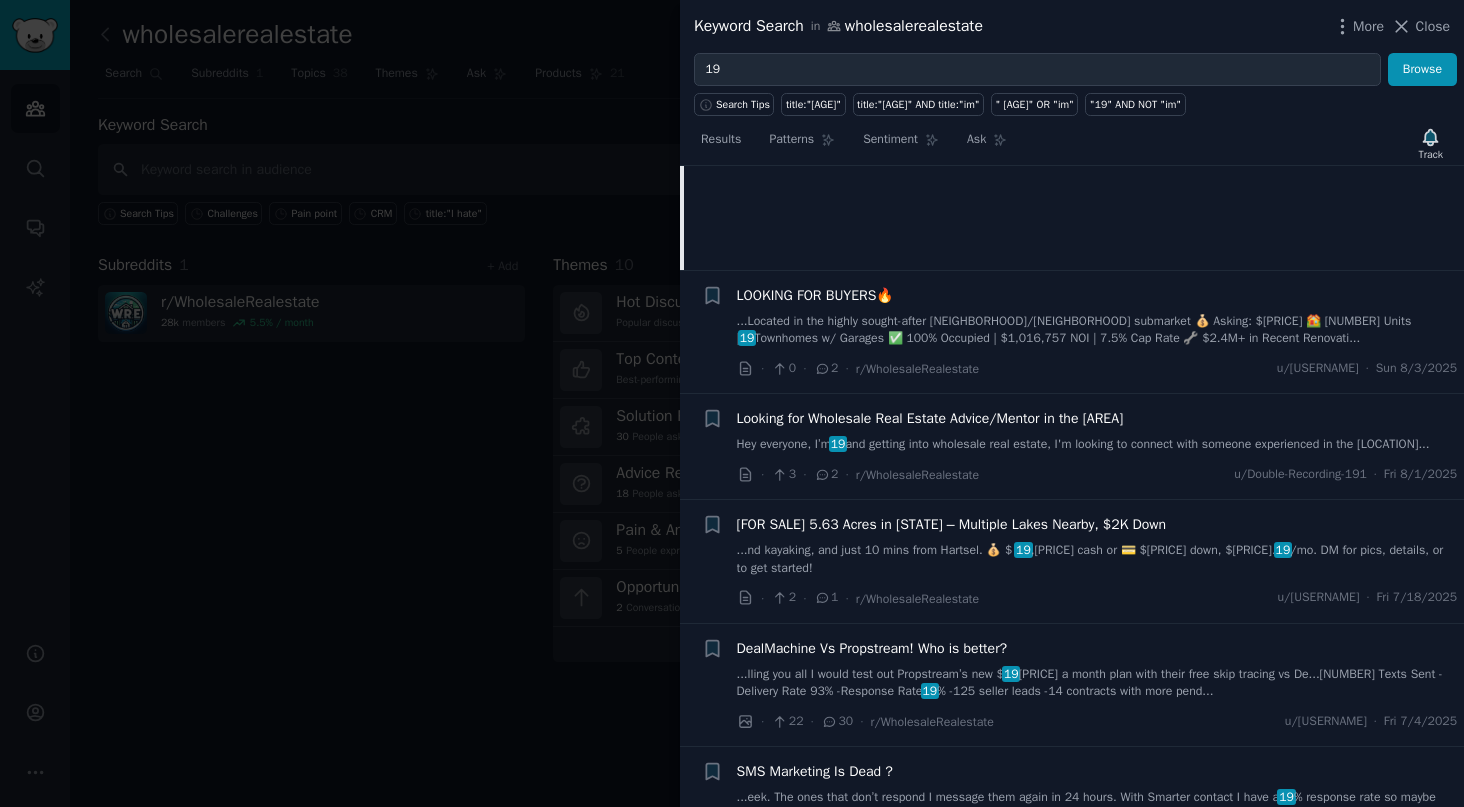 click on "Looking for Wholesale Real Estate Advice/Mentor in the [AREA]" at bounding box center [930, 418] 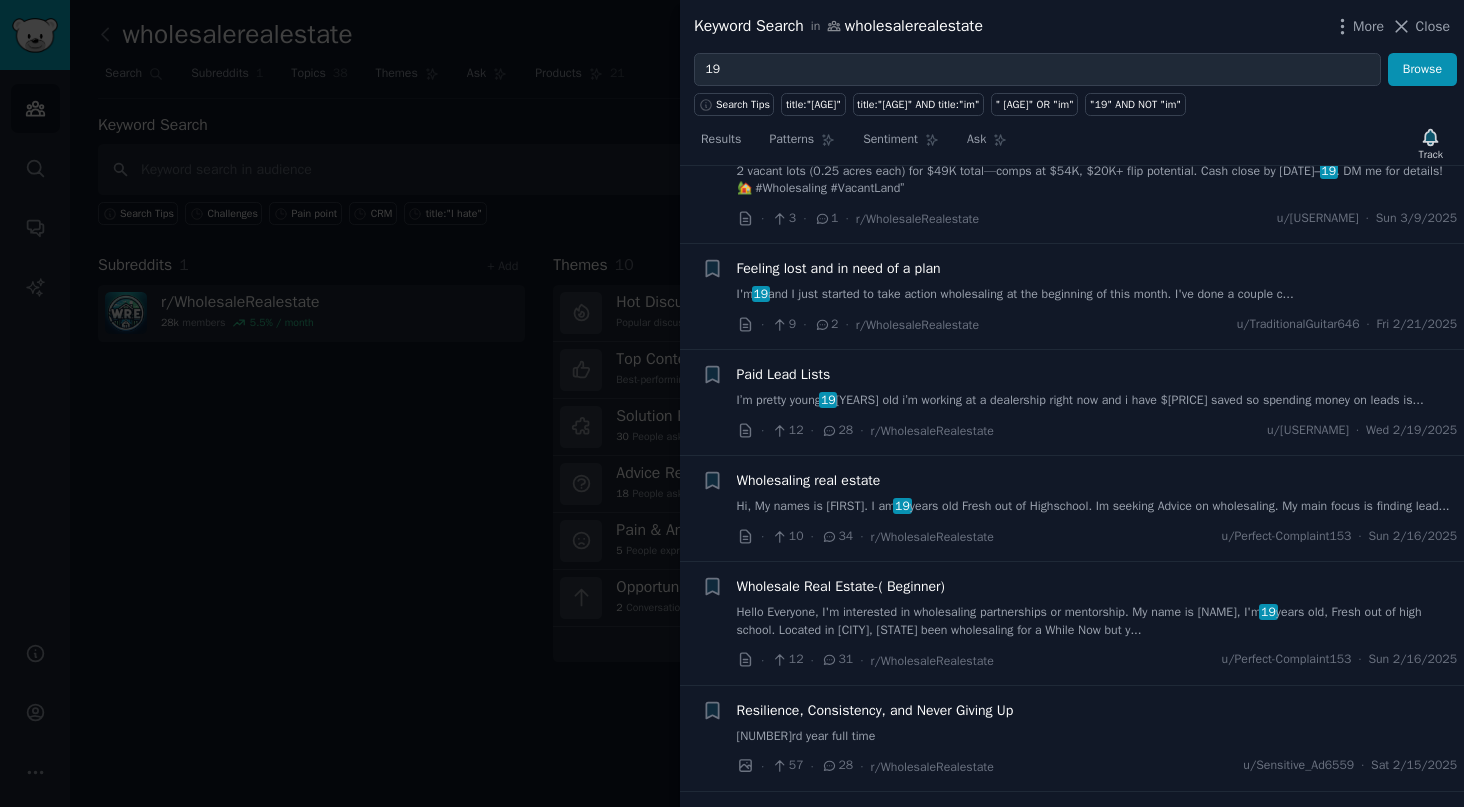 scroll, scrollTop: 1703, scrollLeft: 0, axis: vertical 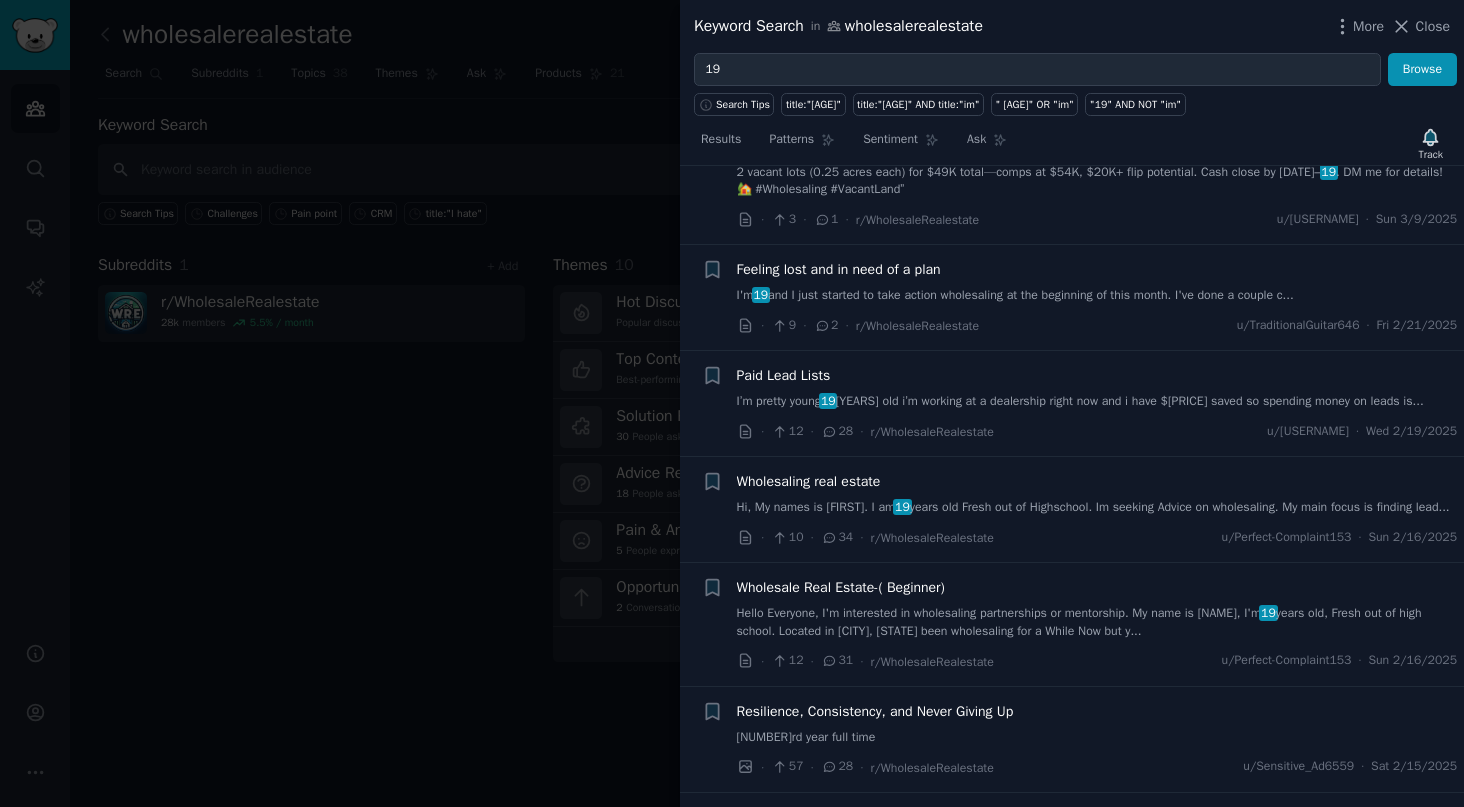 click on "Hi, My names is [FIRST]. I am  [AGE]  years old Fresh out of Highschool. Im seeking Advice on wholesaling. My main focus is finding lead..." at bounding box center [1097, 508] 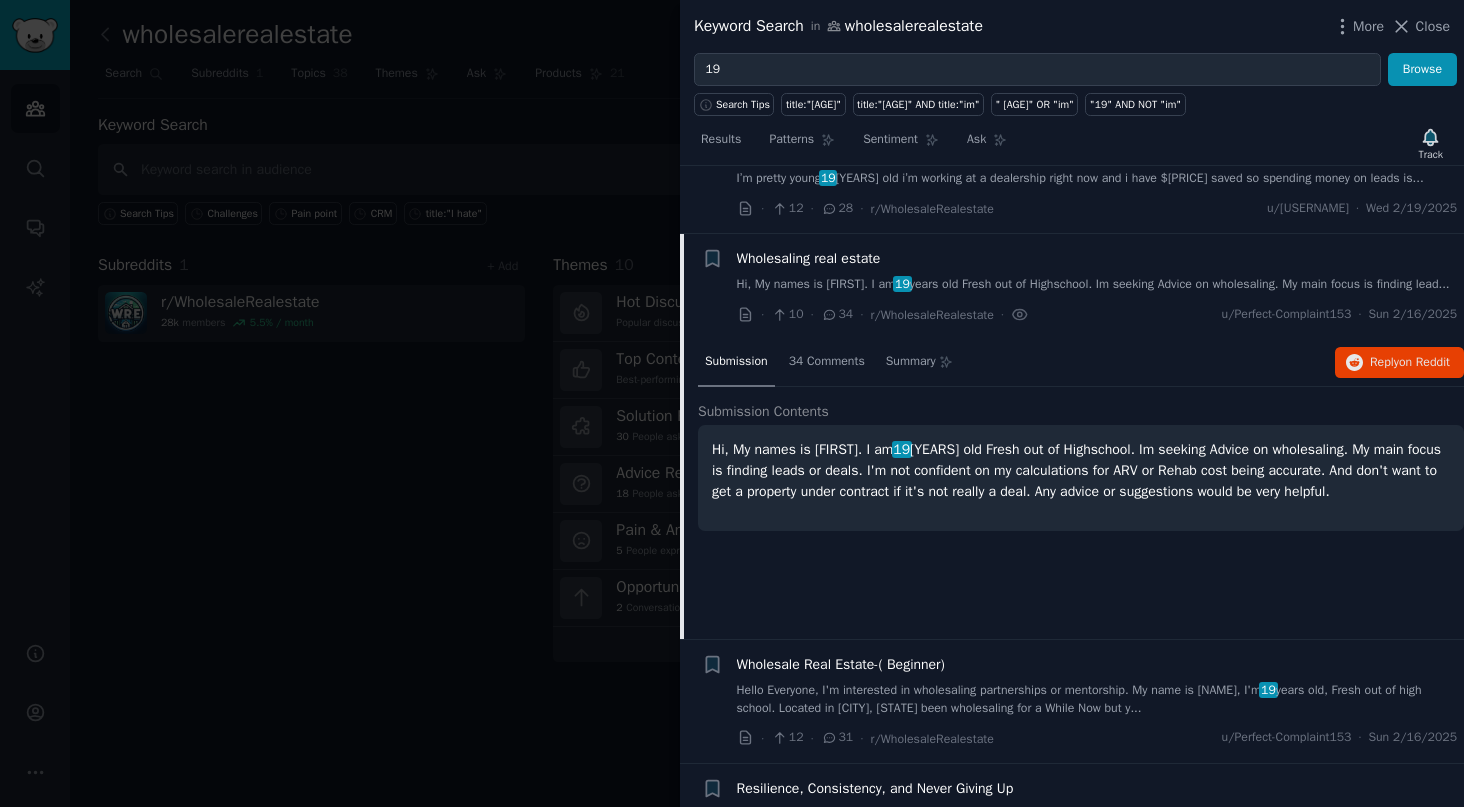 scroll, scrollTop: 1689, scrollLeft: 0, axis: vertical 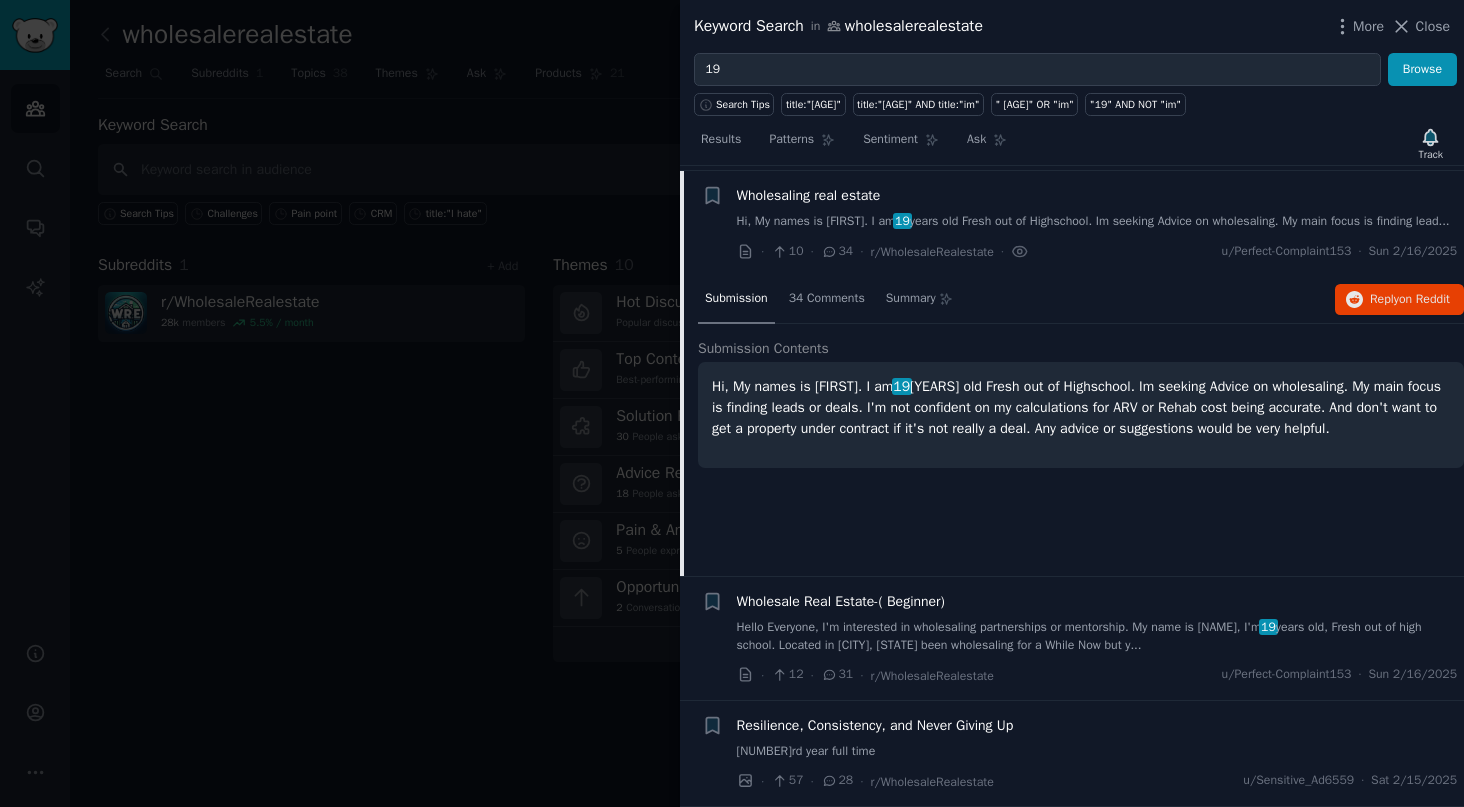 click on "Hi, My names is [FIRST NAME]. I am  [AGE]  years old Fresh out of Highschool. Im seeking Advice on wholesaling. My main focus is finding leads or deals. I'm not confident on my calculations for ARV or Rehab cost being accurate. And don't want to get a property under contract if it's not really a deal. Any advice or suggestions would be very helpful." at bounding box center (1081, 407) 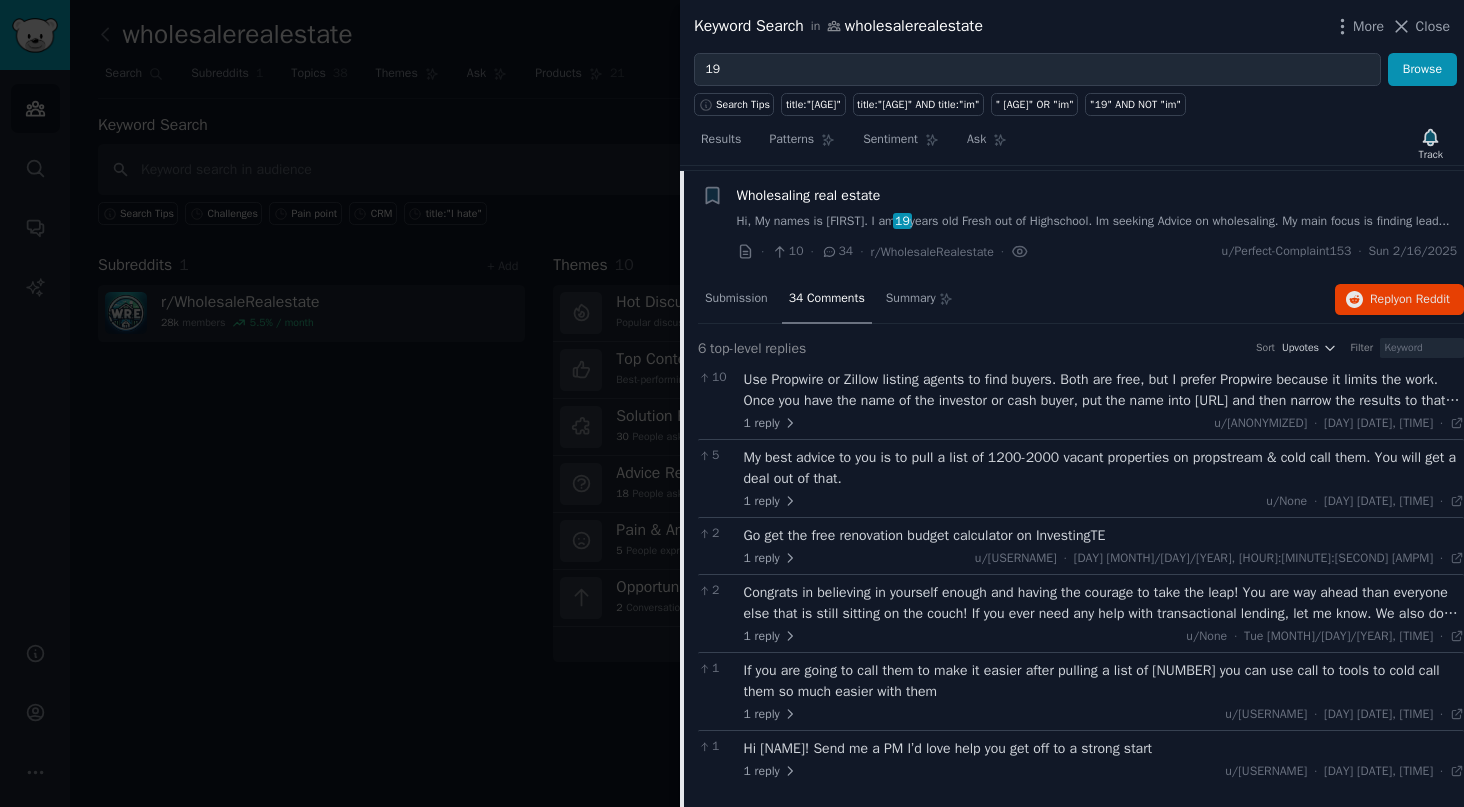 drag, startPoint x: 987, startPoint y: 425, endPoint x: 1065, endPoint y: 430, distance: 78.160095 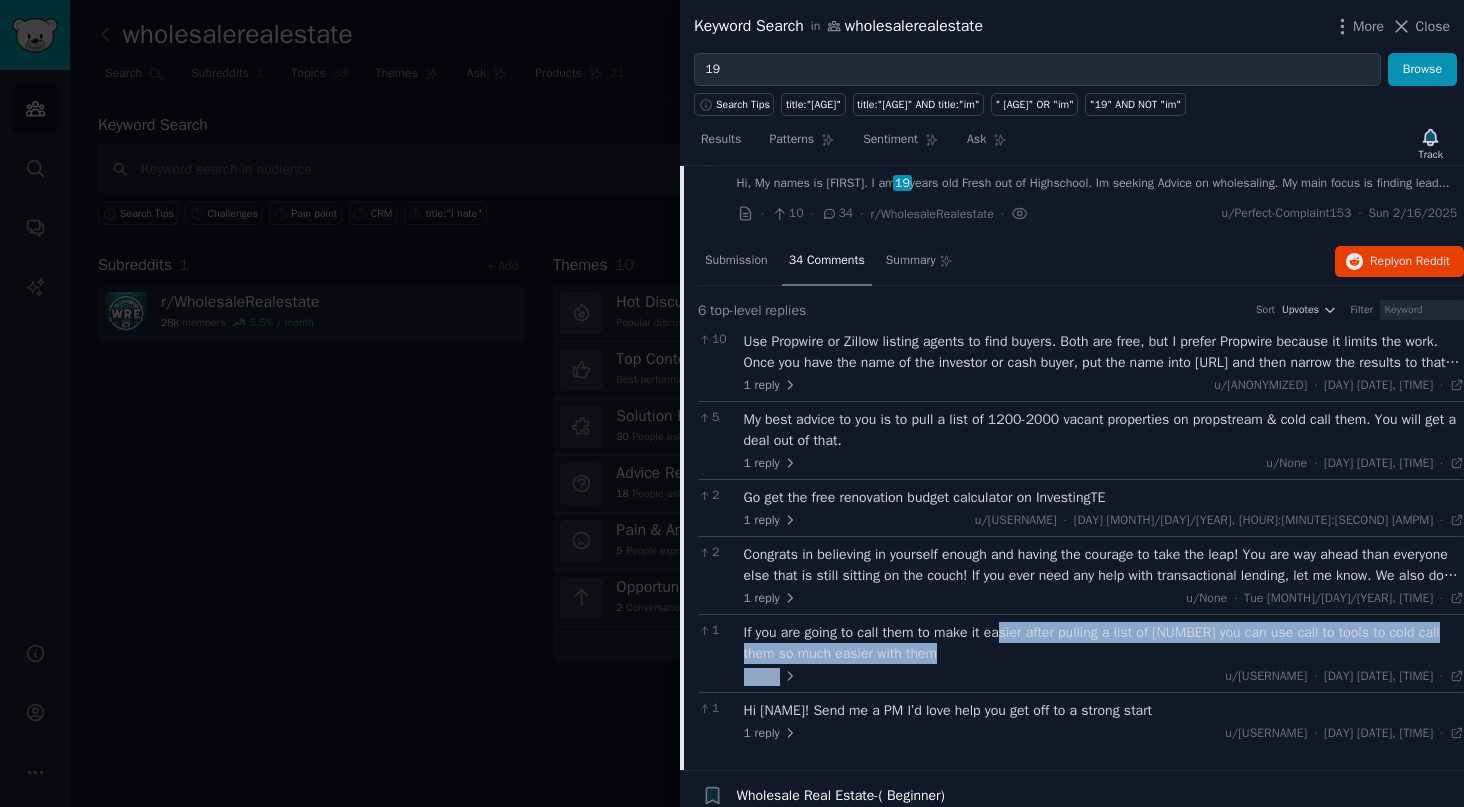 drag, startPoint x: 997, startPoint y: 690, endPoint x: 1003, endPoint y: 624, distance: 66.27216 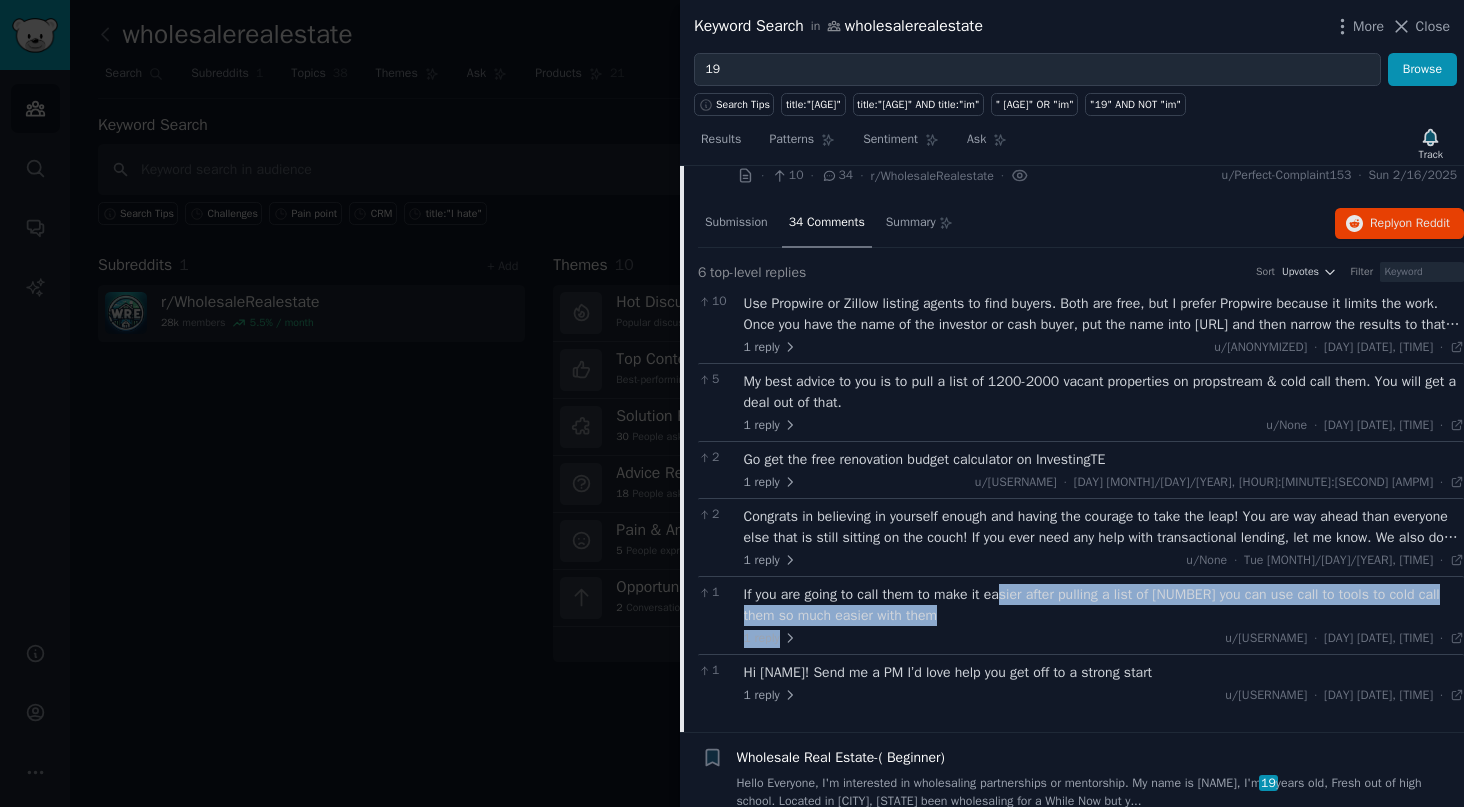 scroll, scrollTop: 1685, scrollLeft: 0, axis: vertical 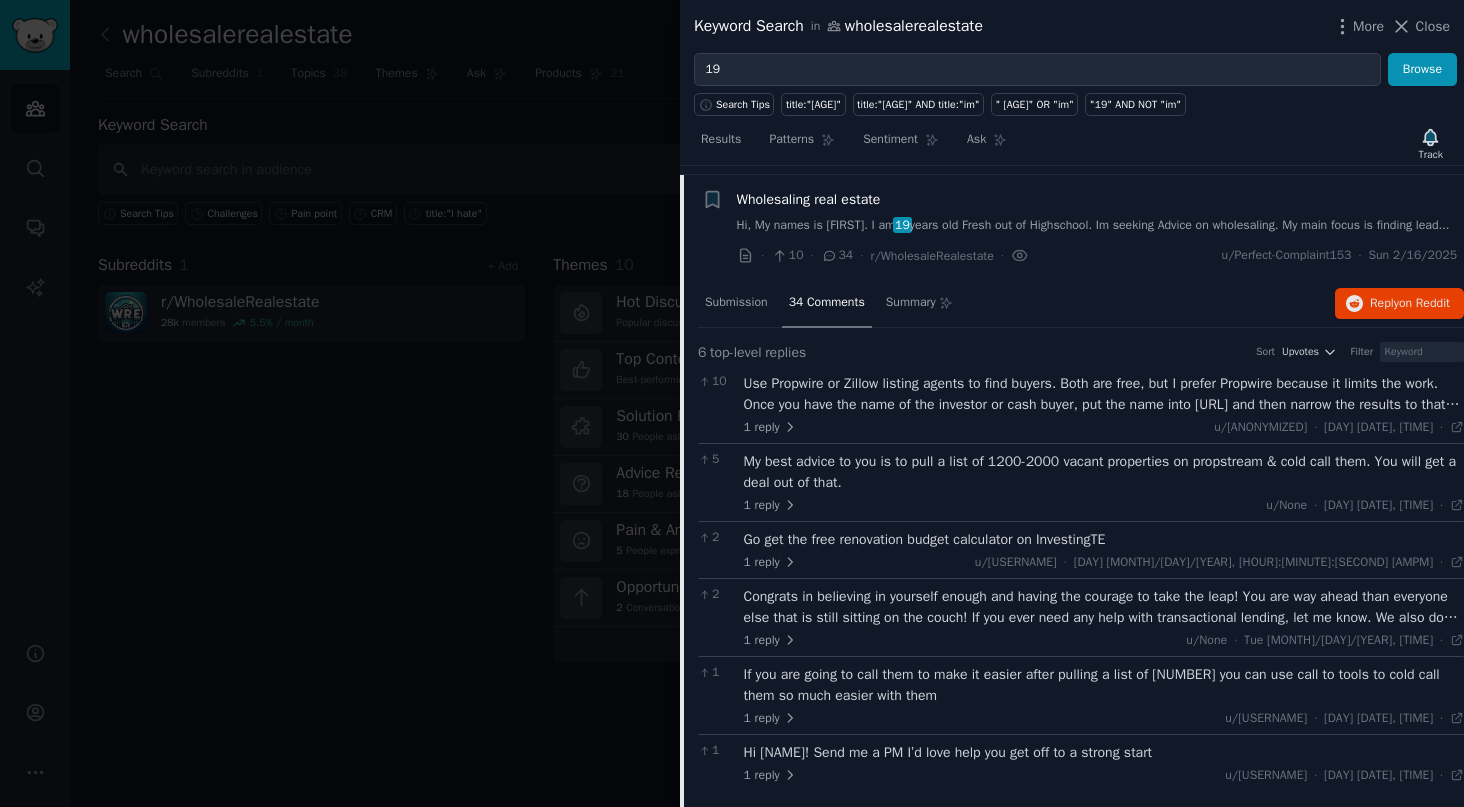 click on "Submission" at bounding box center (736, 303) 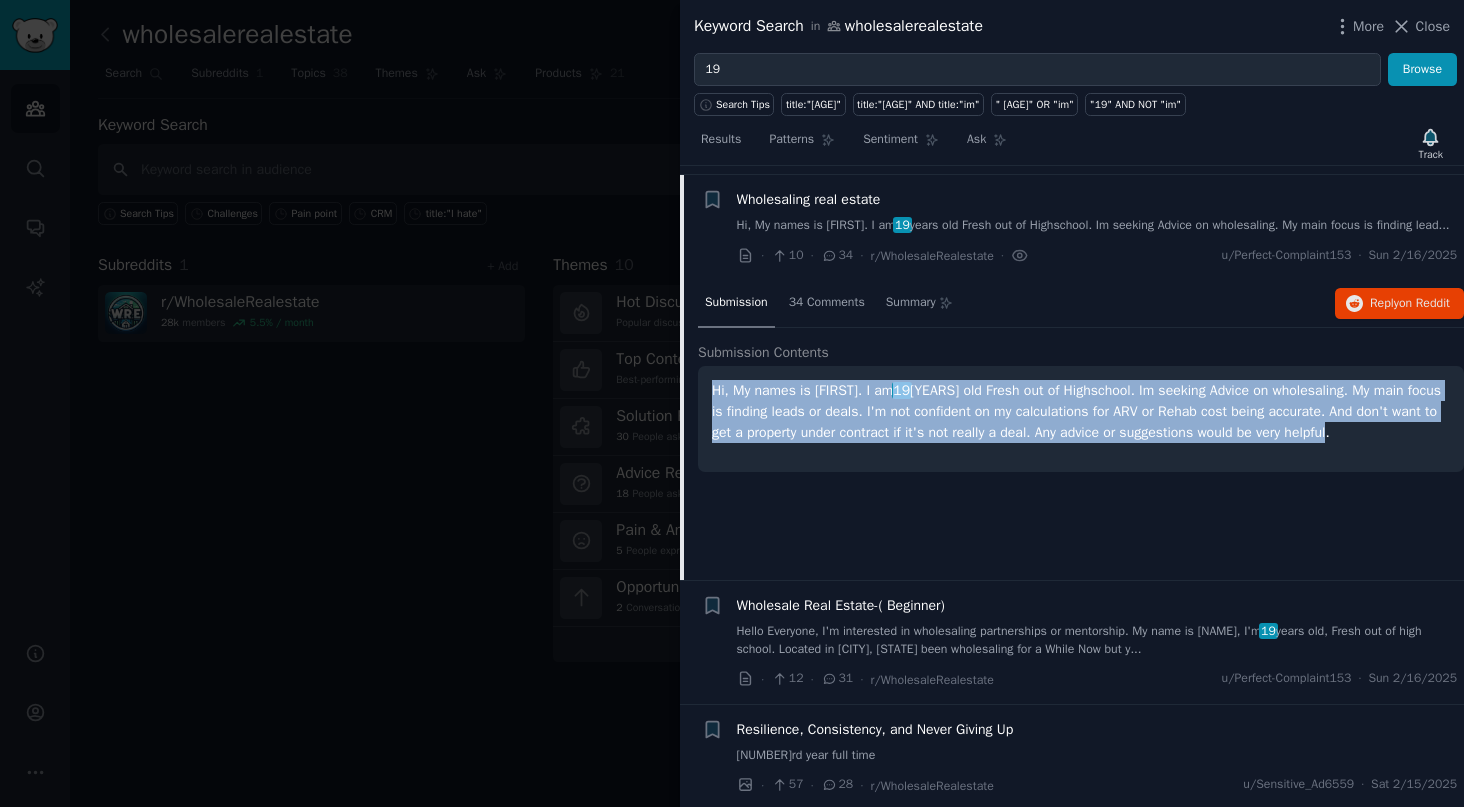drag, startPoint x: 714, startPoint y: 397, endPoint x: 1342, endPoint y: 448, distance: 630.06744 